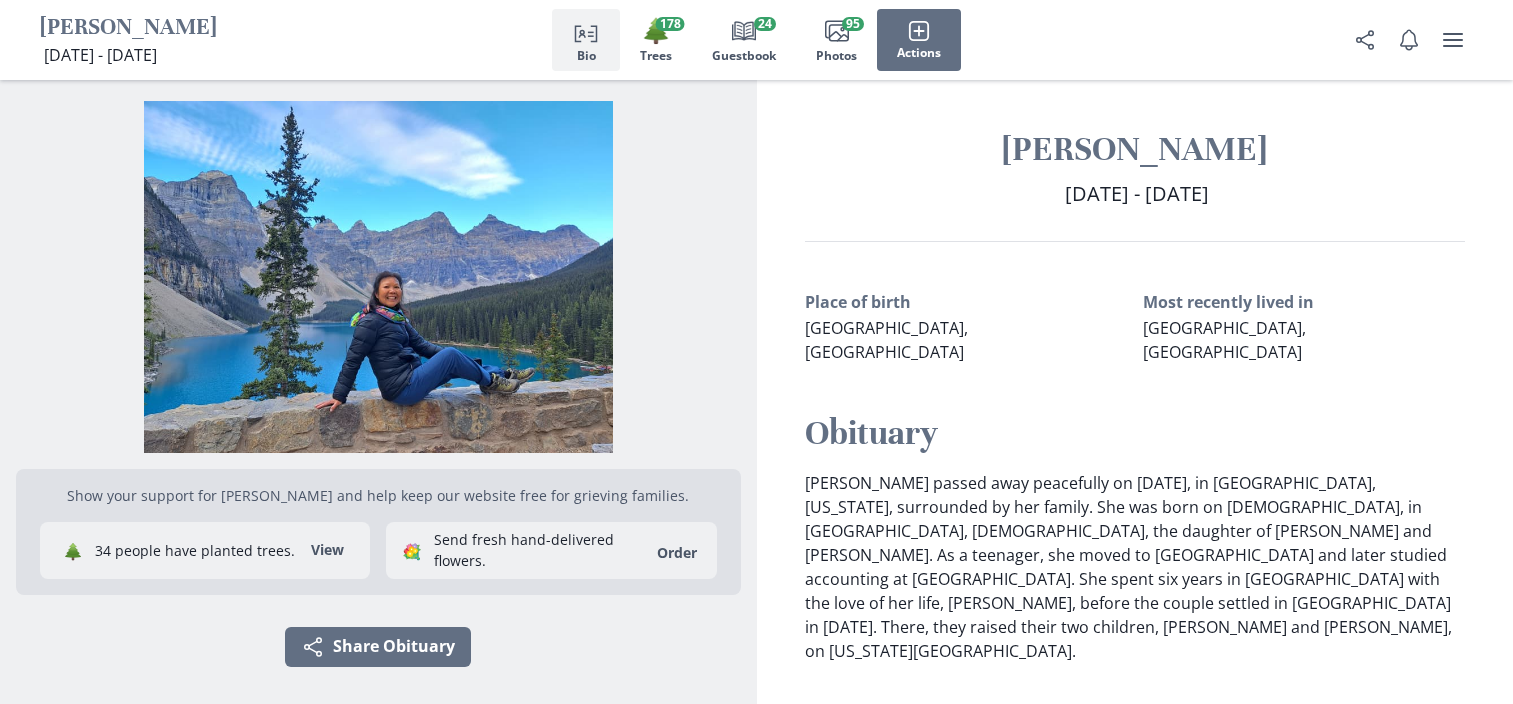 scroll, scrollTop: 0, scrollLeft: 0, axis: both 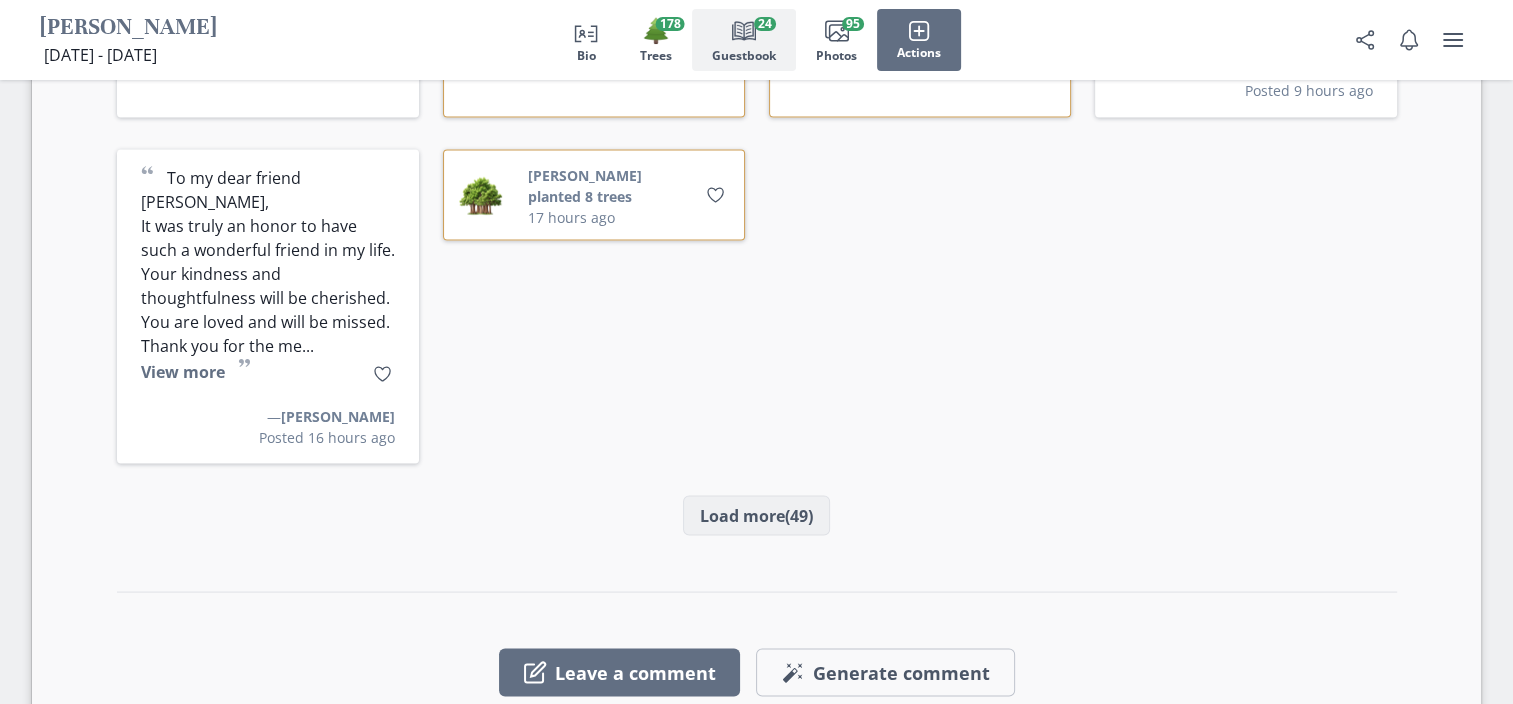 click on "Load more  (49)" at bounding box center [756, 515] 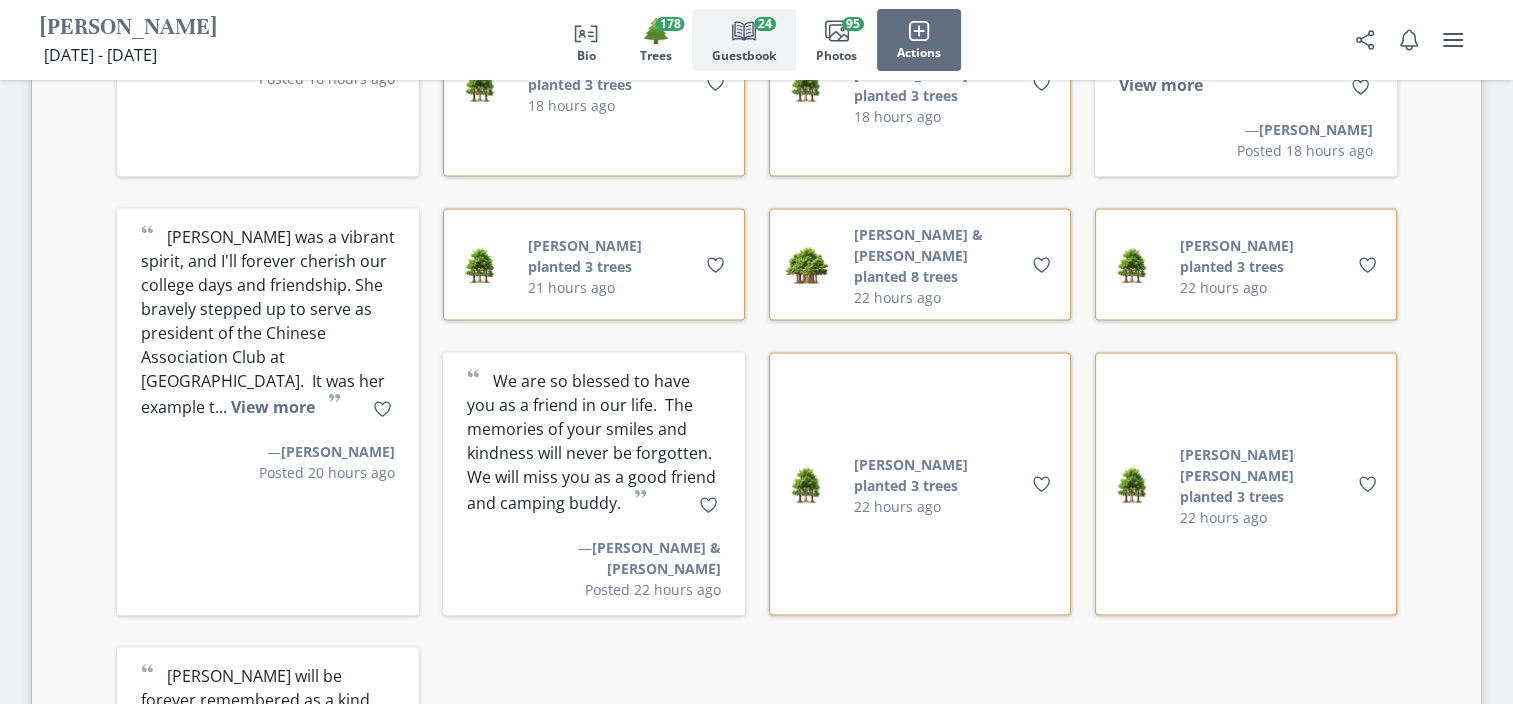 scroll, scrollTop: 4375, scrollLeft: 0, axis: vertical 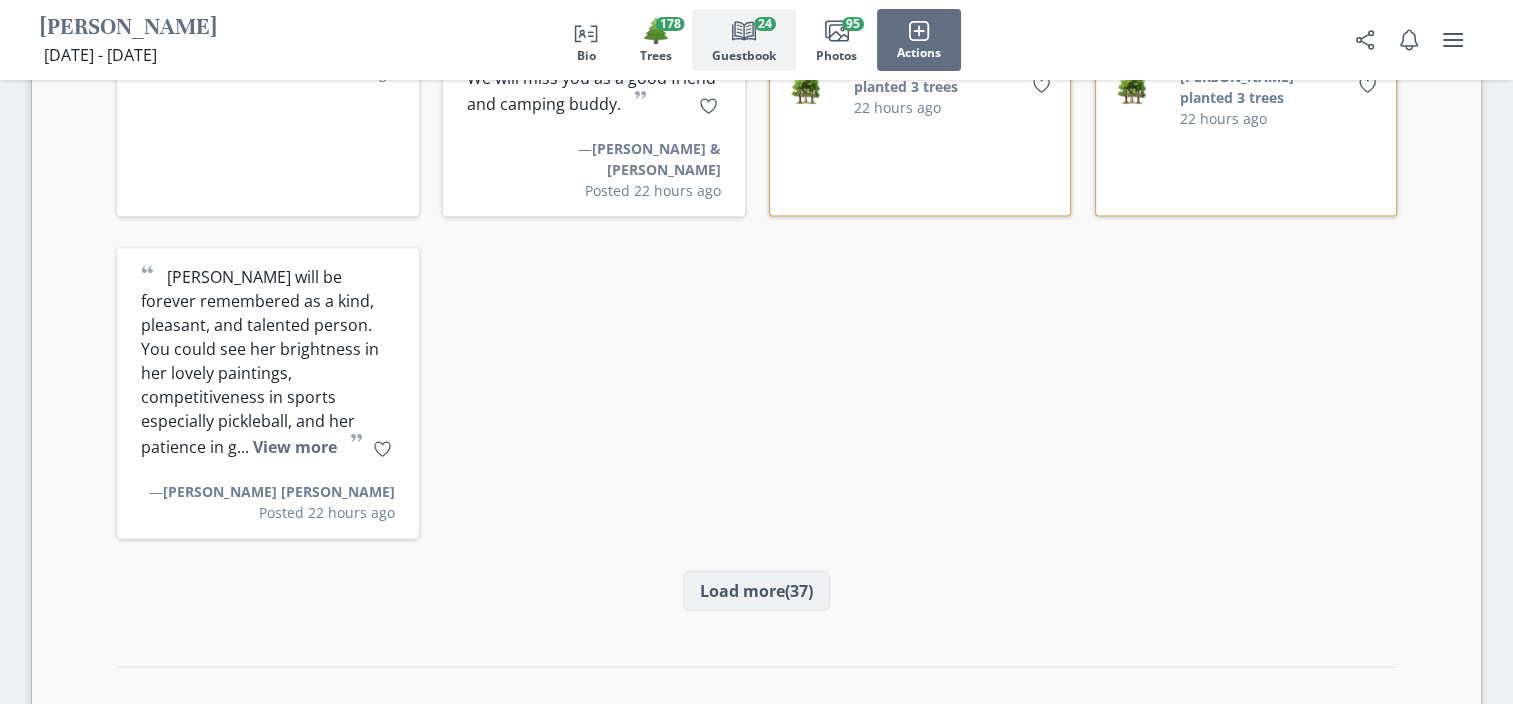 click on "Load more  (37)" at bounding box center (756, 591) 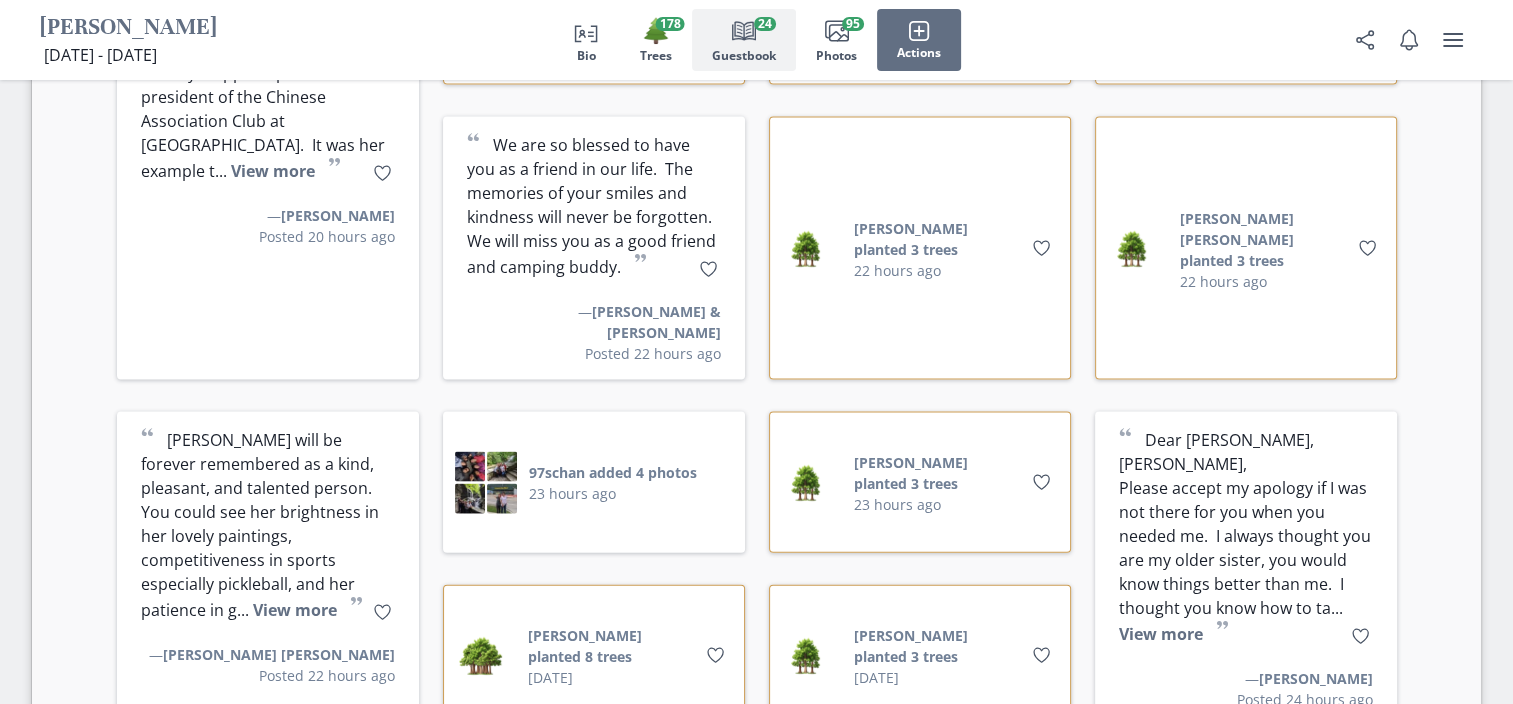scroll, scrollTop: 4131, scrollLeft: 0, axis: vertical 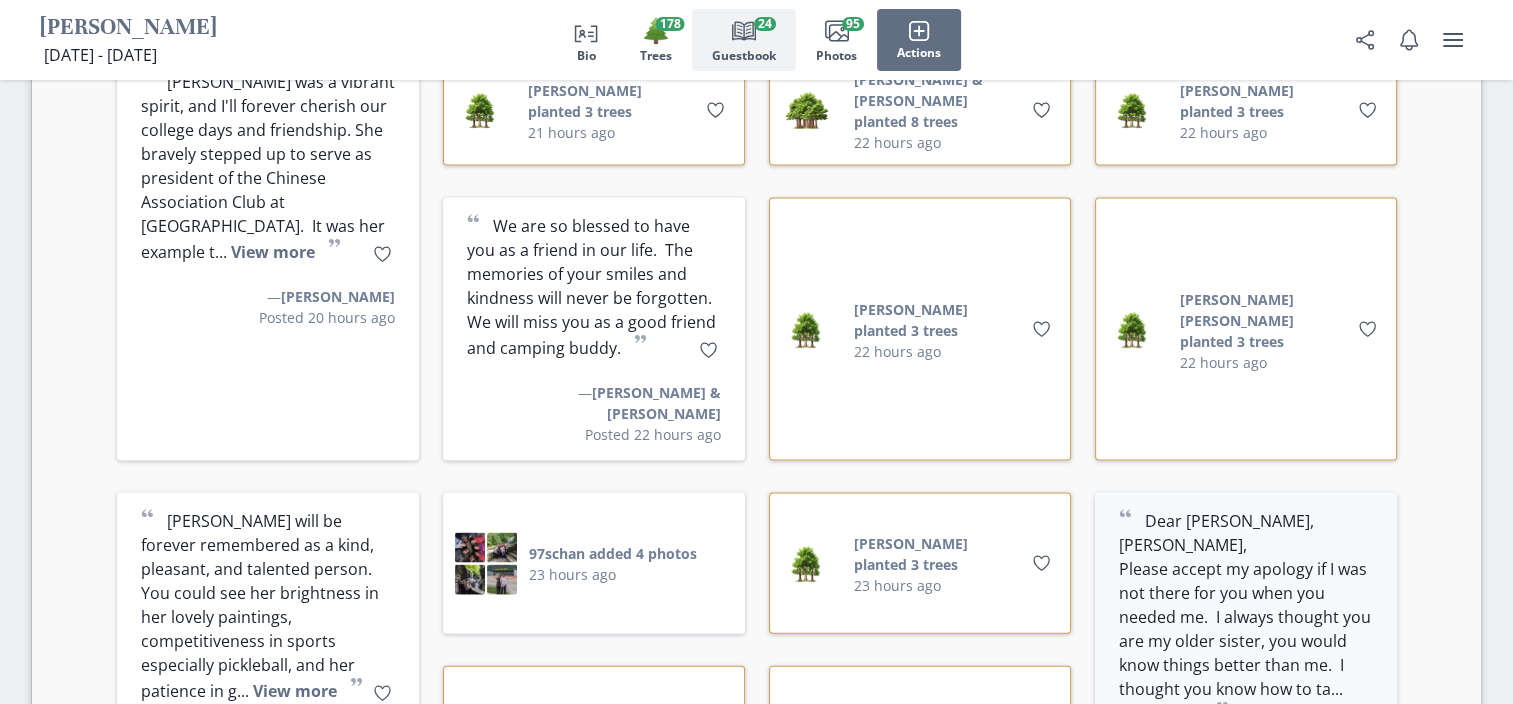 click on "View more" at bounding box center [1161, 715] 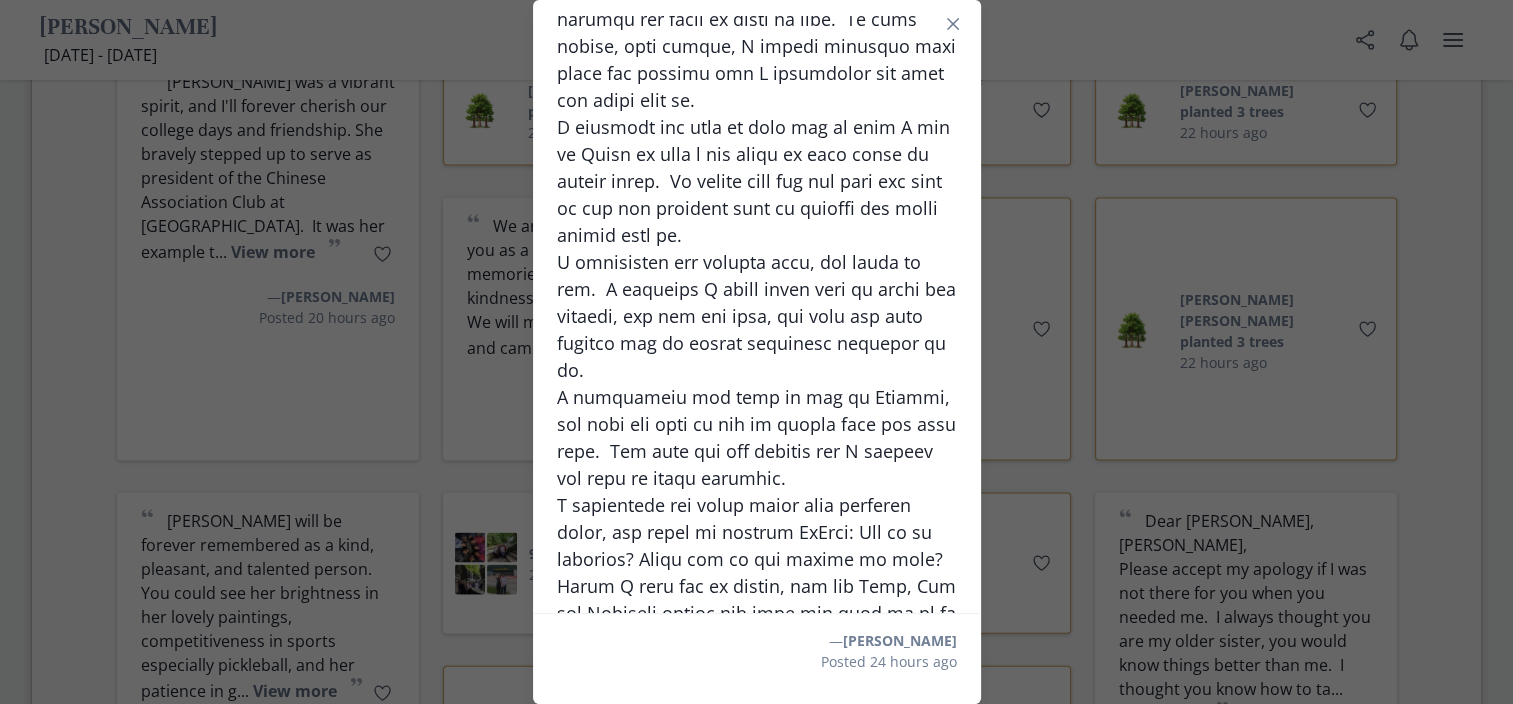 scroll, scrollTop: 524, scrollLeft: 0, axis: vertical 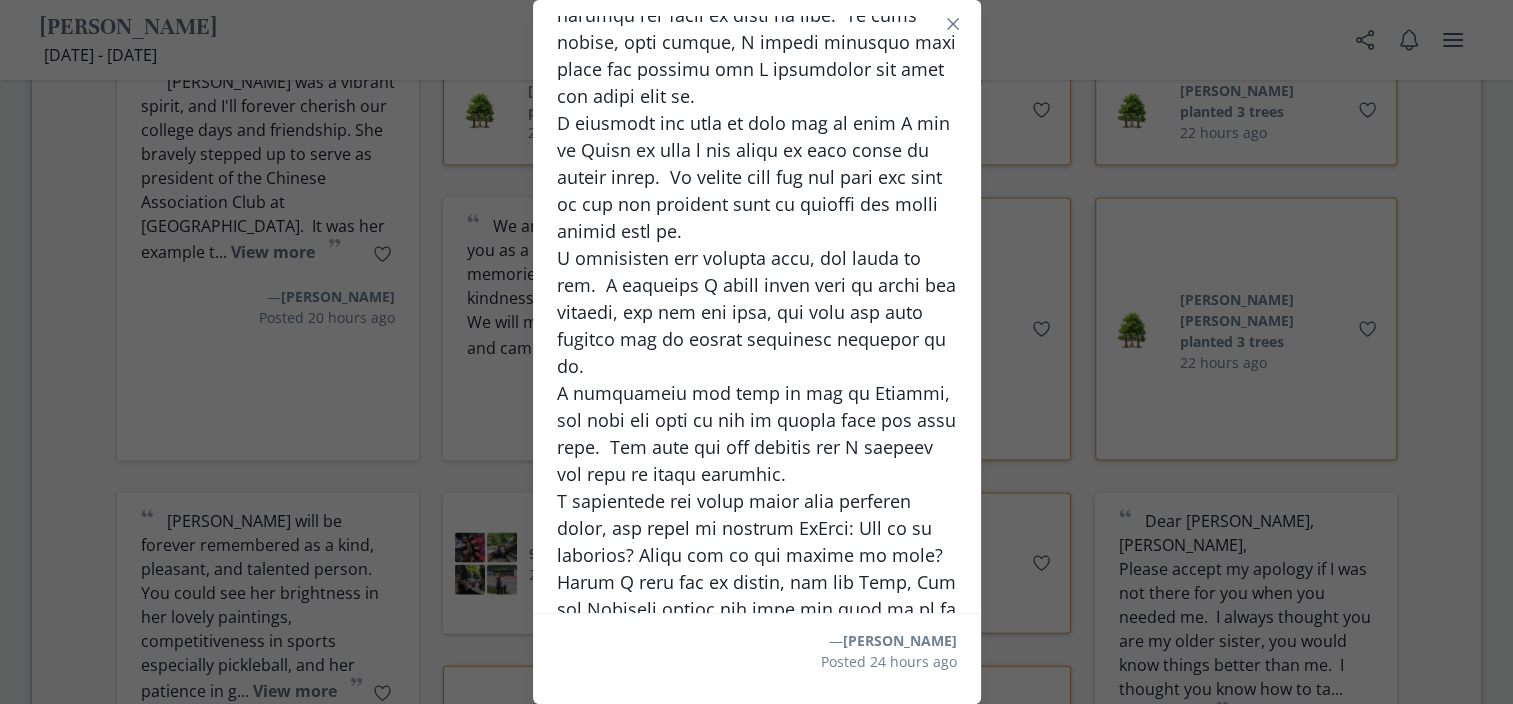 click on "“ ”" at bounding box center [757, 272] 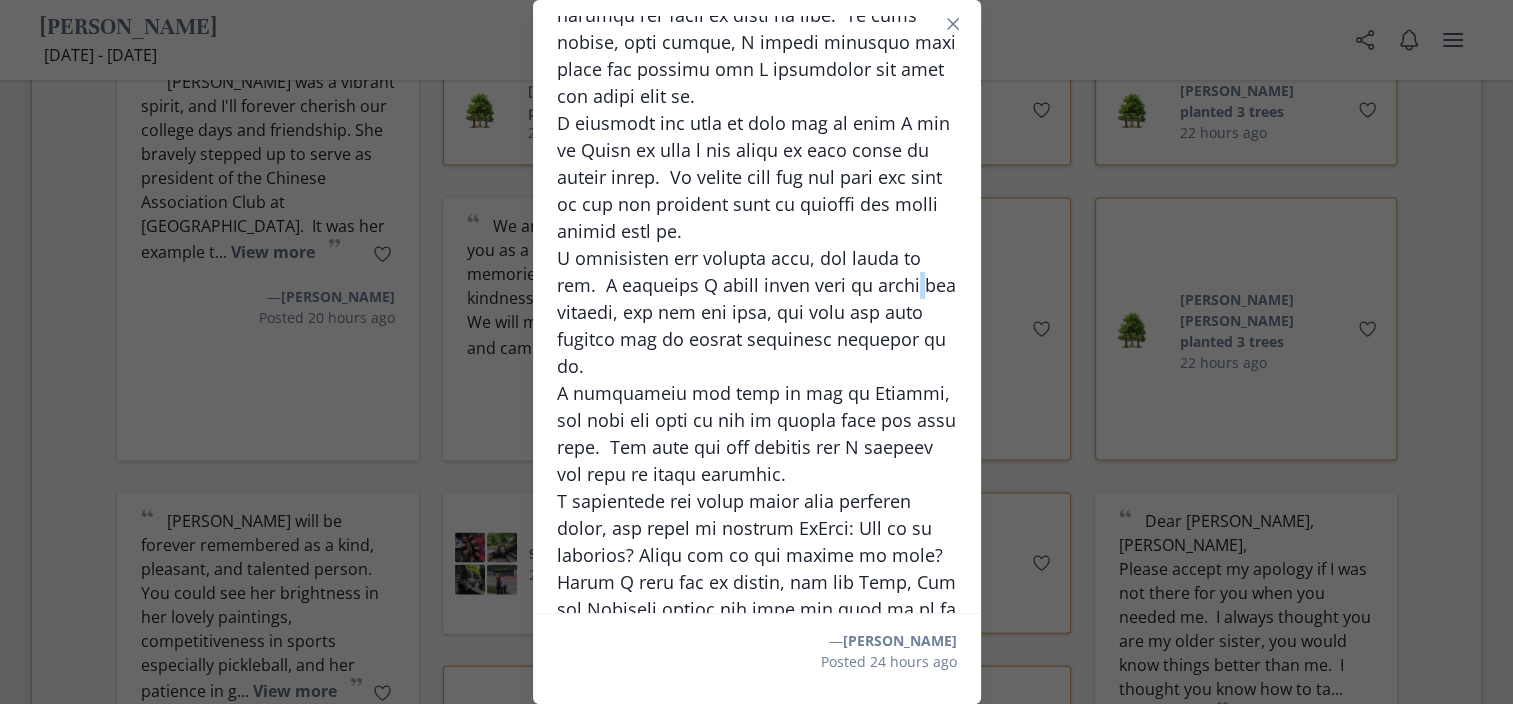 click on "“ ”" at bounding box center (757, 272) 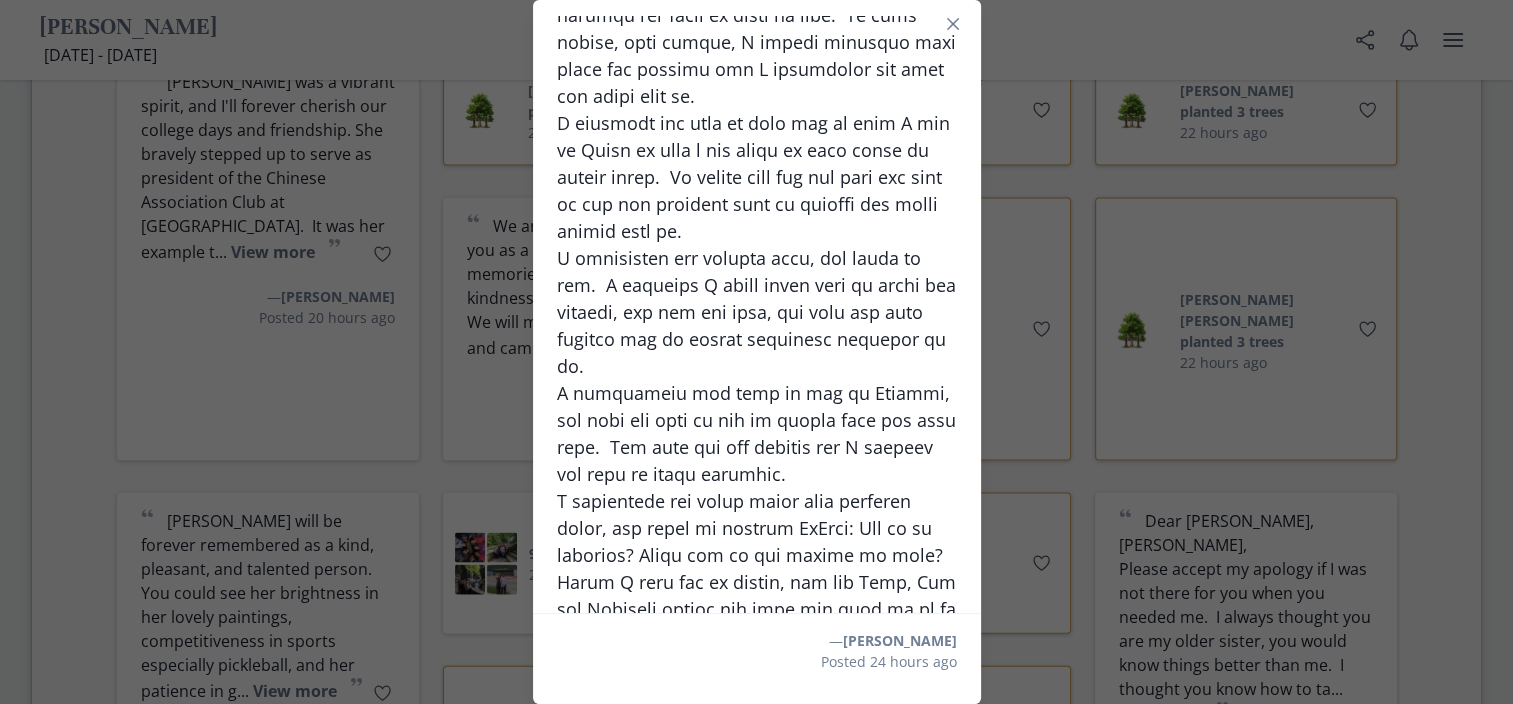 click on "“ ”" at bounding box center (757, 272) 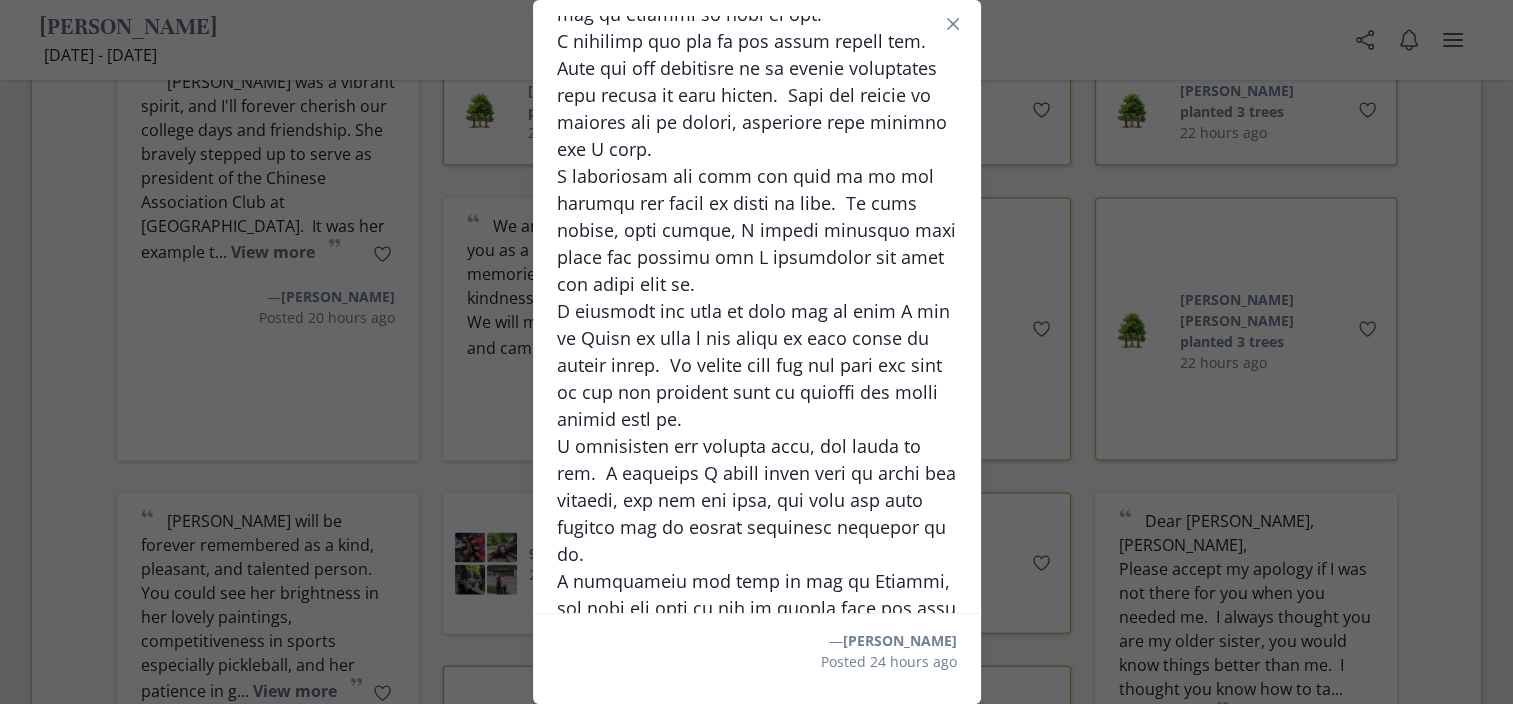 scroll, scrollTop: 343, scrollLeft: 0, axis: vertical 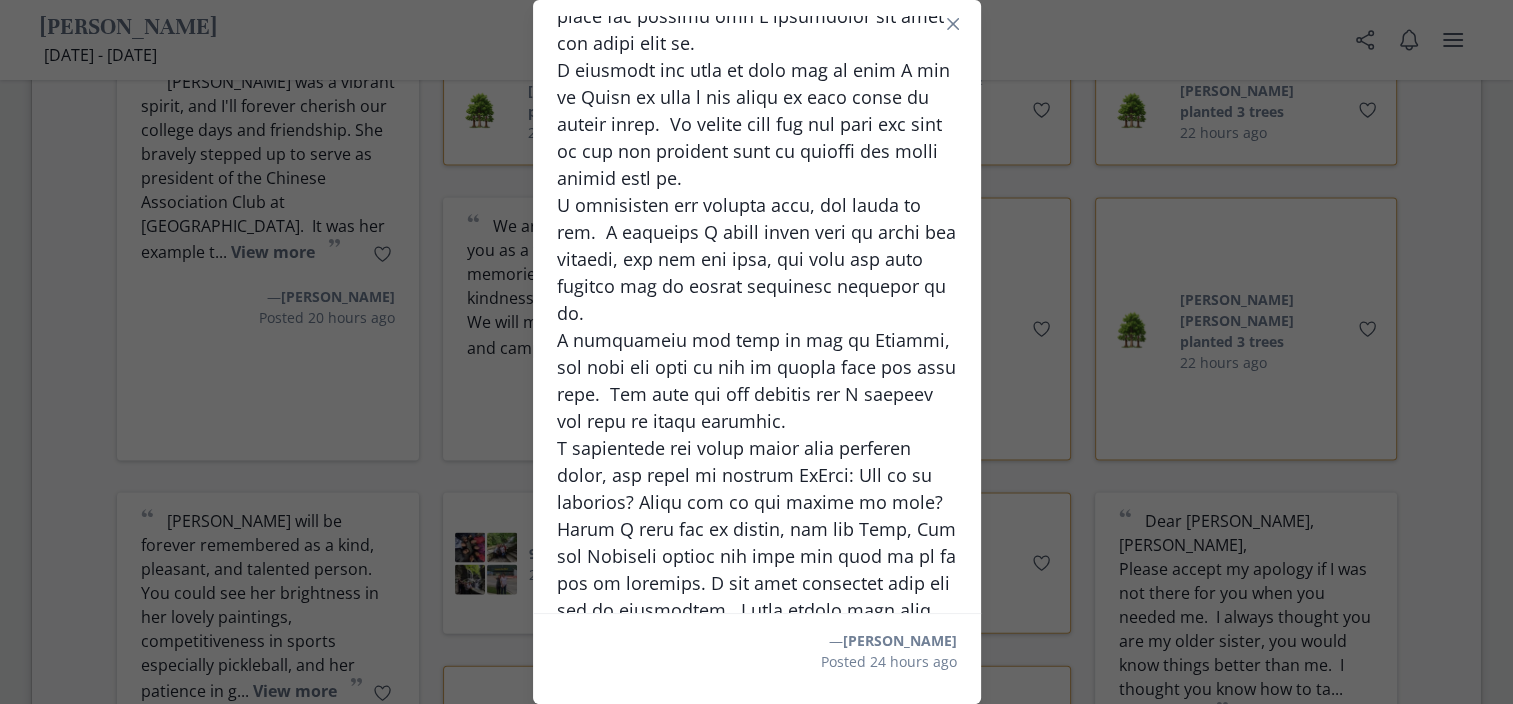 click on "“ ”" at bounding box center [757, 219] 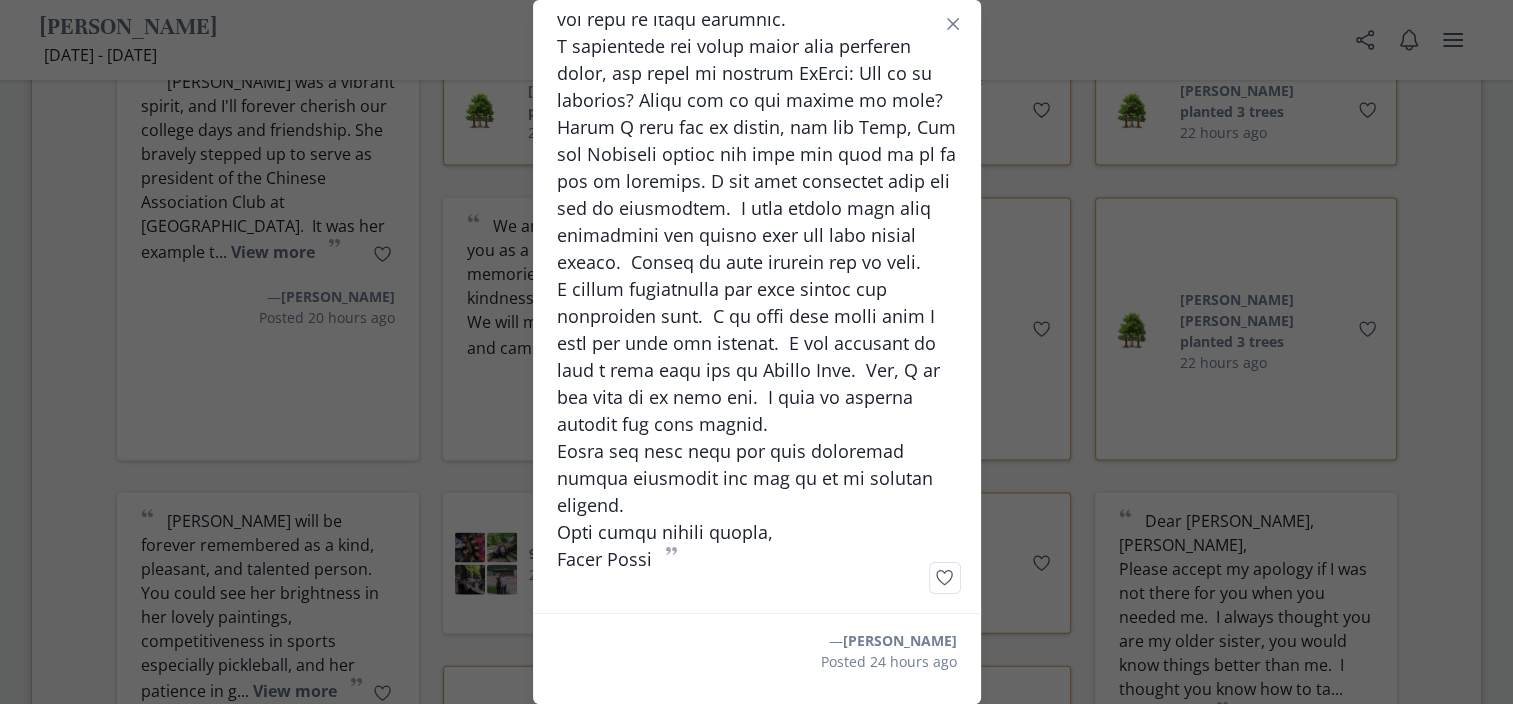 scroll, scrollTop: 1032, scrollLeft: 0, axis: vertical 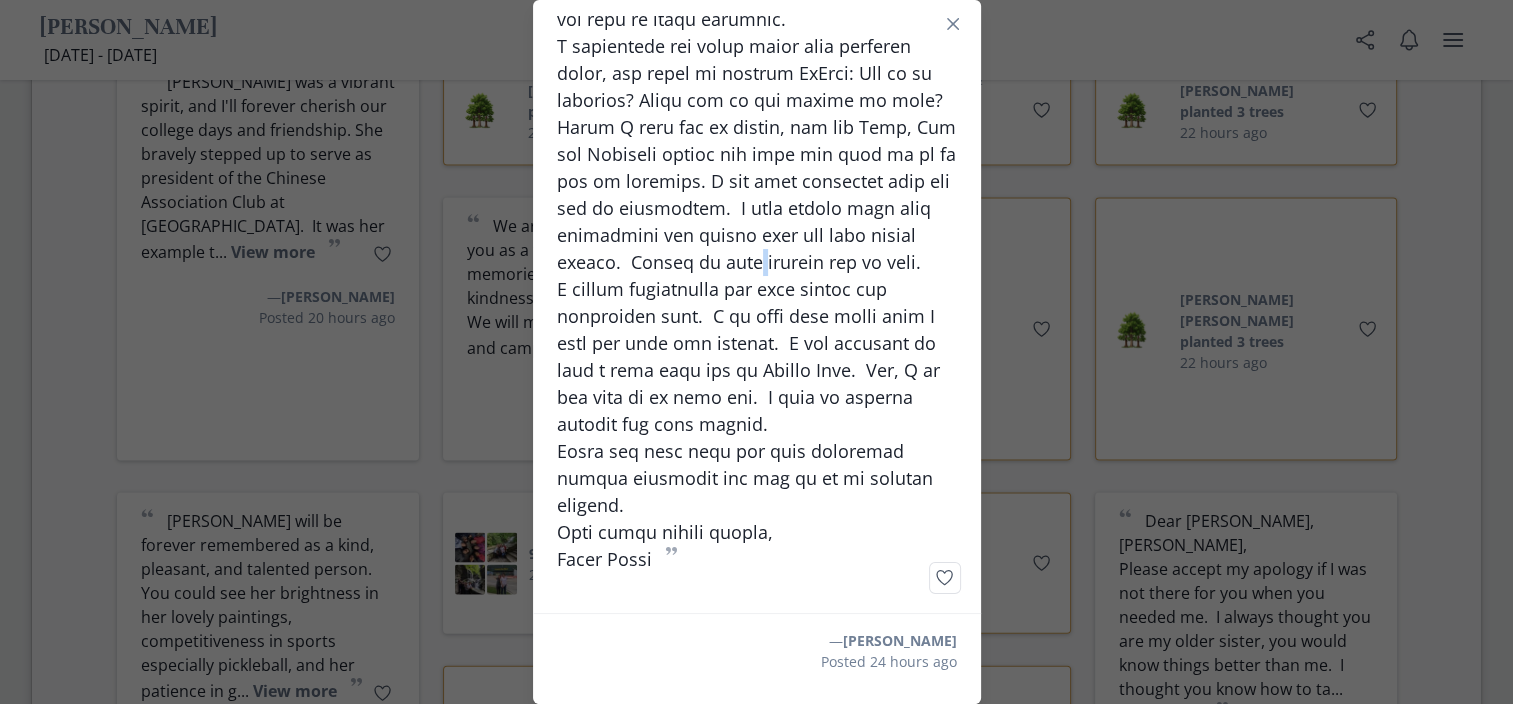 click on "“ ”" at bounding box center (757, -183) 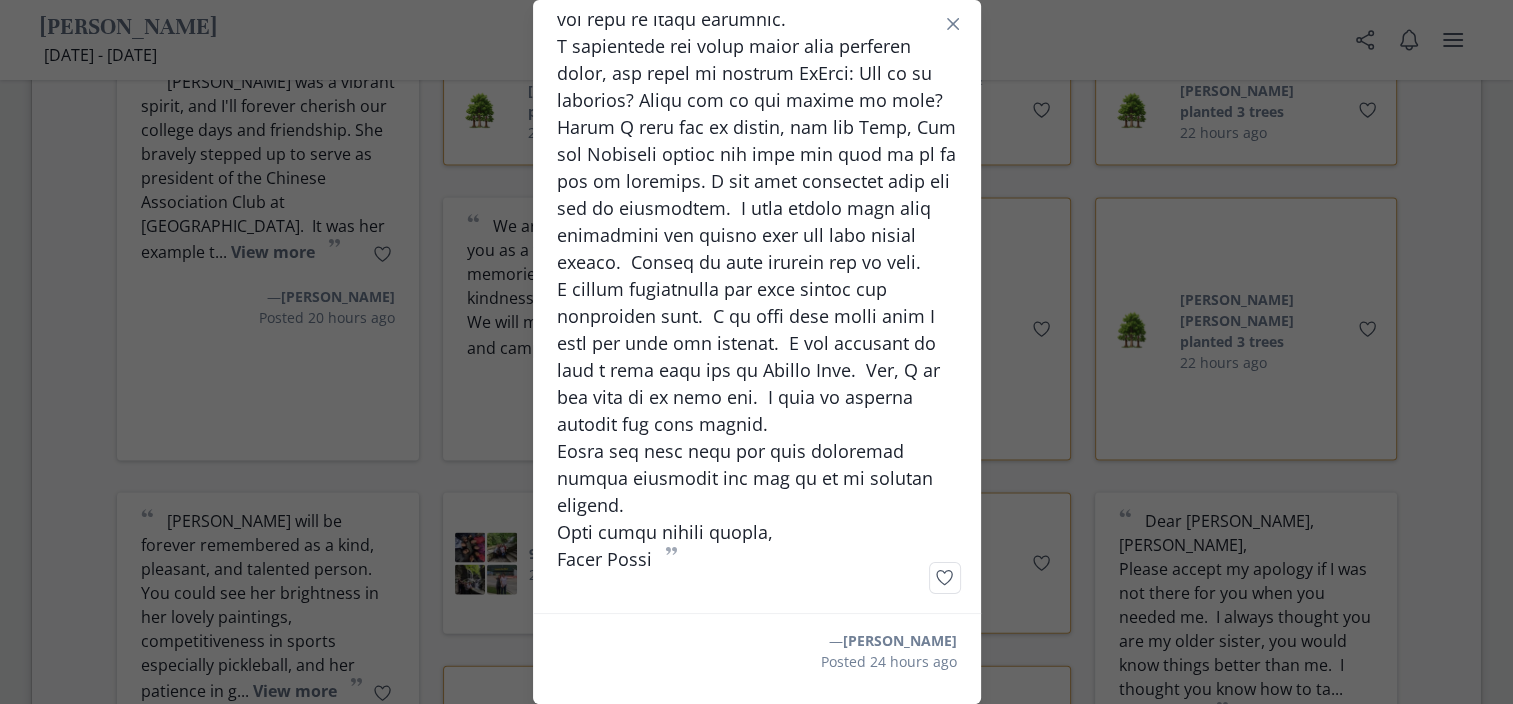 click on "“ ”" at bounding box center (757, -183) 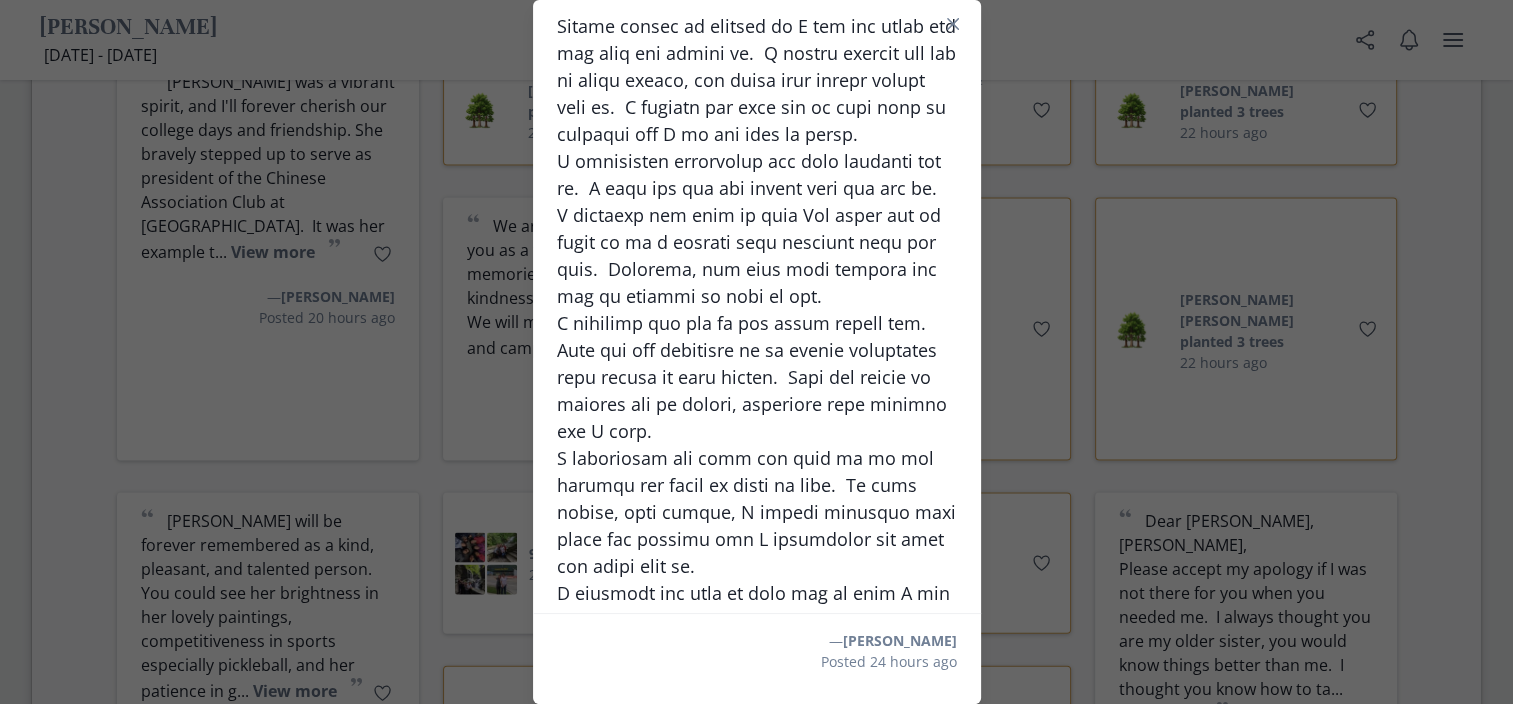 scroll, scrollTop: 0, scrollLeft: 0, axis: both 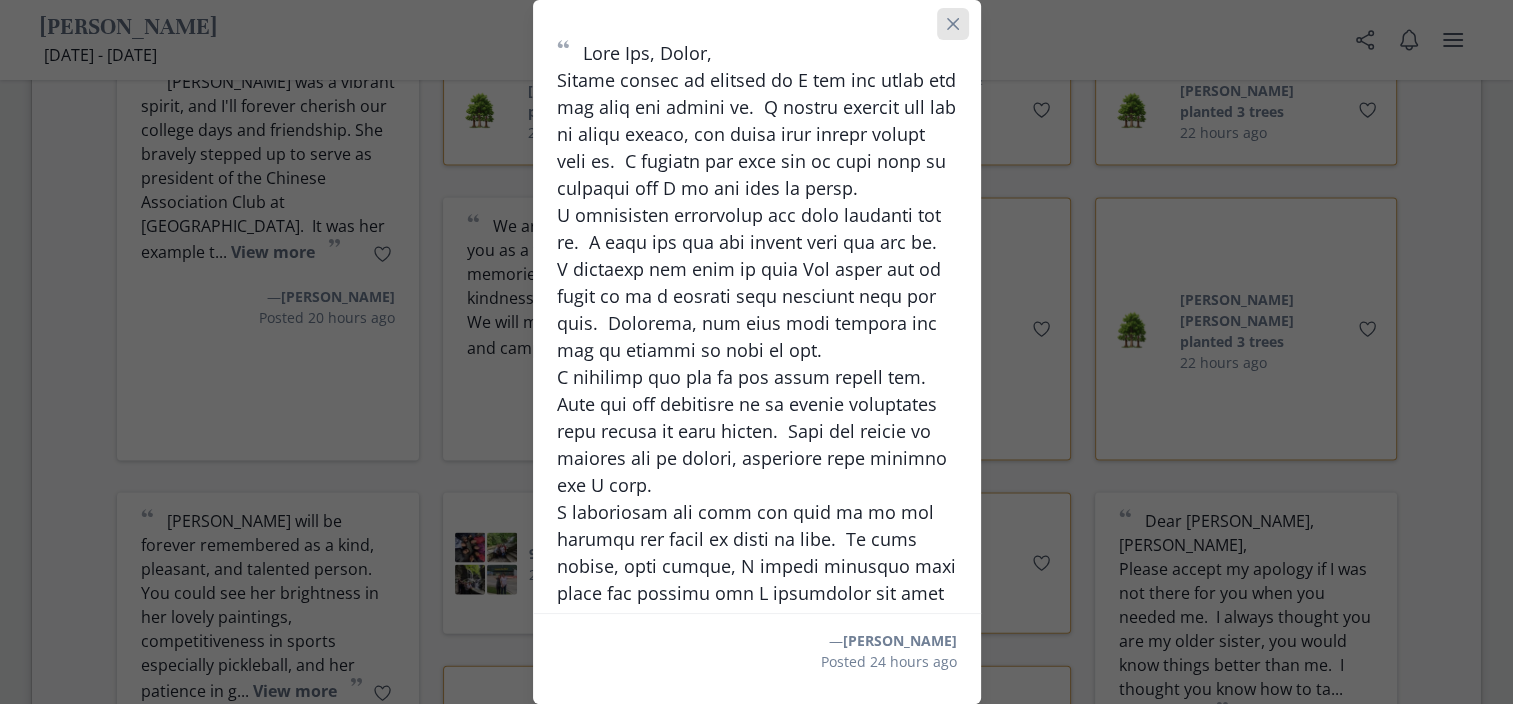 click 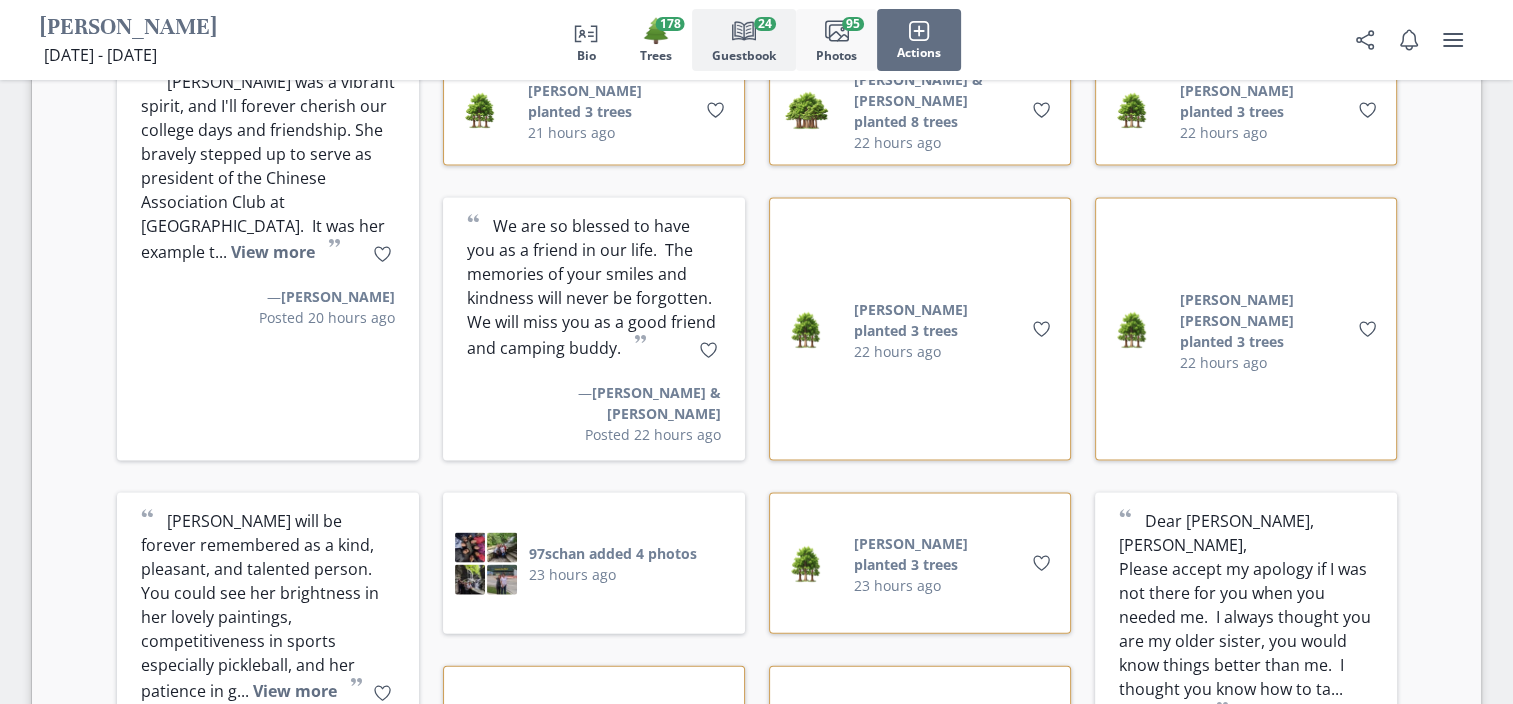 click on "Images" 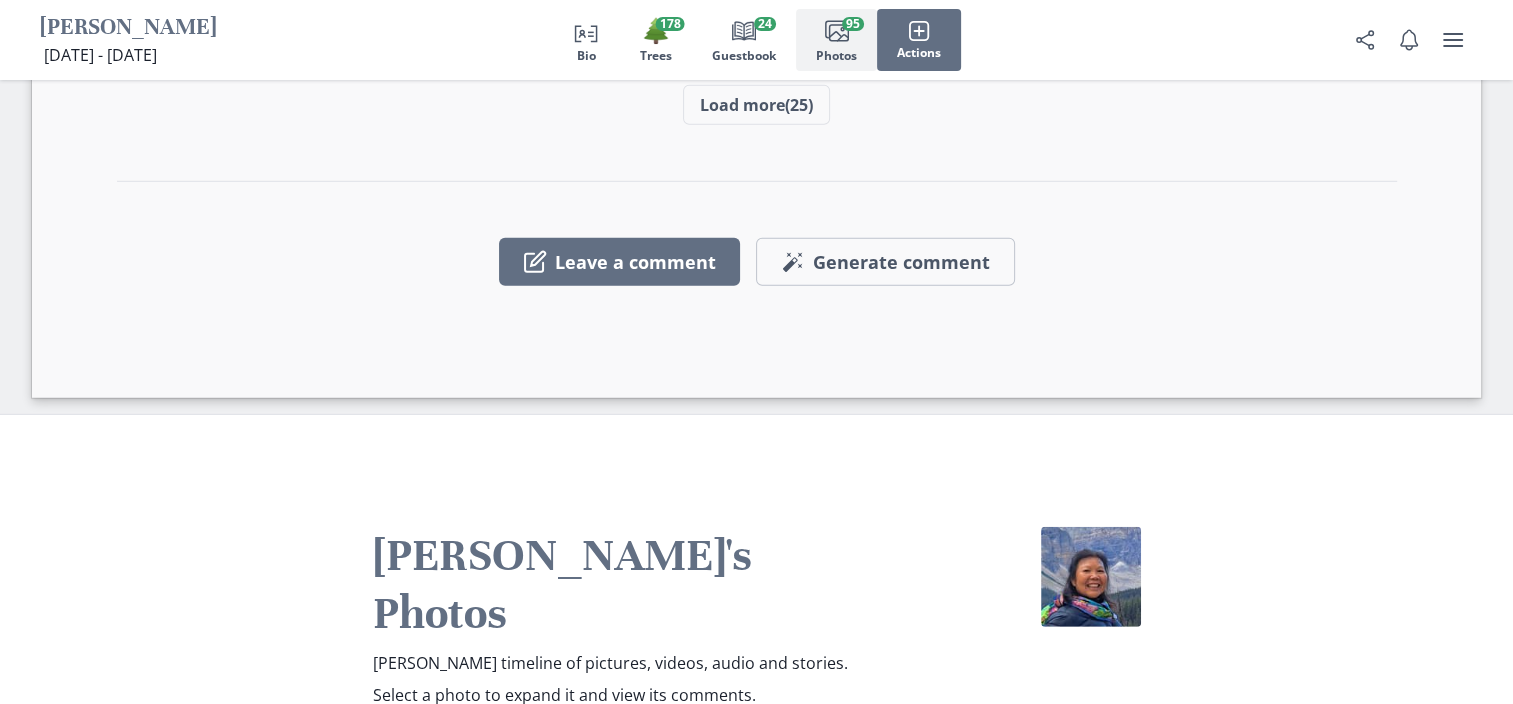 scroll, scrollTop: 5580, scrollLeft: 0, axis: vertical 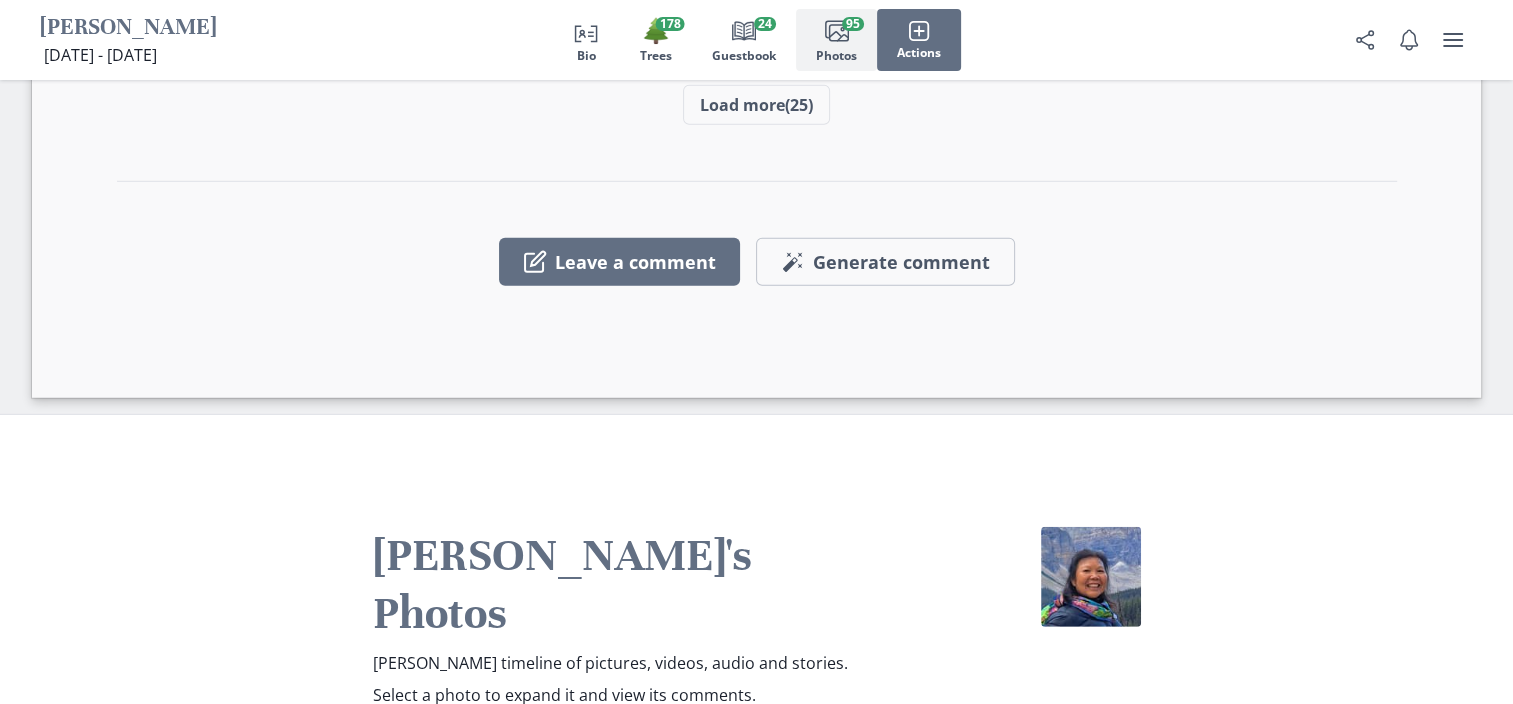 click on "Images Add photos" at bounding box center [756, 859] 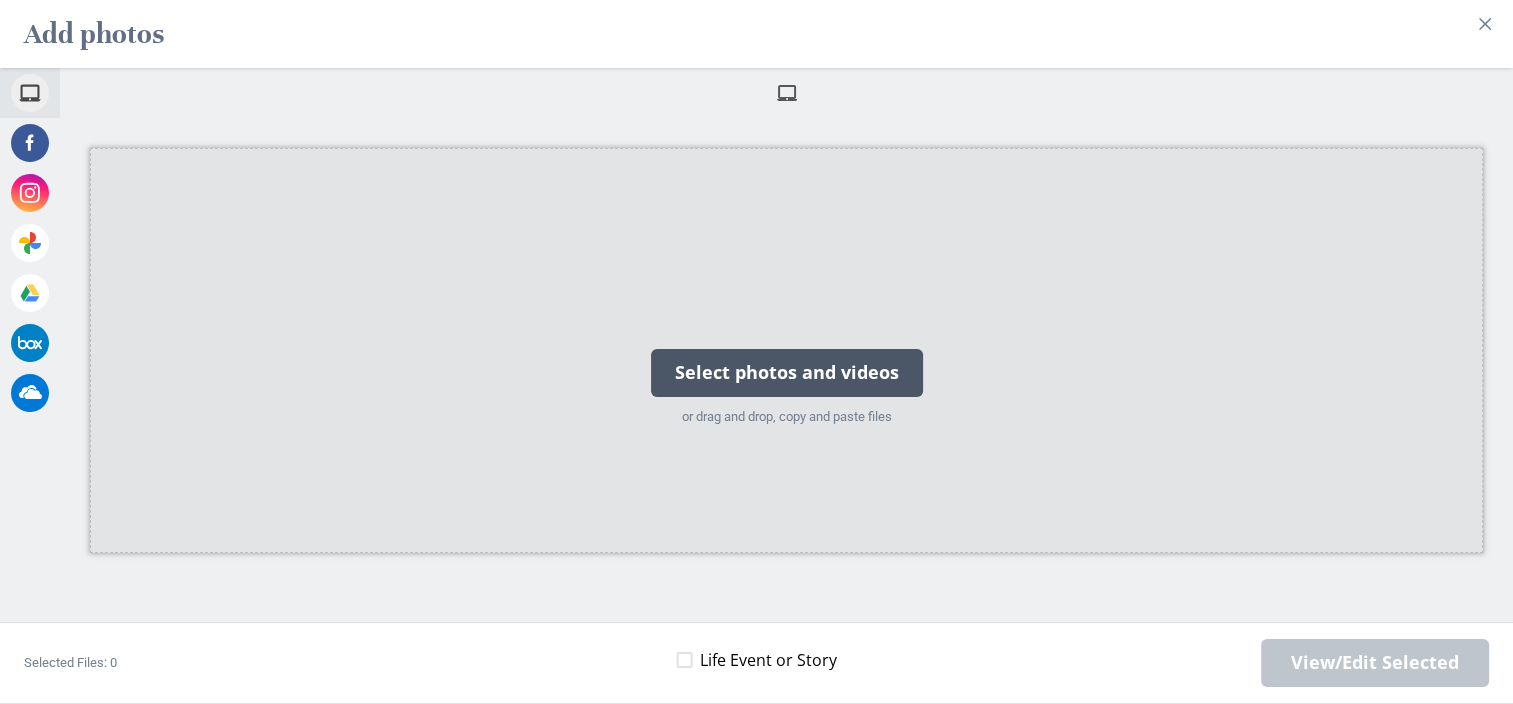 click on "Select photos and videos" at bounding box center (787, 373) 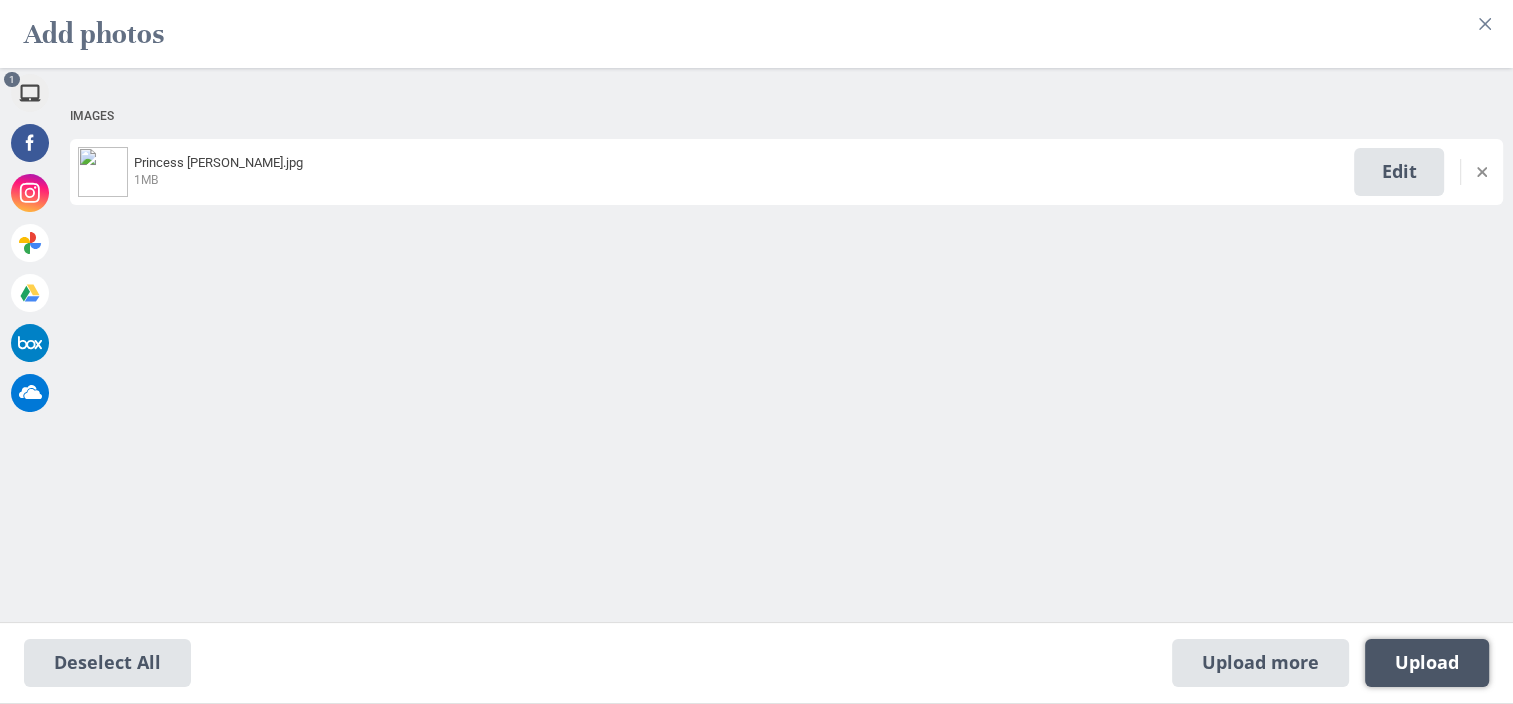 click on "Upload
1" at bounding box center [1427, 663] 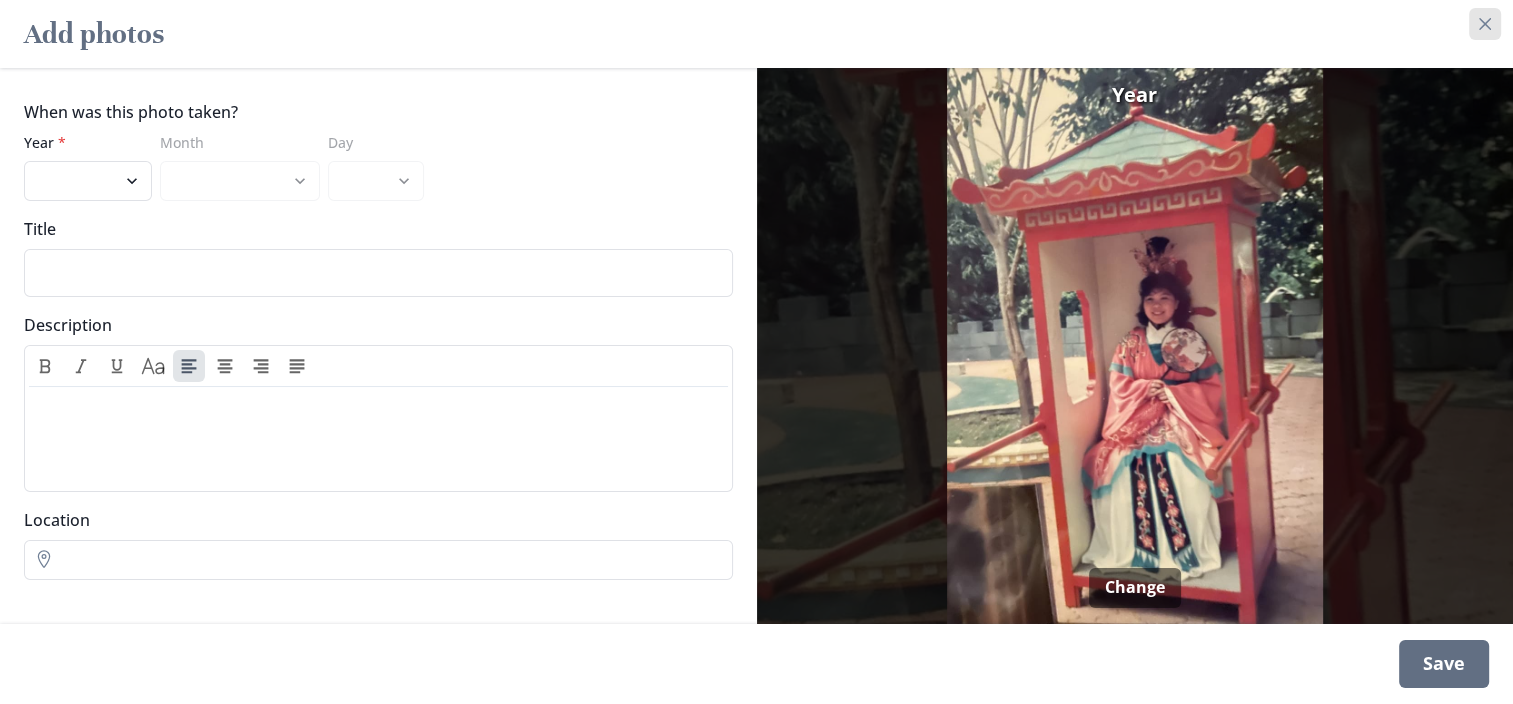 click 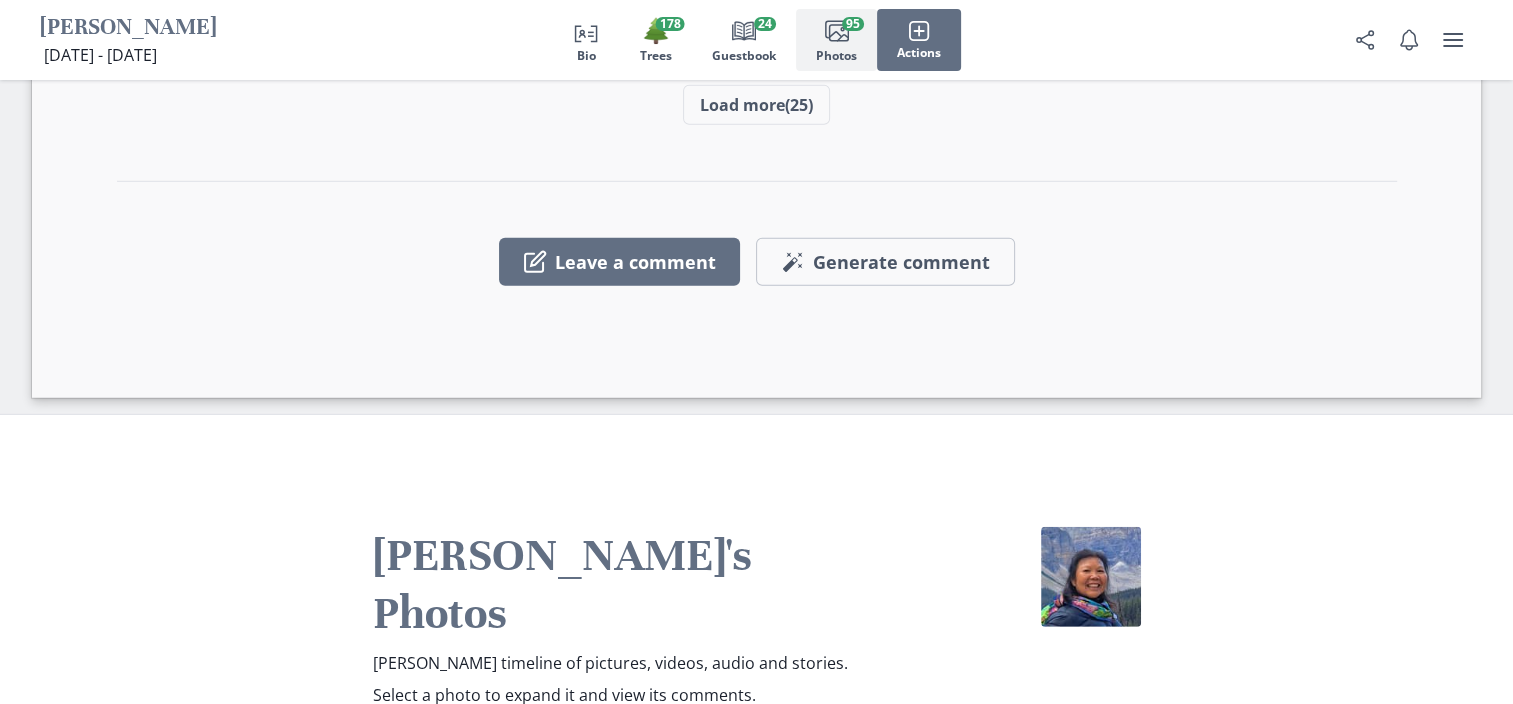 click on "Images Add photos" at bounding box center (756, 859) 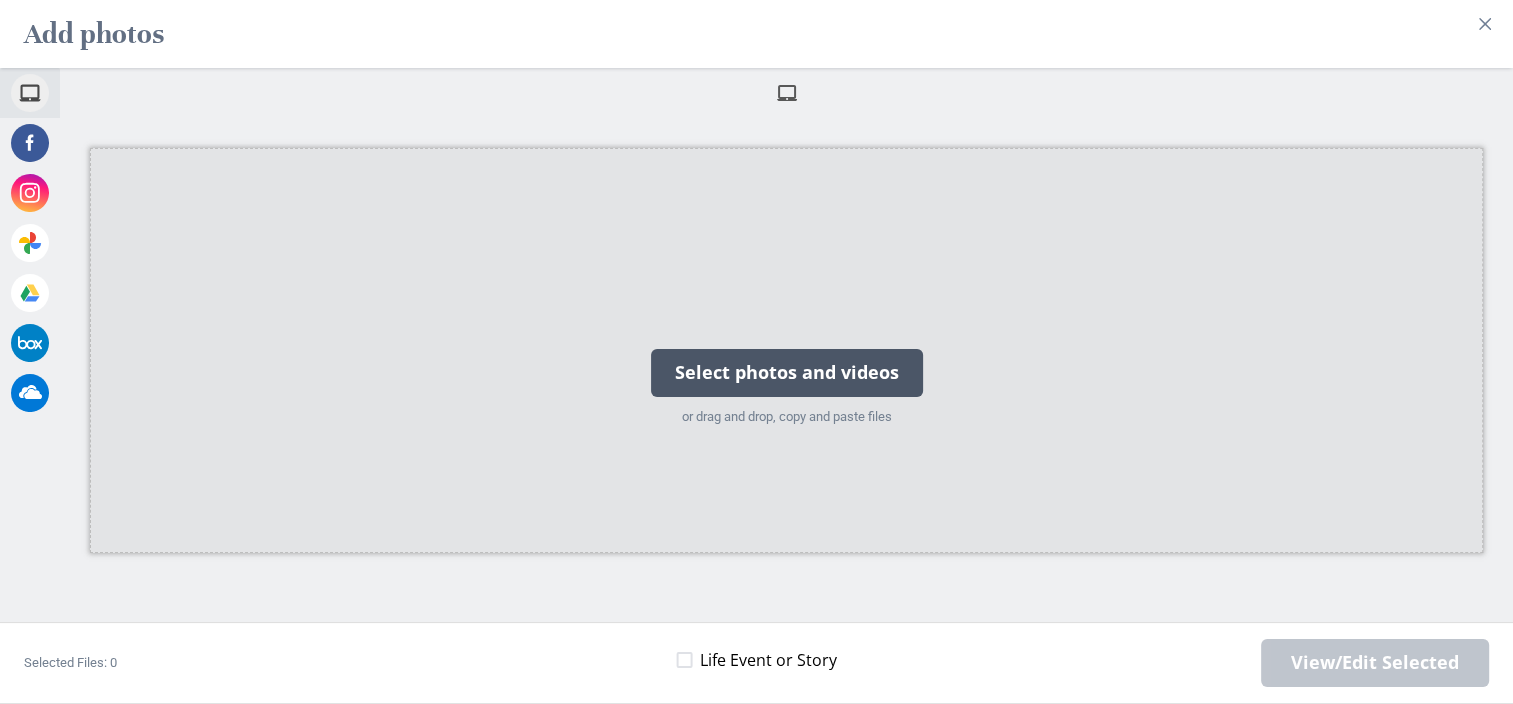 click on "Select photos and videos" at bounding box center (787, 373) 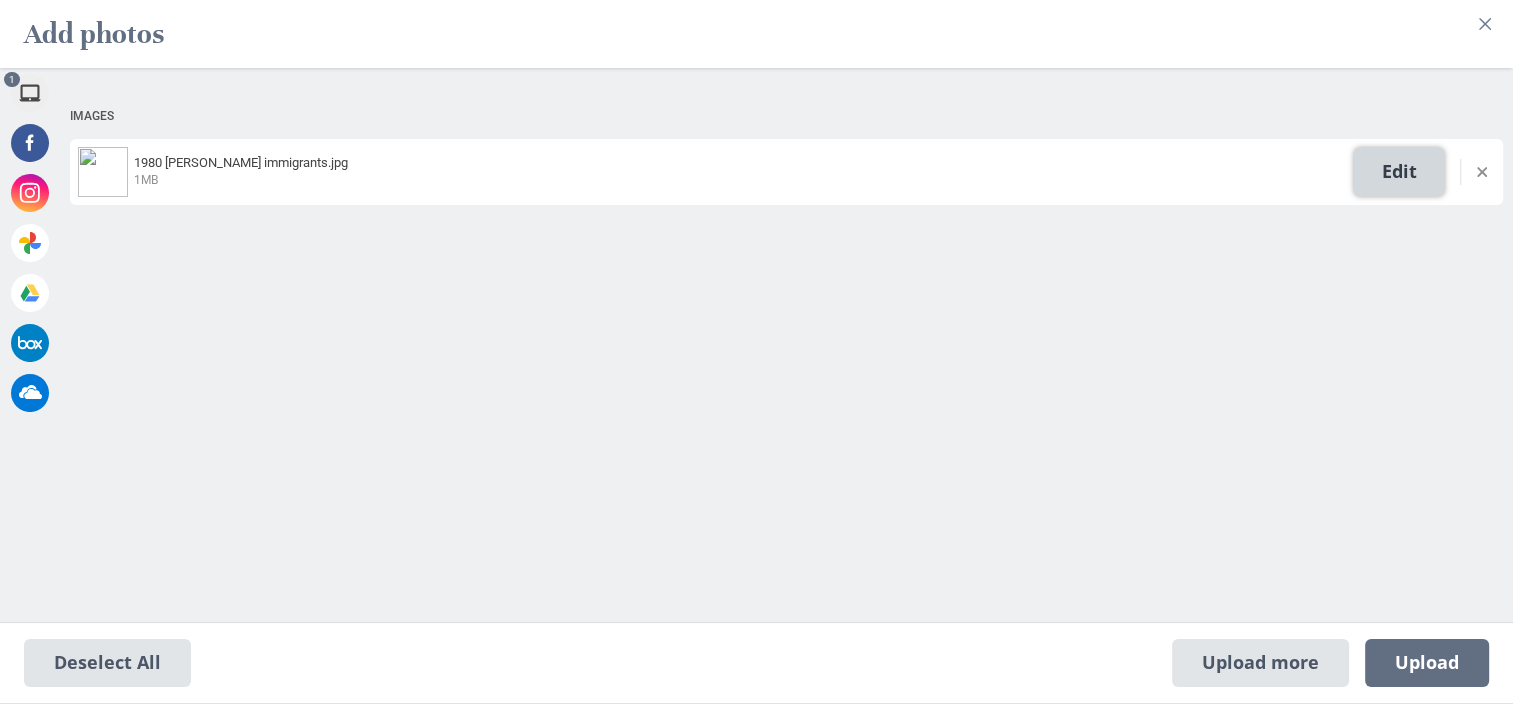 click on "Edit" at bounding box center (1399, 172) 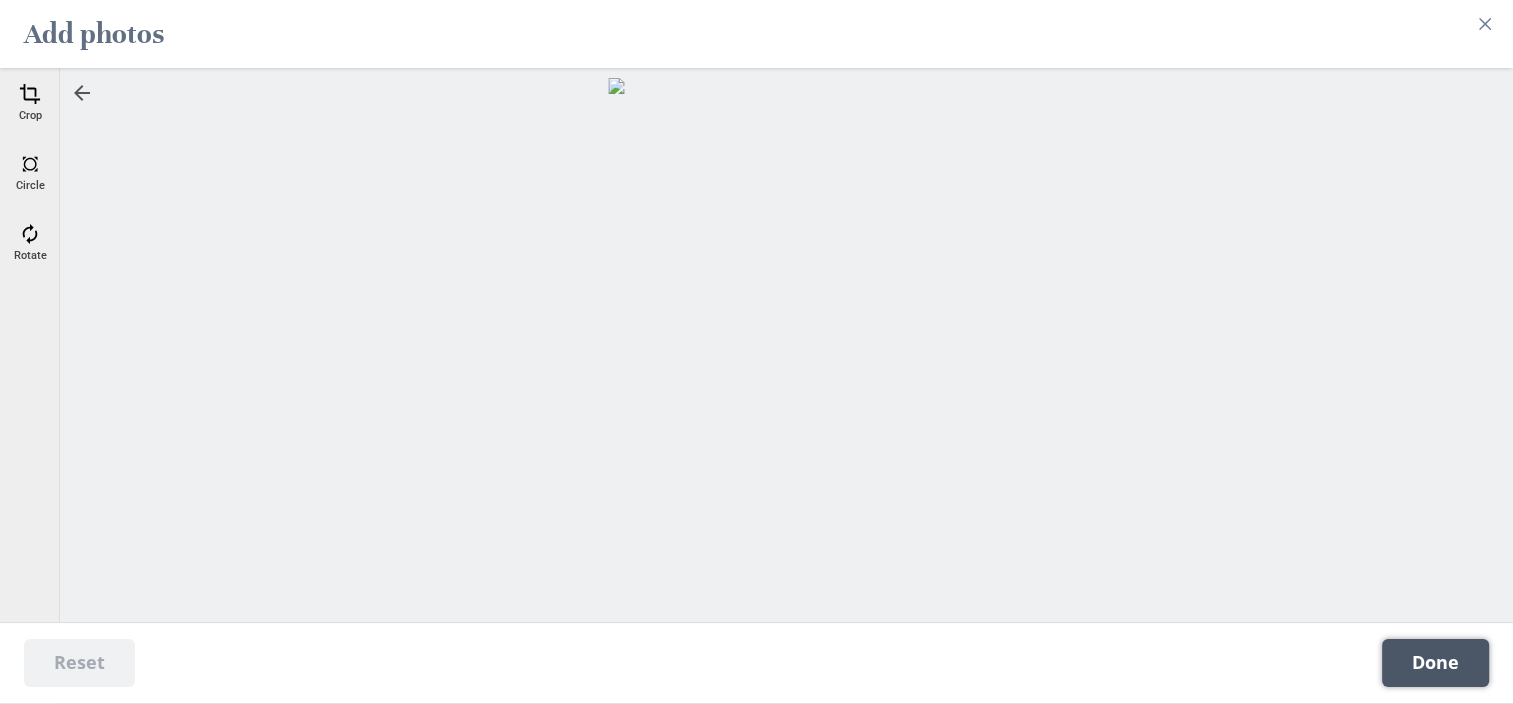 click on "Done" at bounding box center [1435, 663] 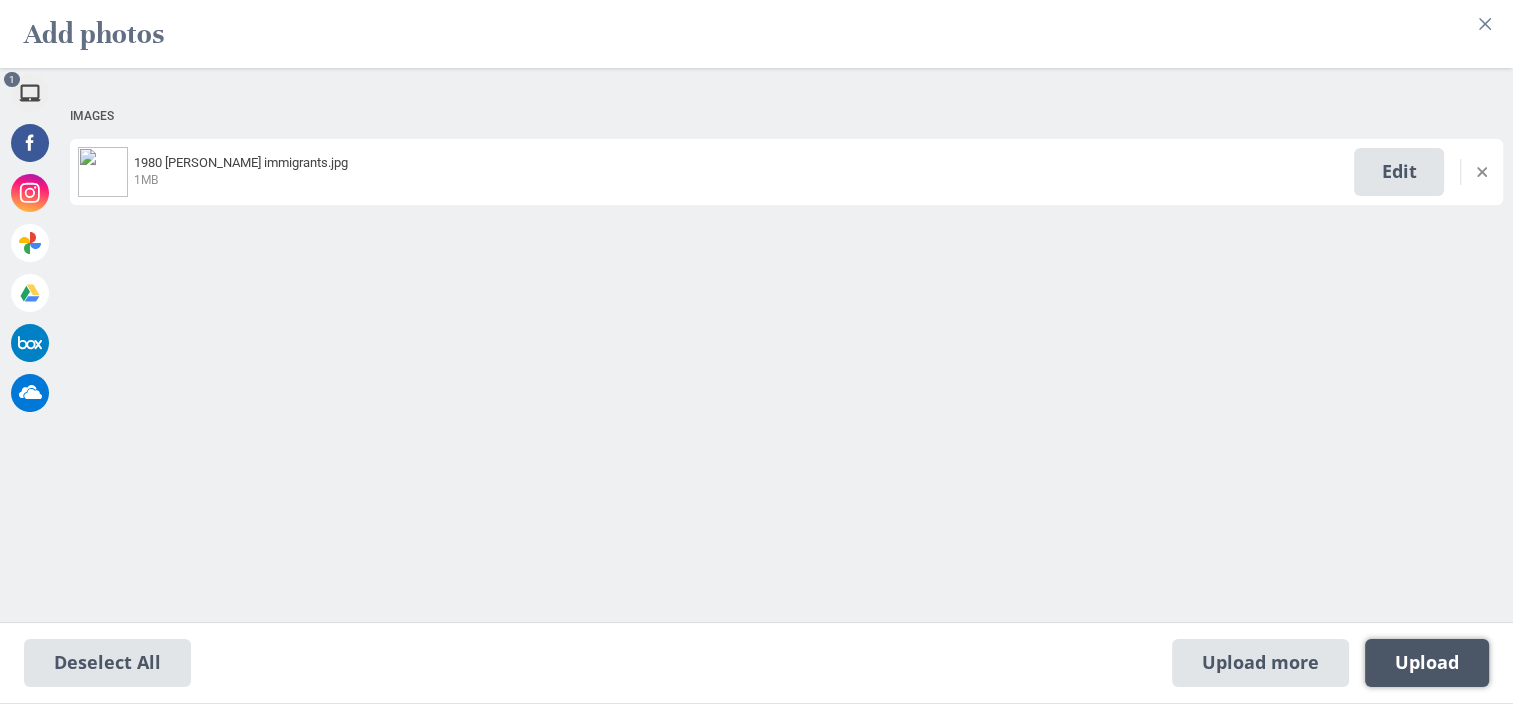 click on "Upload
1" at bounding box center [1427, 663] 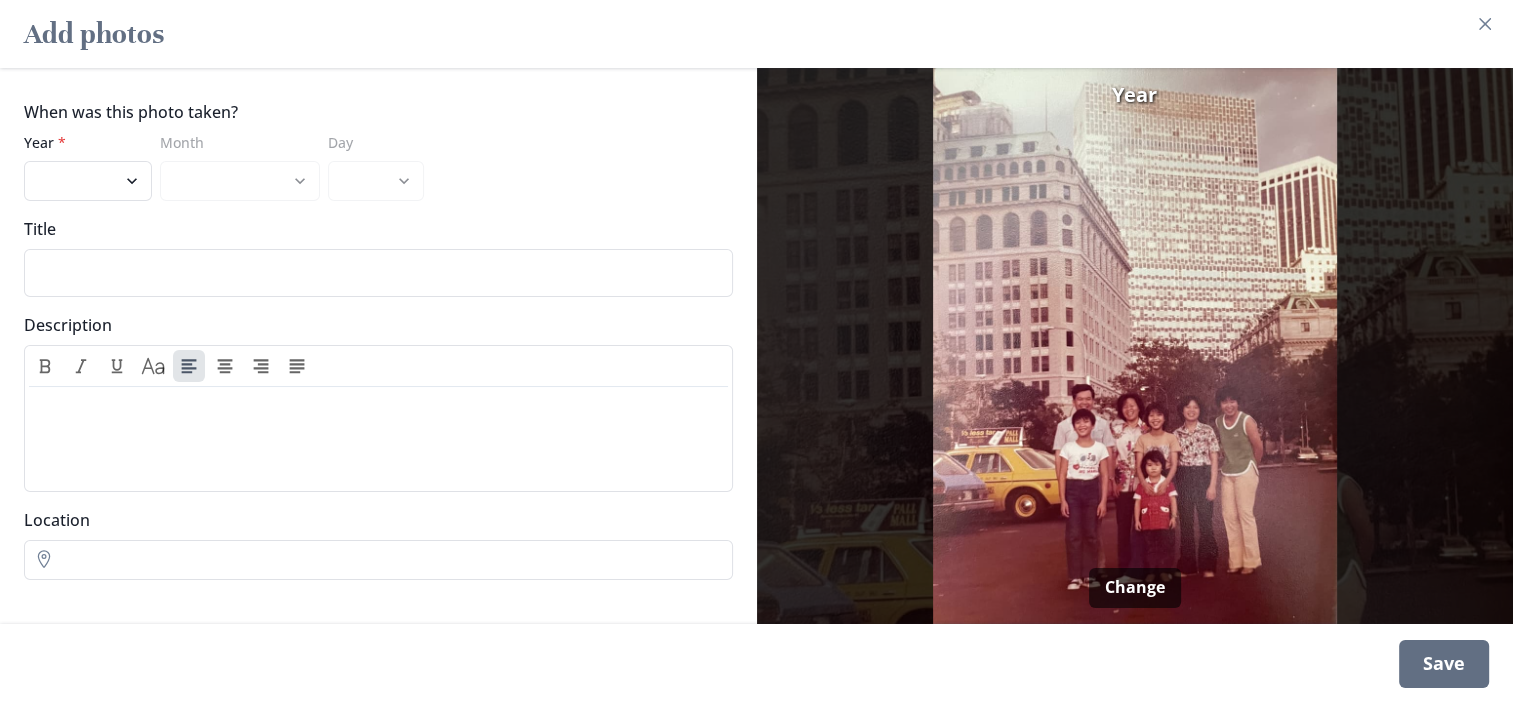 click on "Change" at bounding box center (1135, 588) 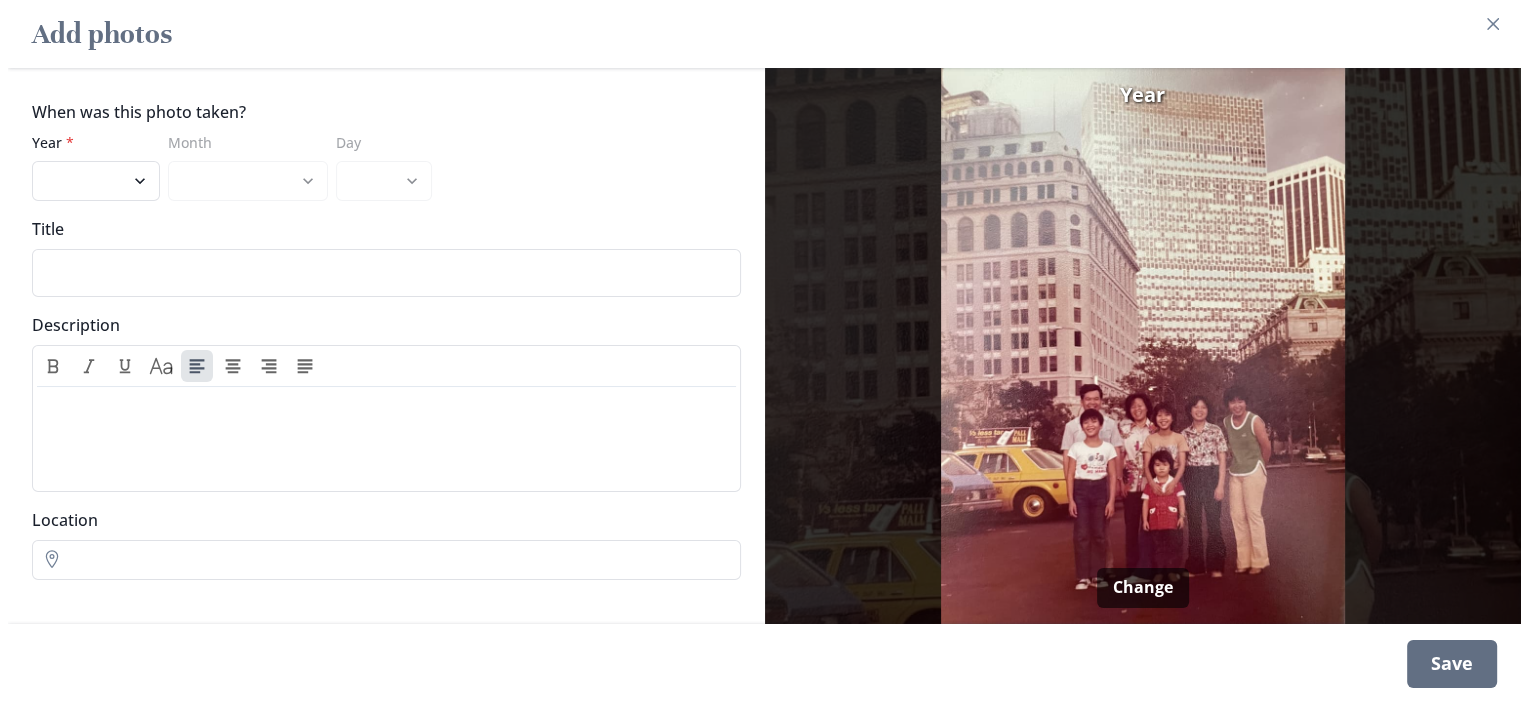 scroll, scrollTop: 5556, scrollLeft: 0, axis: vertical 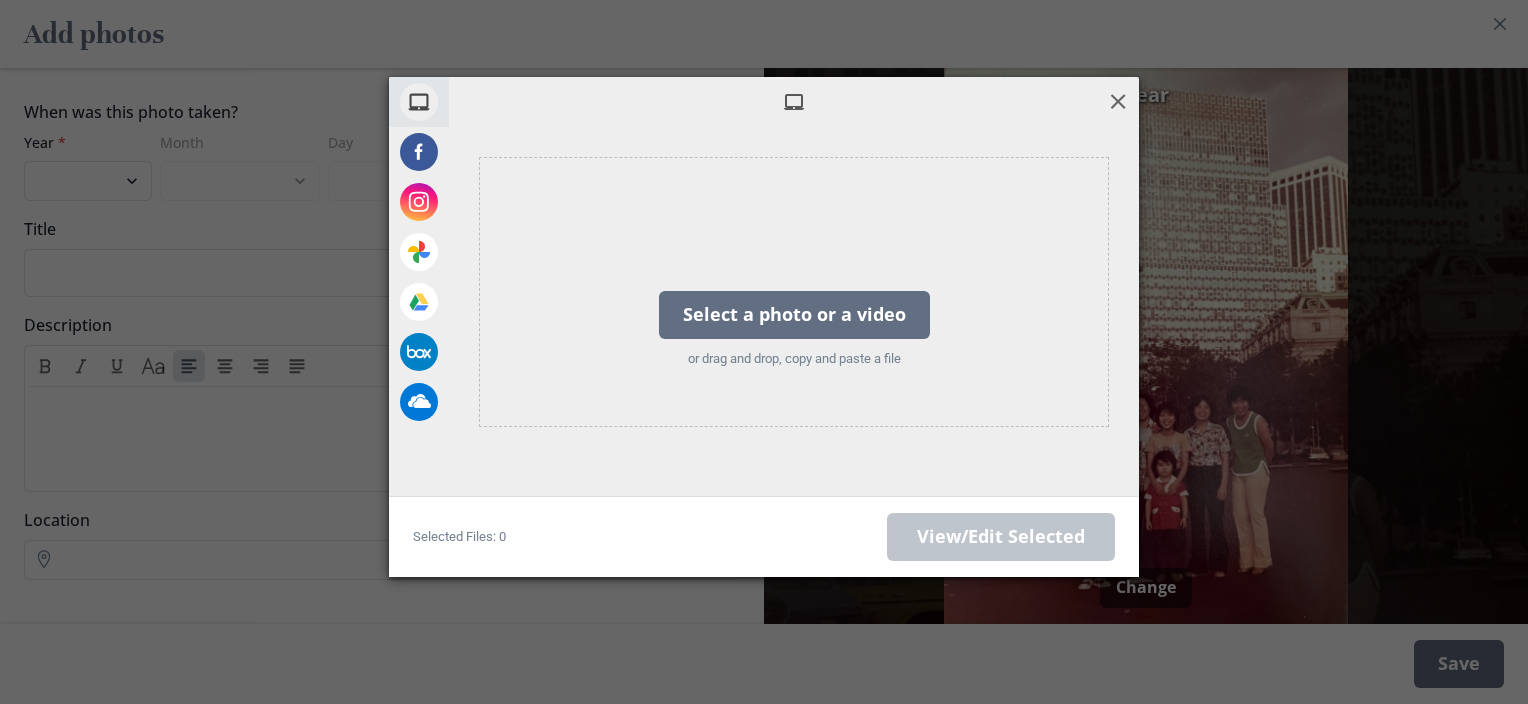 click at bounding box center (1118, 101) 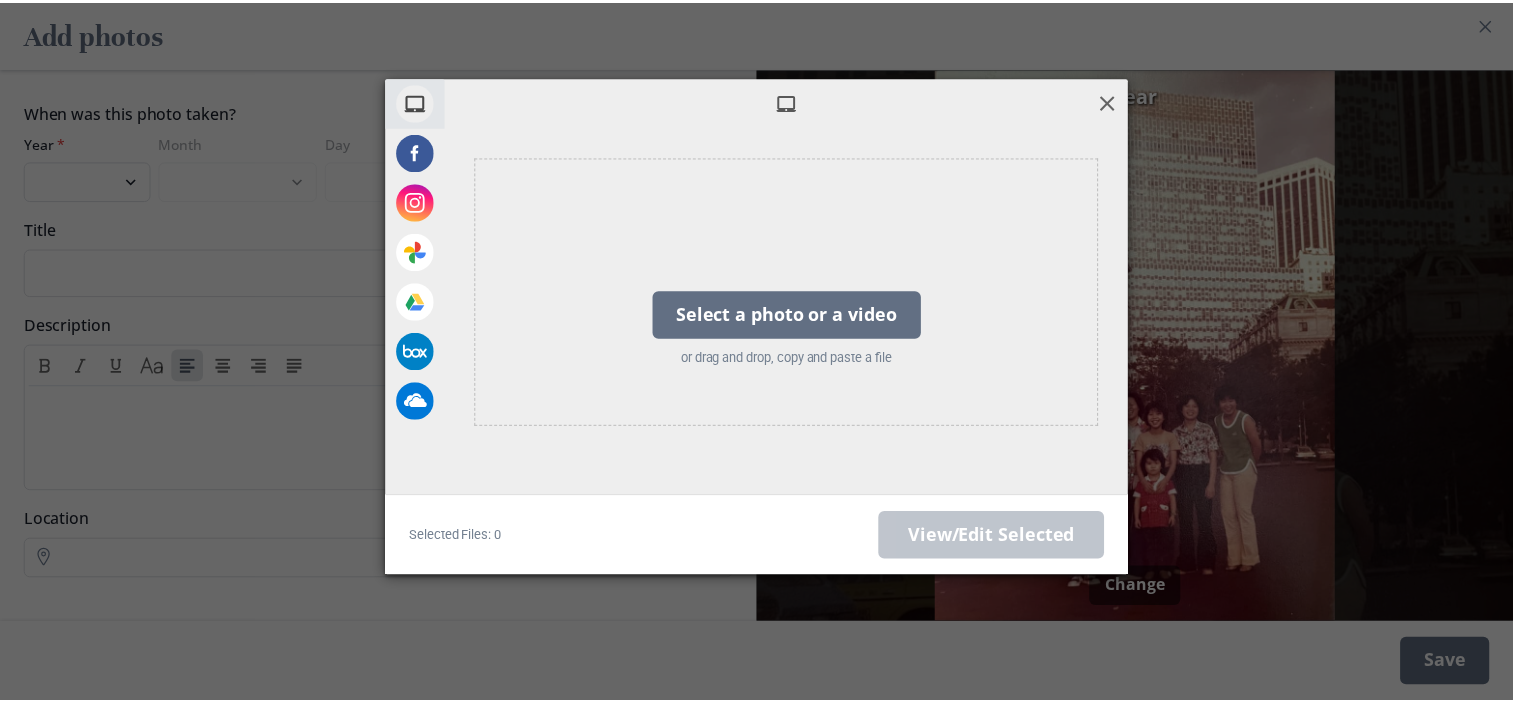 scroll, scrollTop: 5580, scrollLeft: 0, axis: vertical 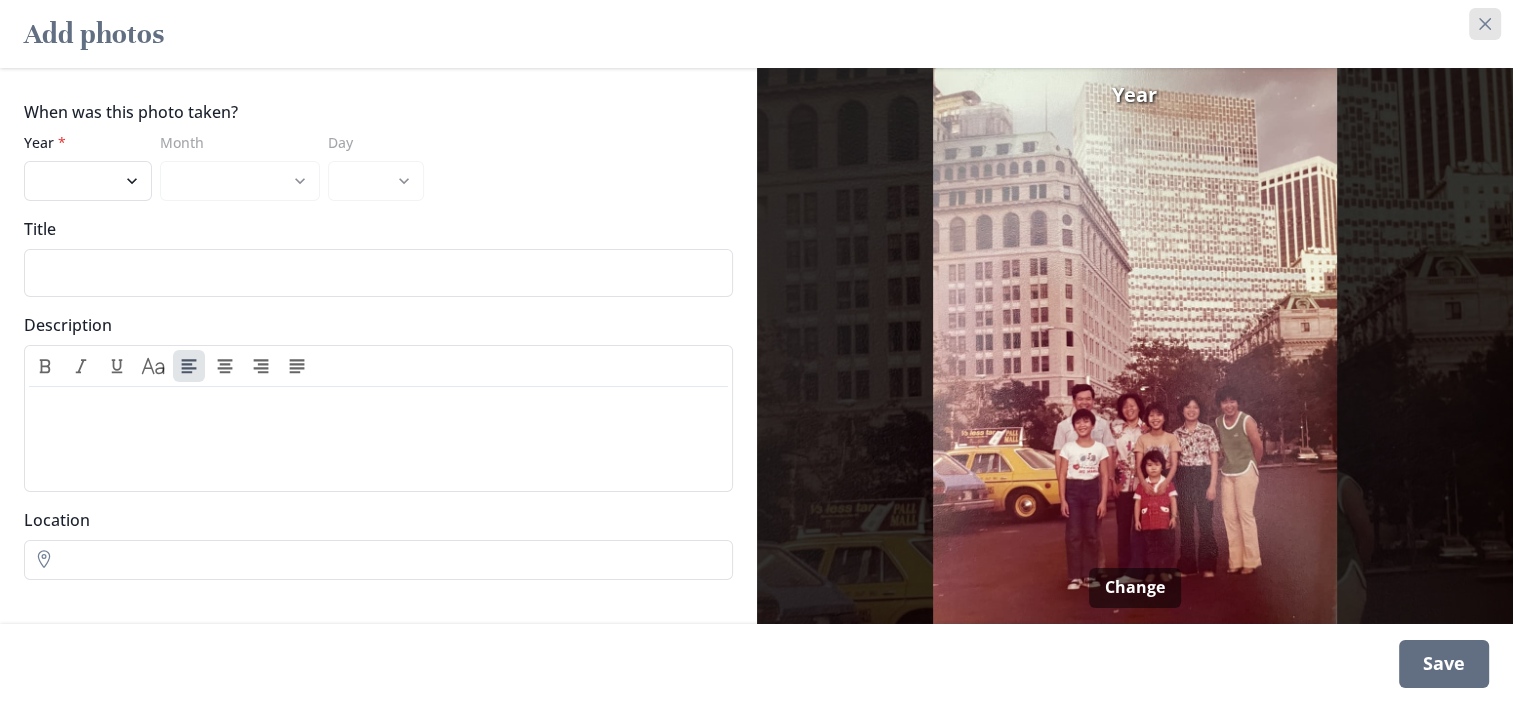 click 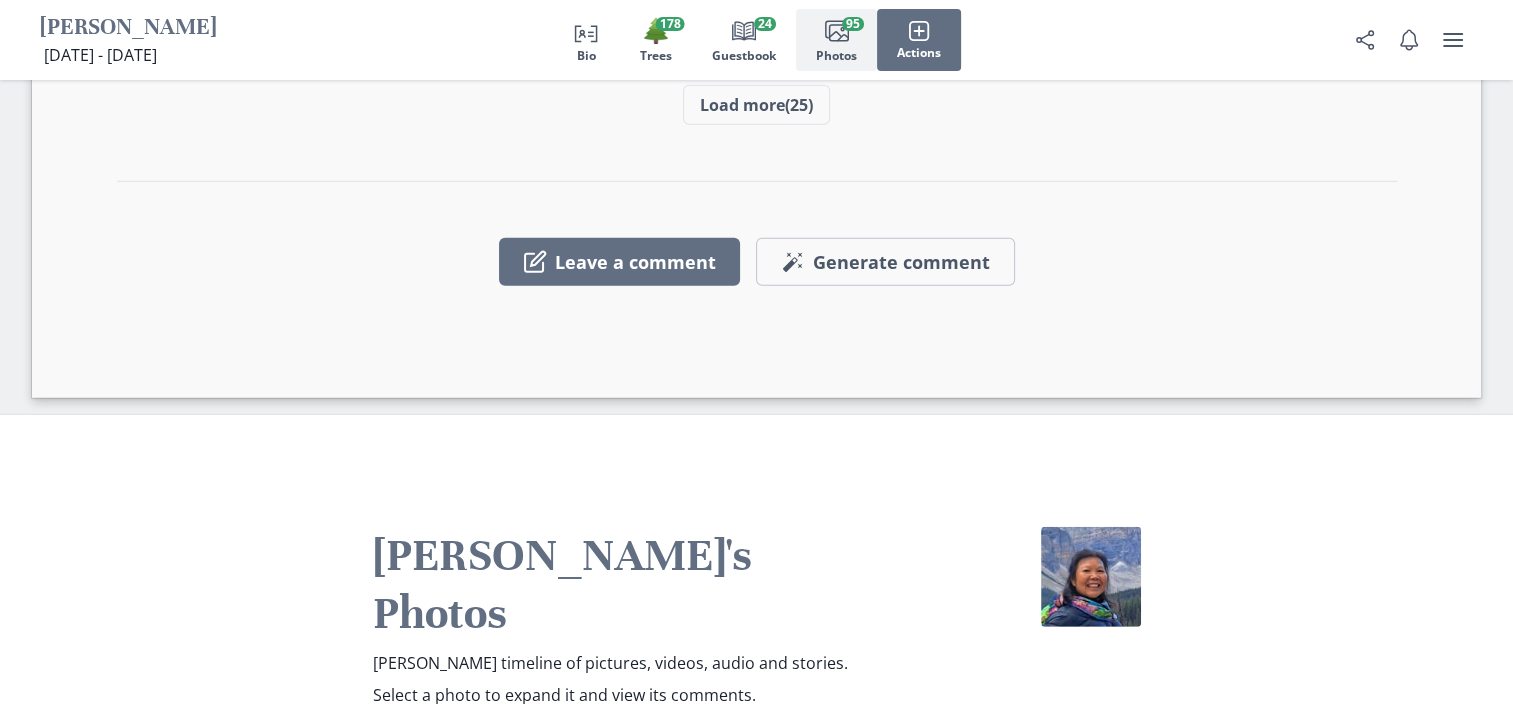 click on "Images Add photos" at bounding box center (756, 859) 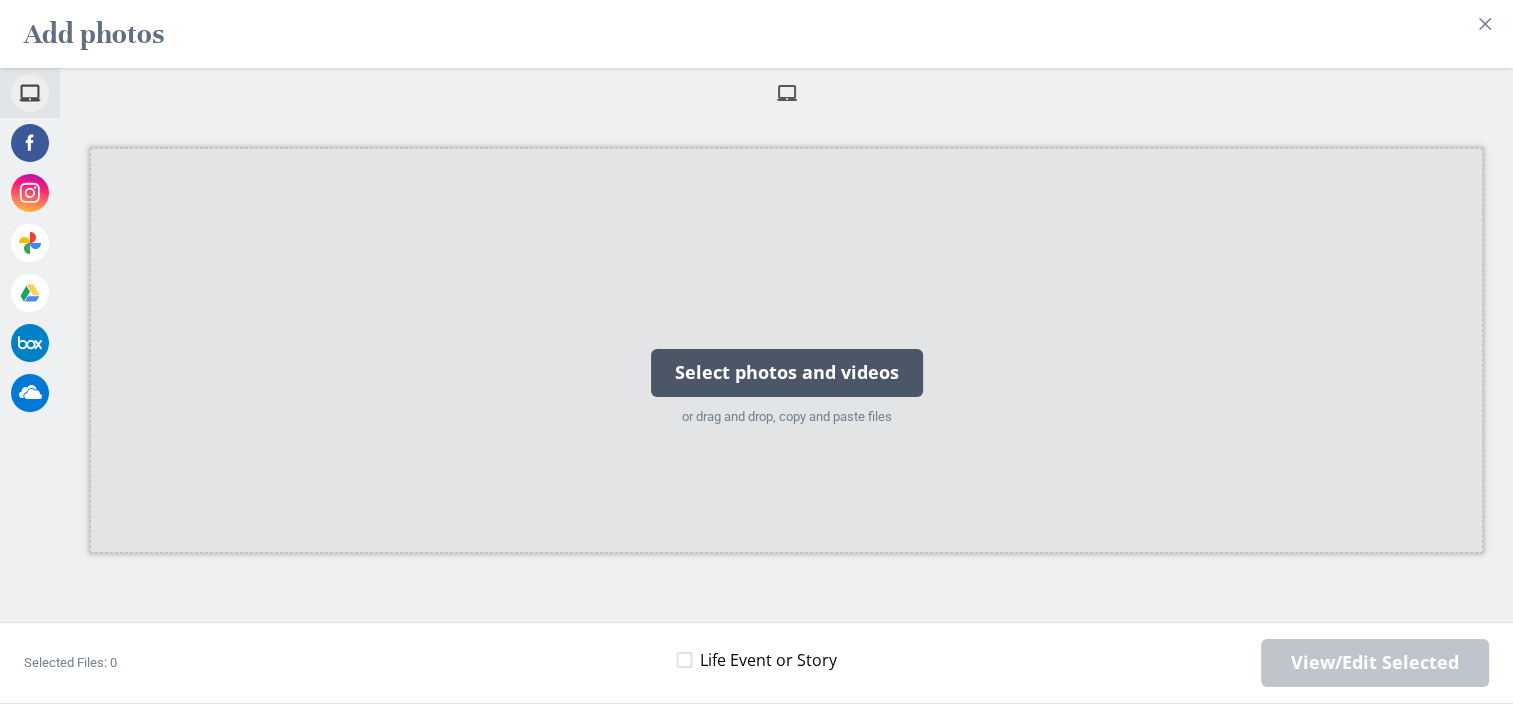 click on "Select photos and videos" at bounding box center (787, 373) 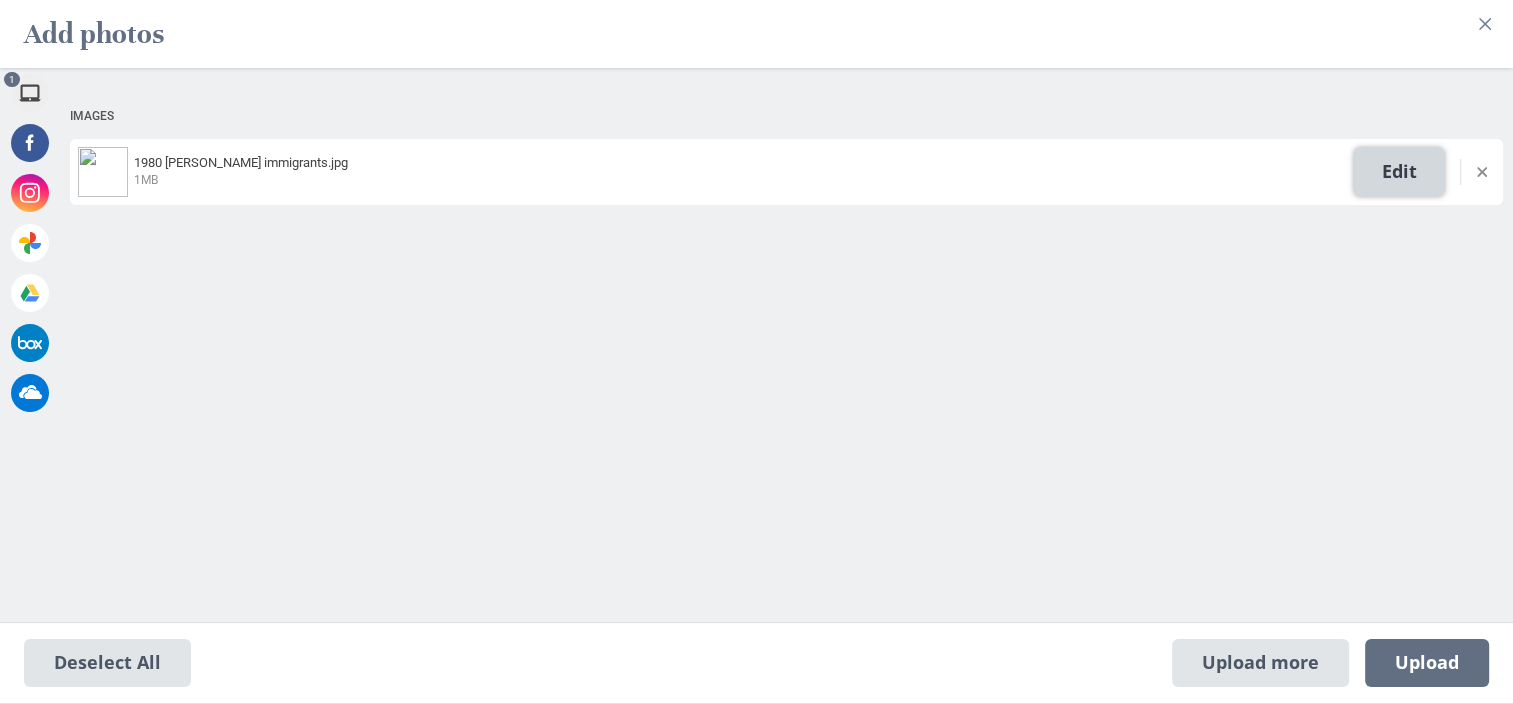 click on "Edit" at bounding box center [1399, 172] 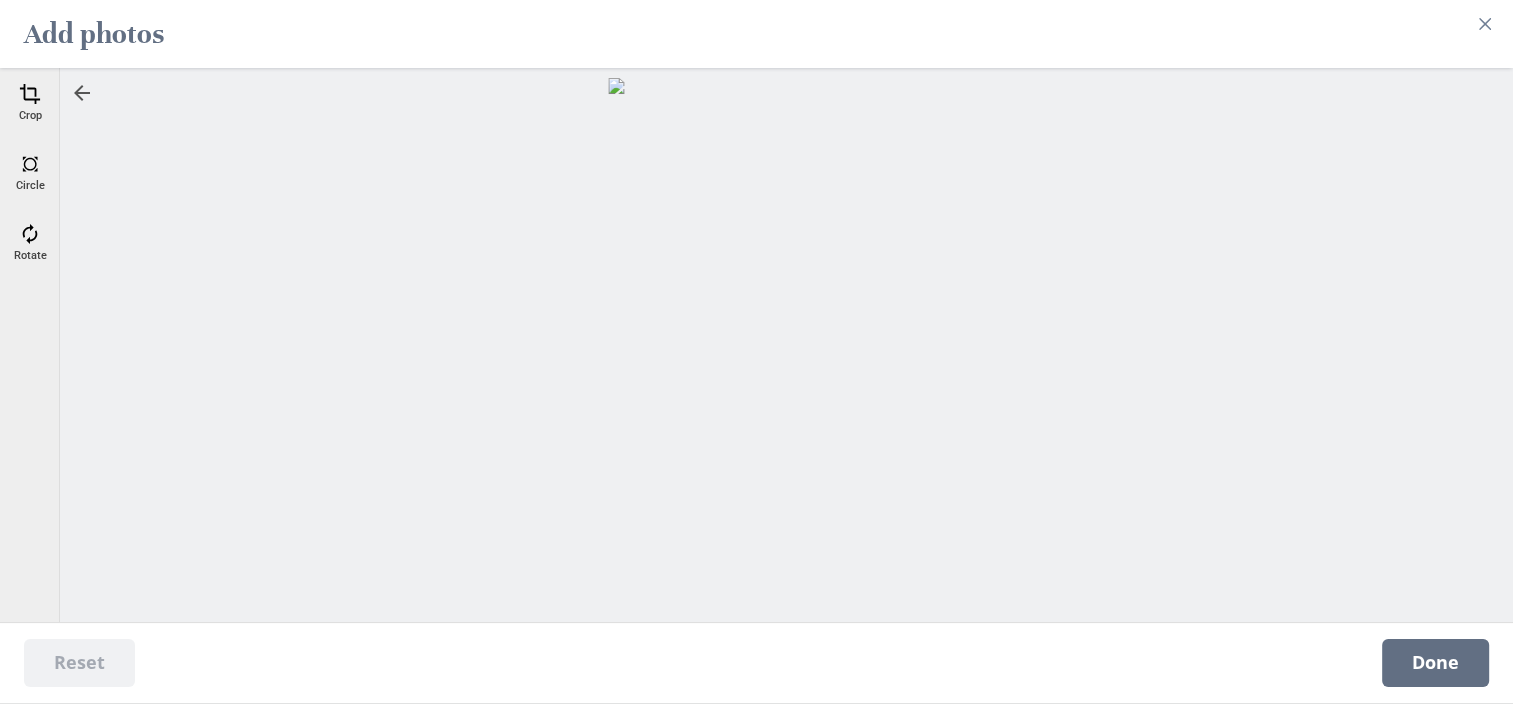 click at bounding box center (30, 94) 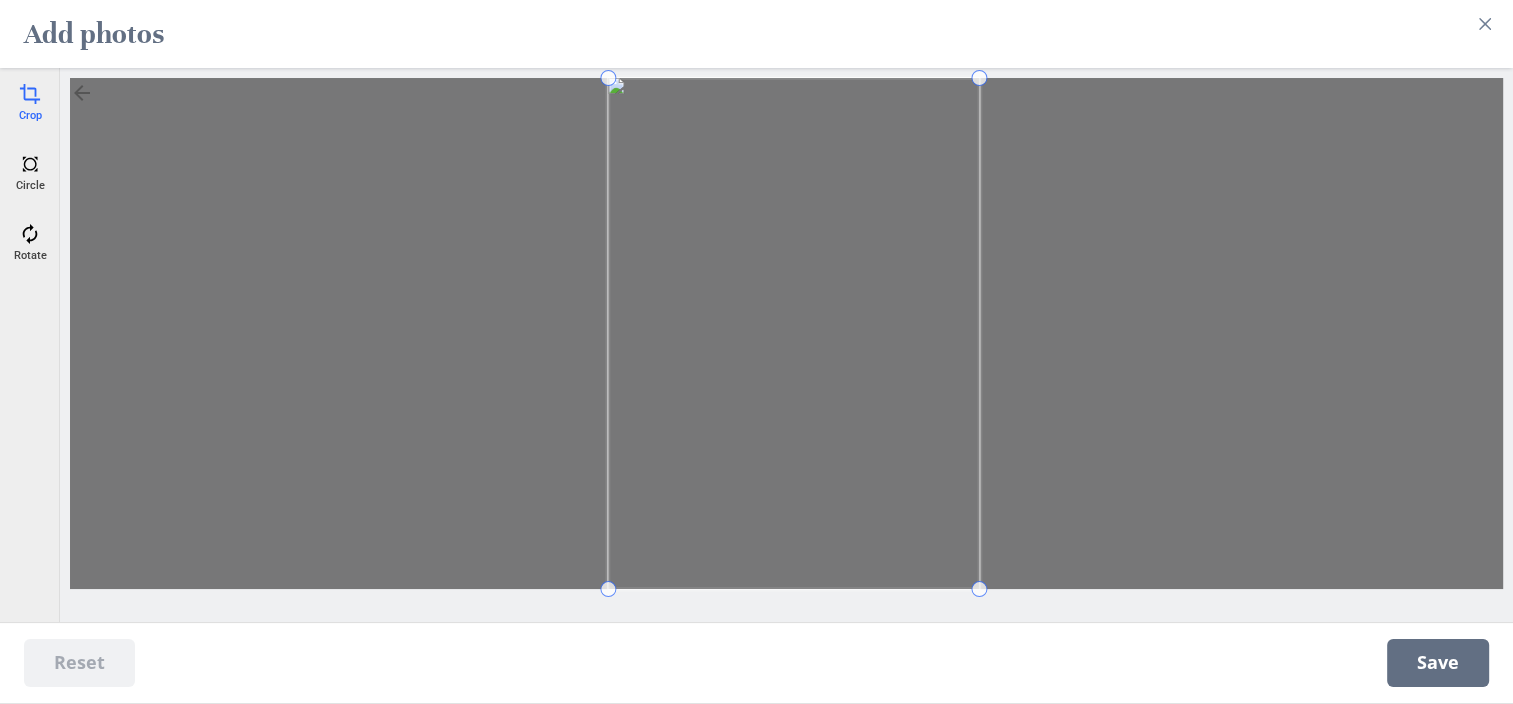click at bounding box center [786, 333] 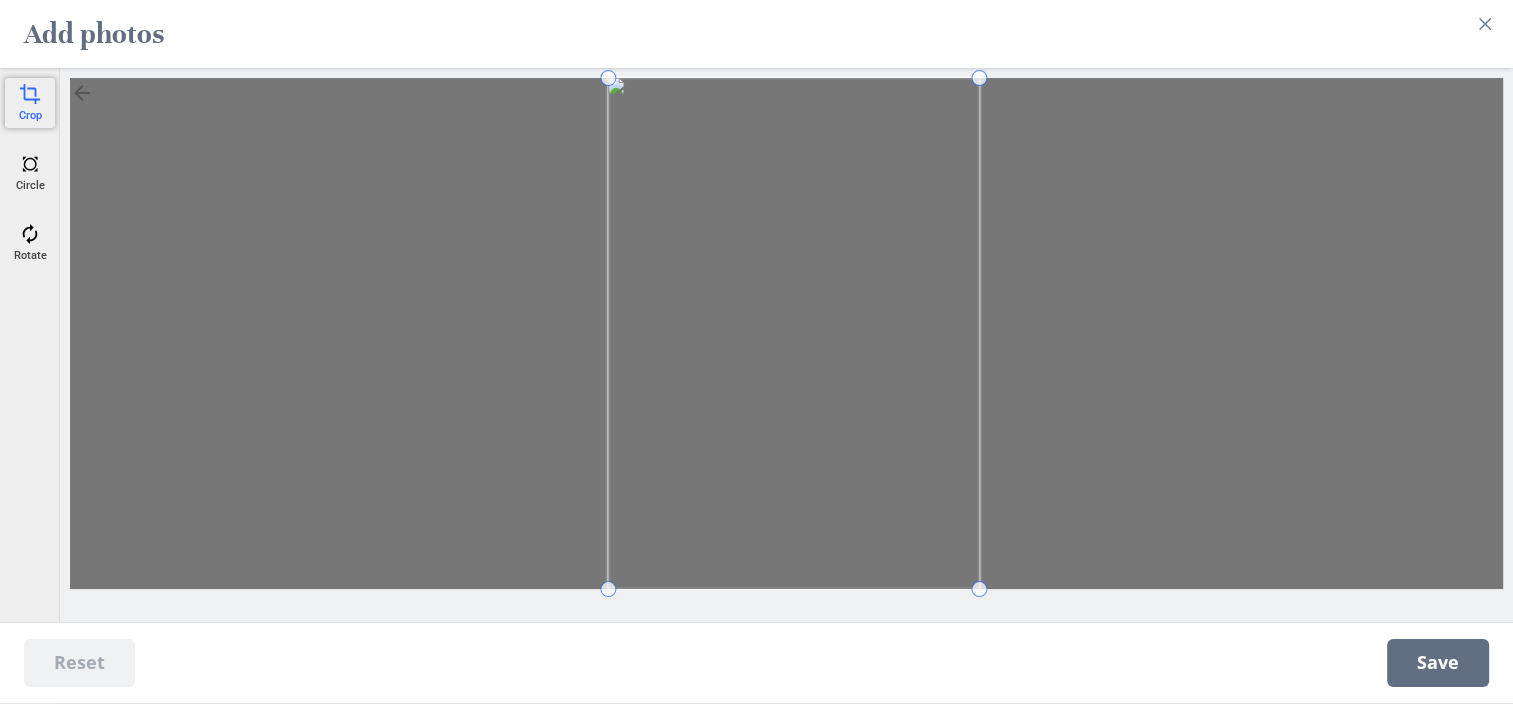 drag, startPoint x: 26, startPoint y: 86, endPoint x: 38, endPoint y: 98, distance: 16.970562 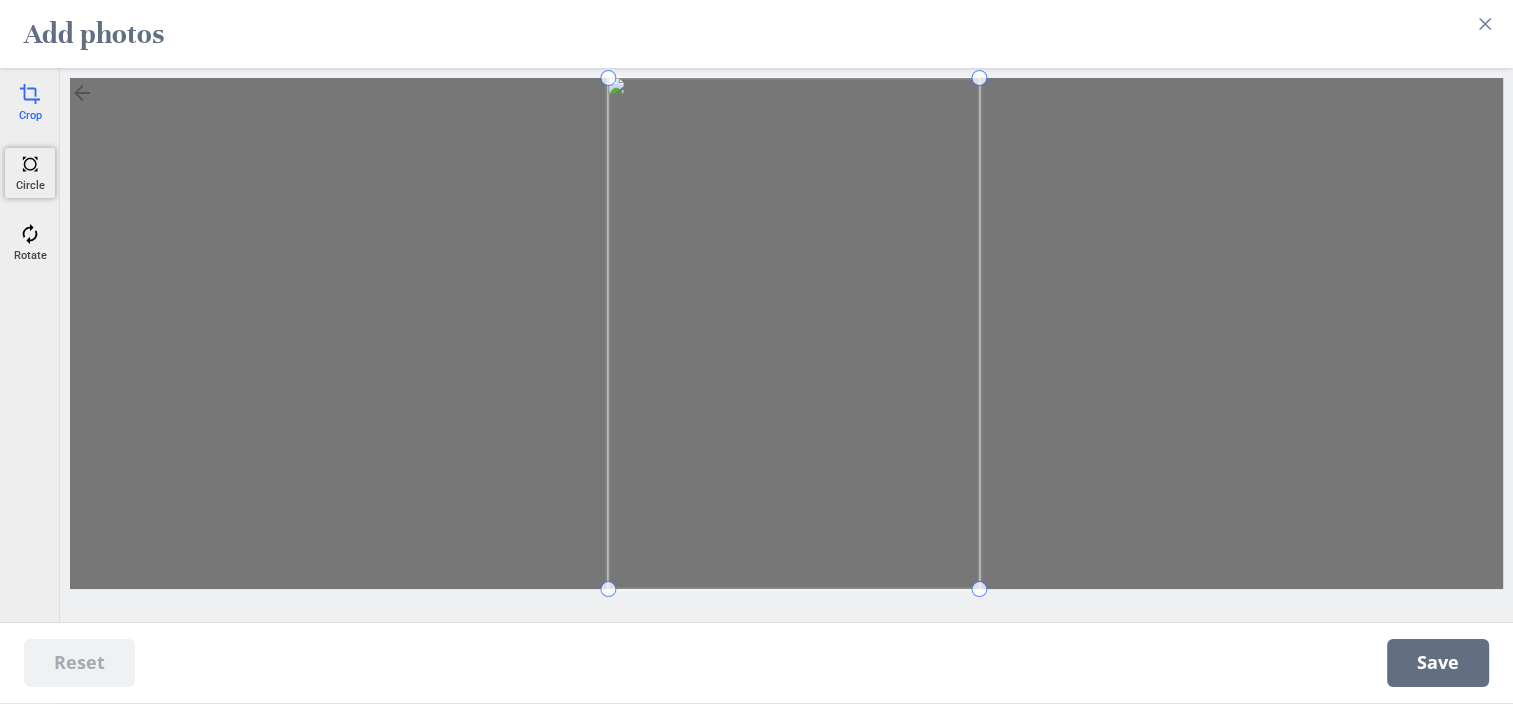 click at bounding box center [30, 164] 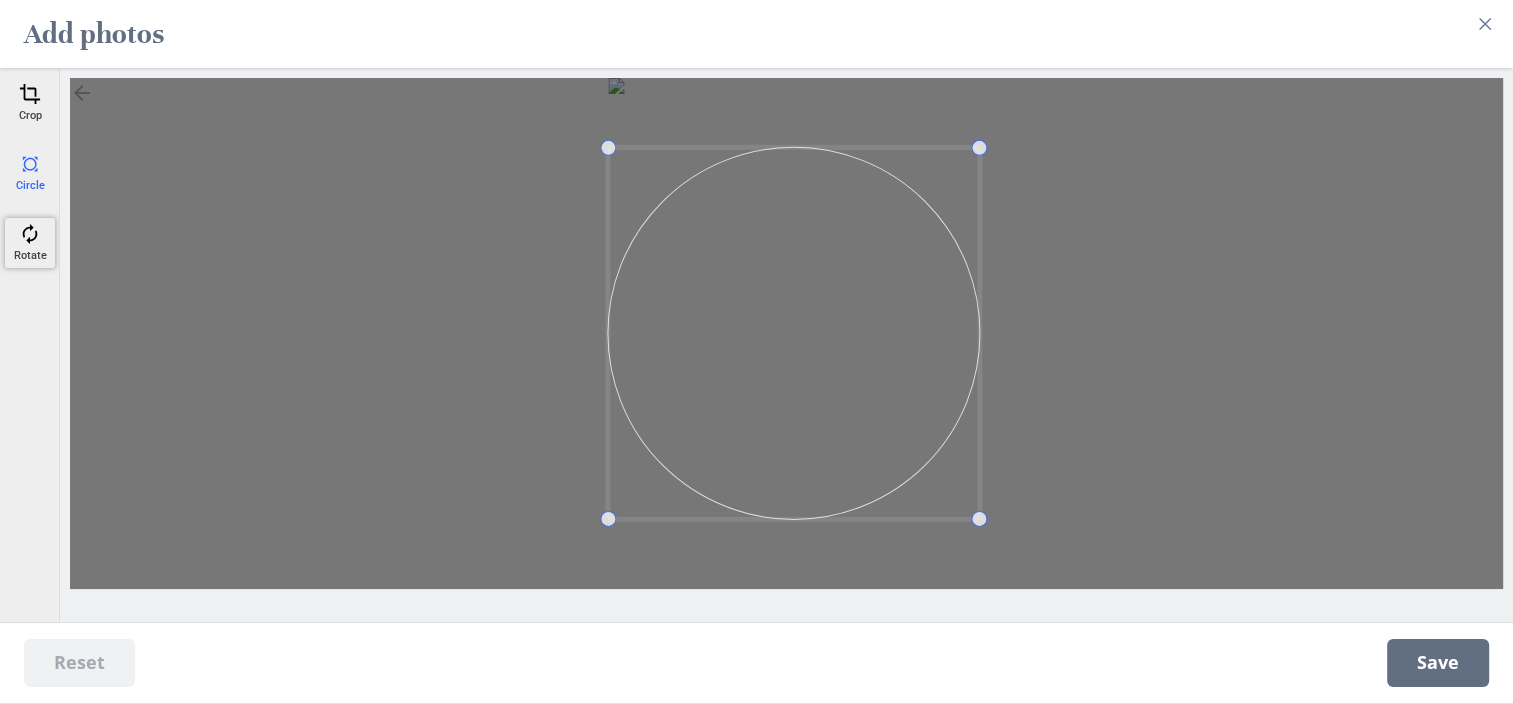 click at bounding box center (30, 234) 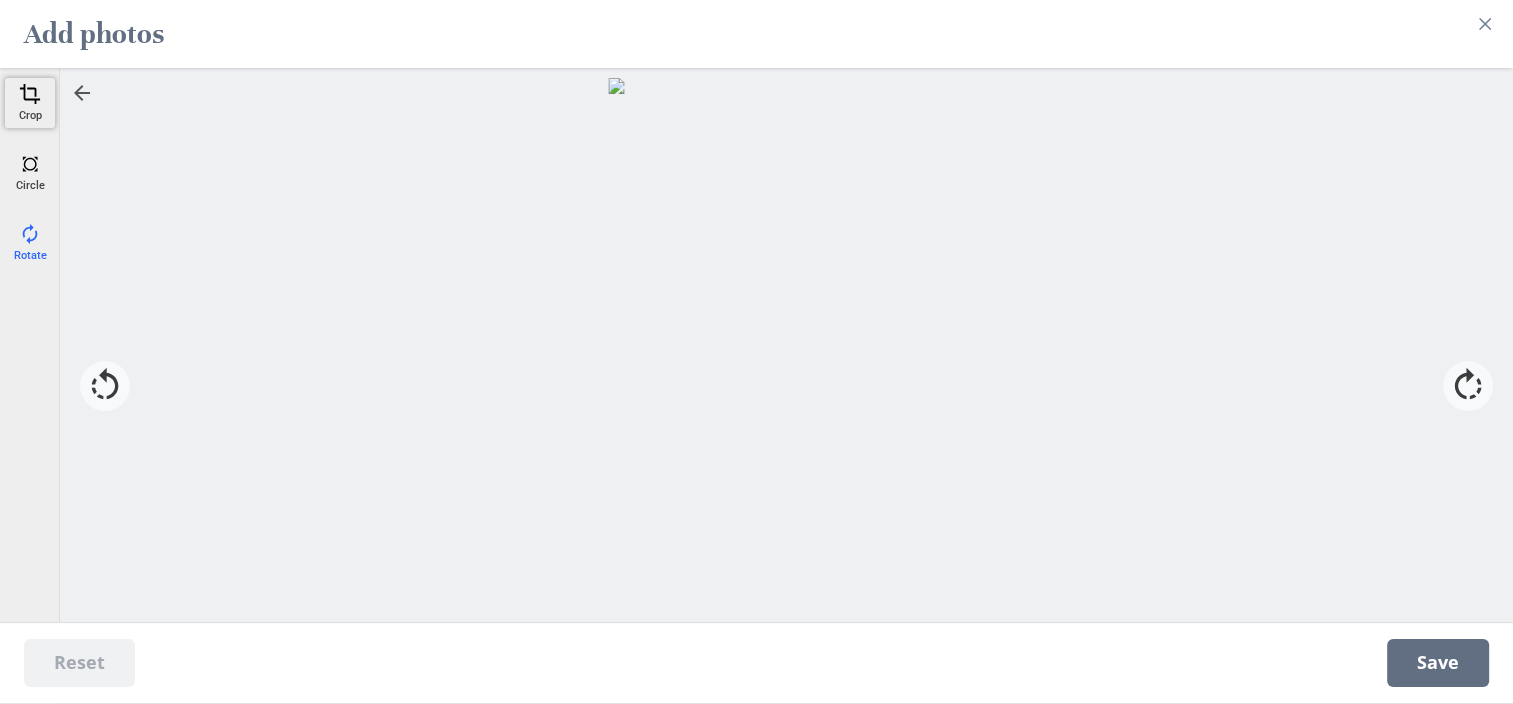 click at bounding box center (30, 94) 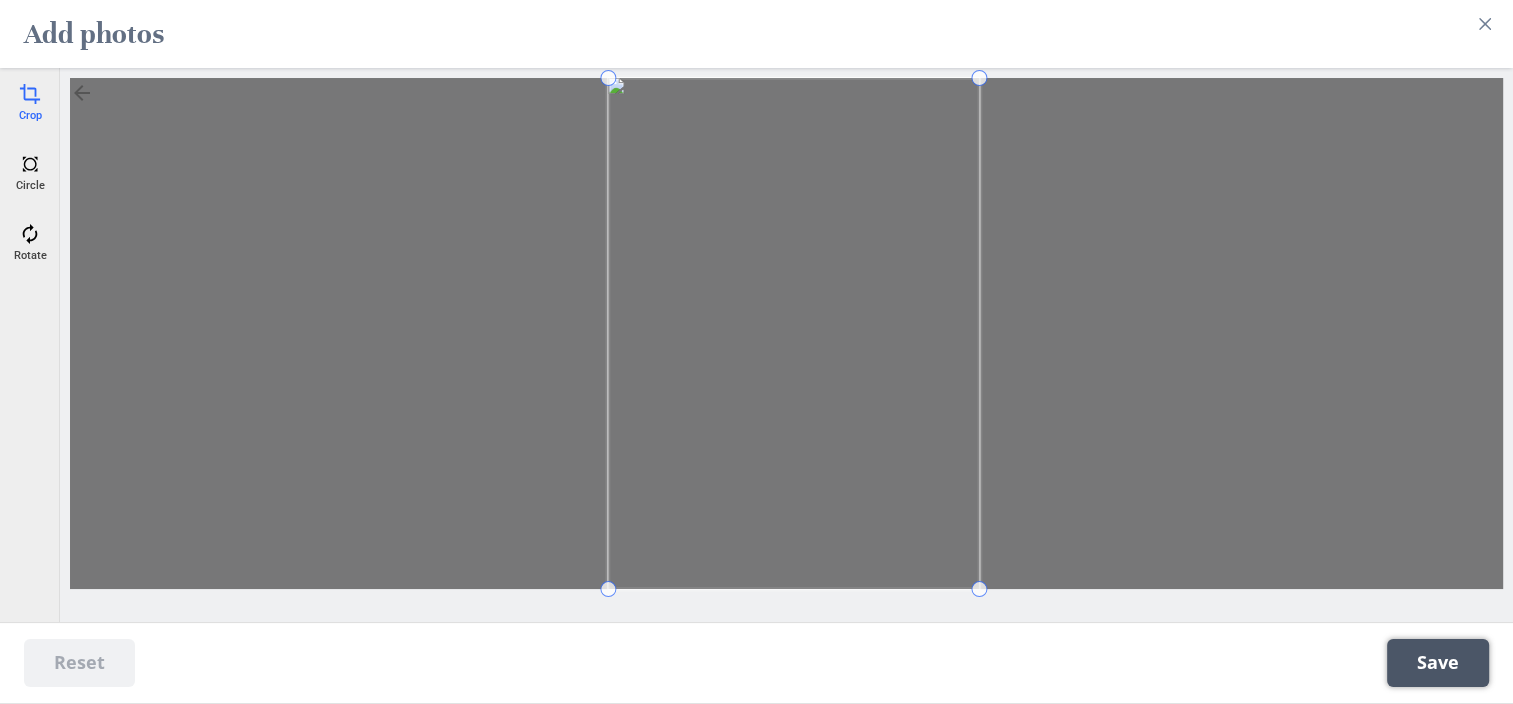 click on "Save" at bounding box center [1438, 663] 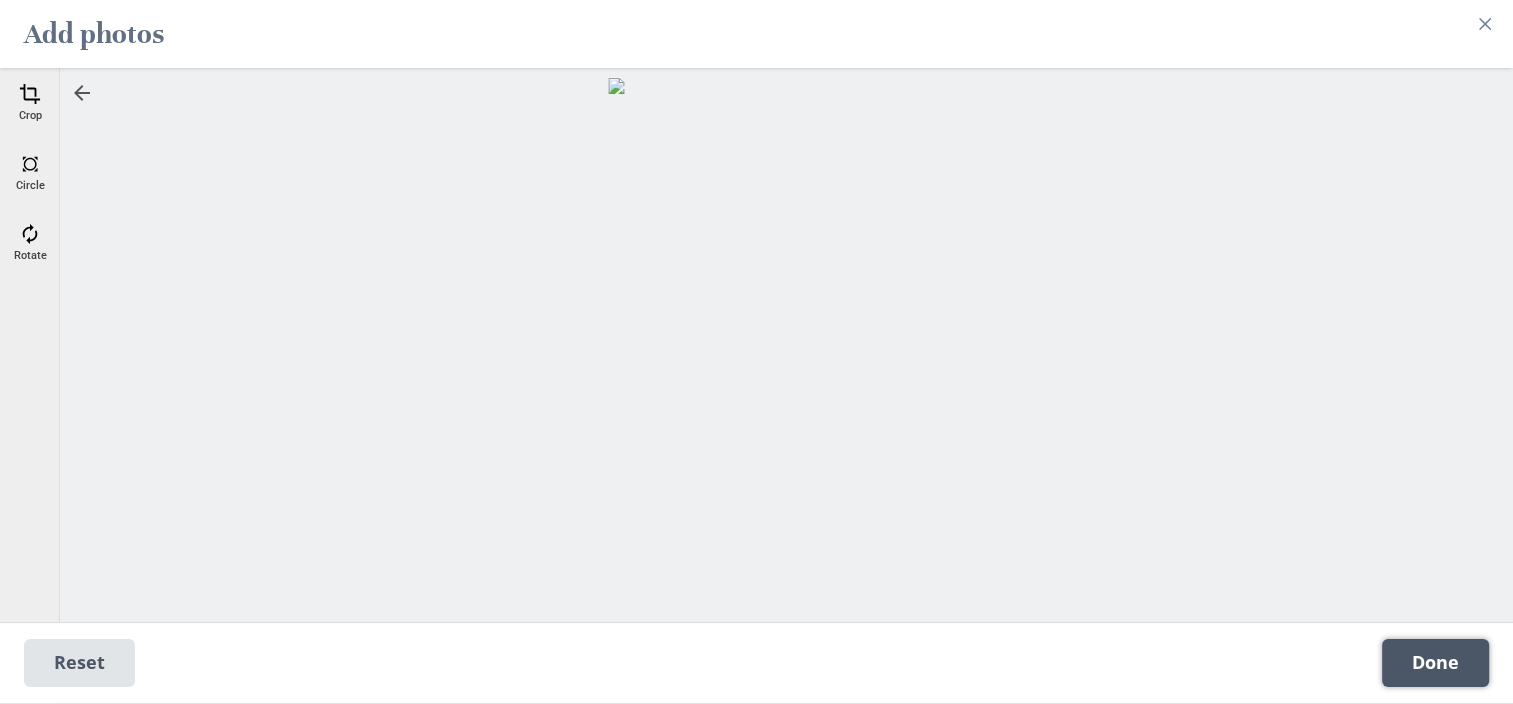 click on "Done" at bounding box center [1435, 663] 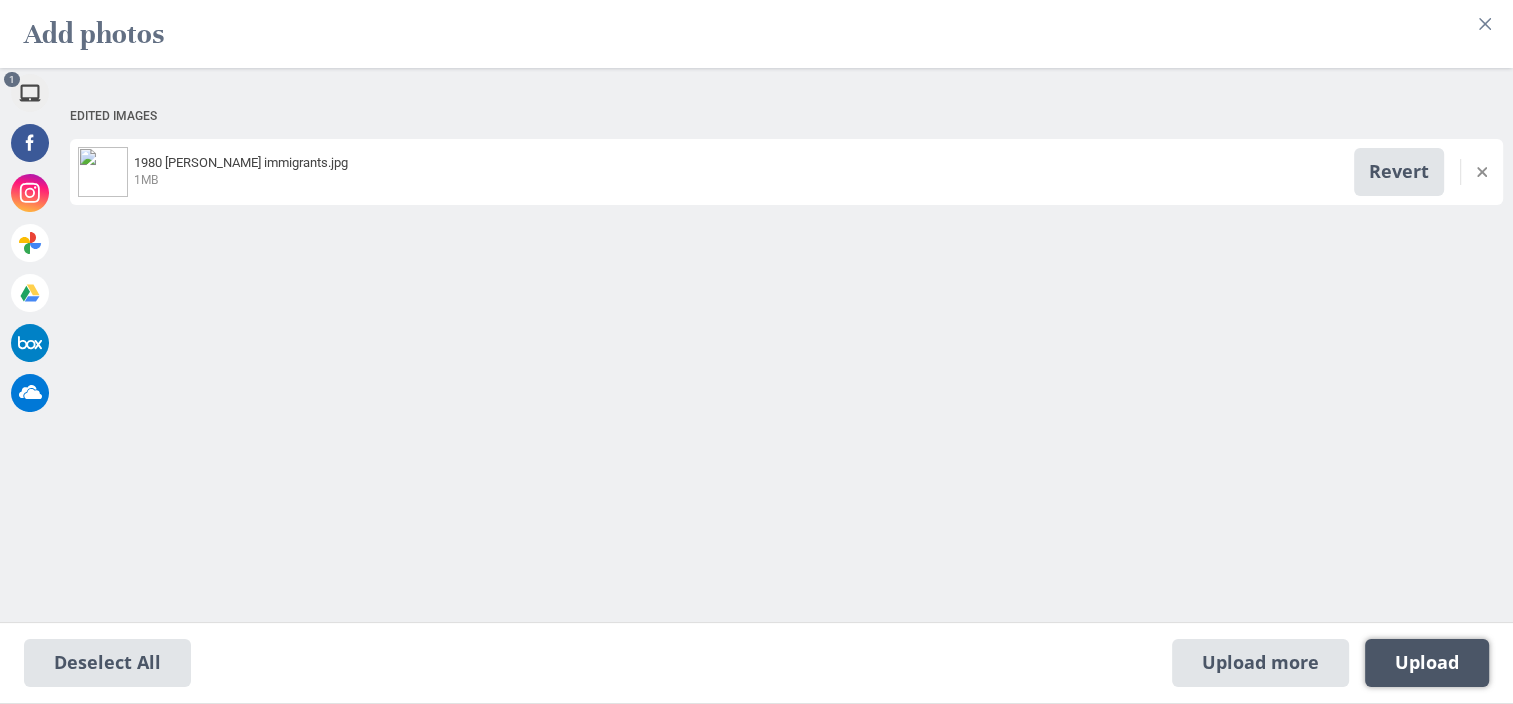 click on "Upload
1" at bounding box center [1427, 663] 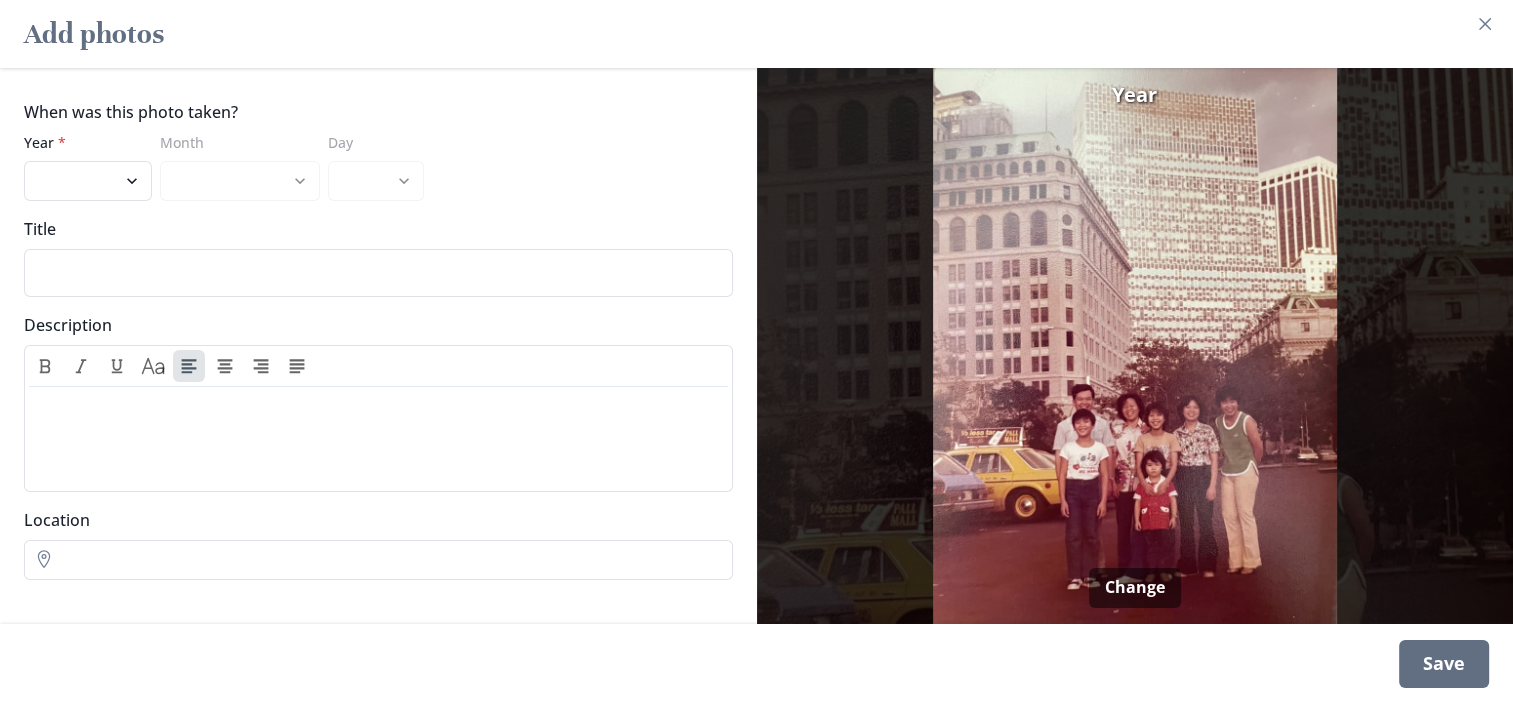 drag, startPoint x: 799, startPoint y: 436, endPoint x: 813, endPoint y: 400, distance: 38.626415 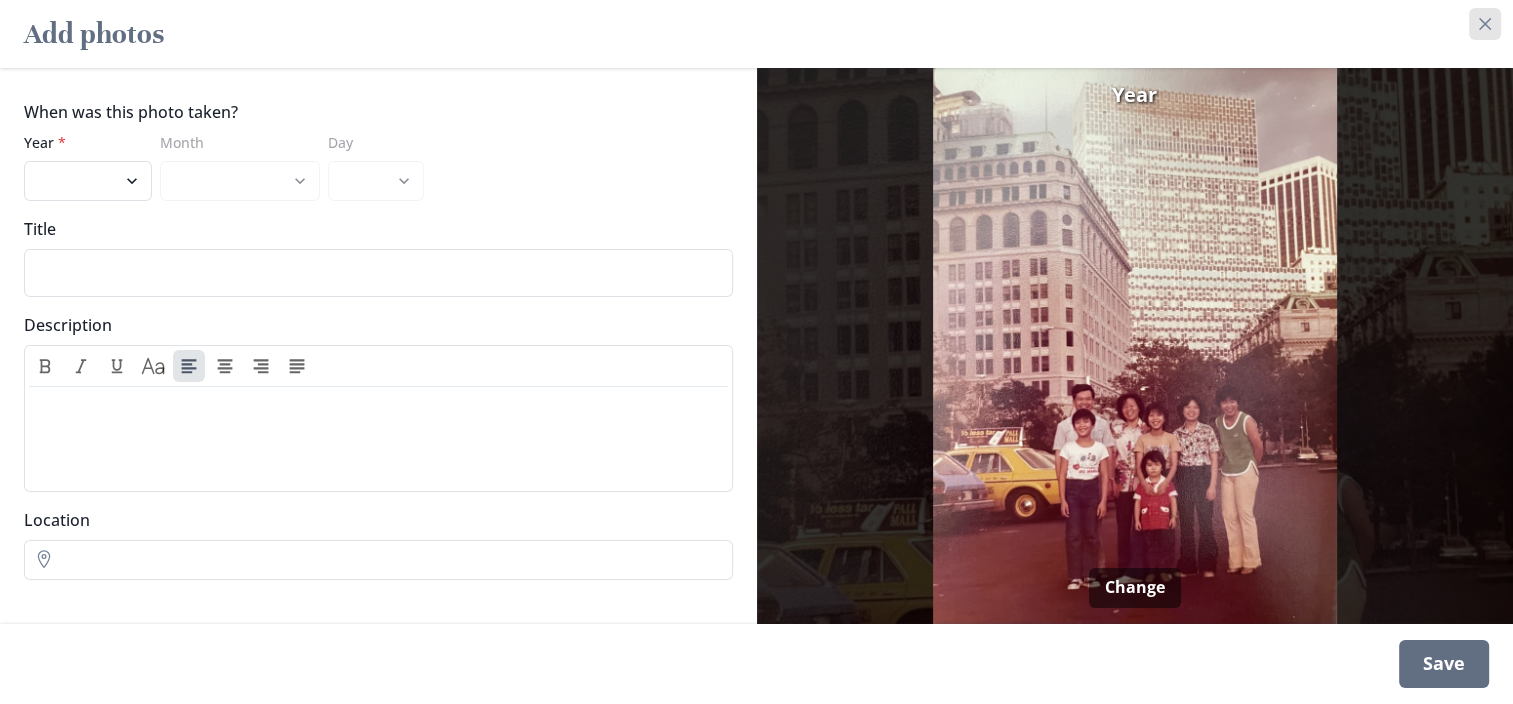 click 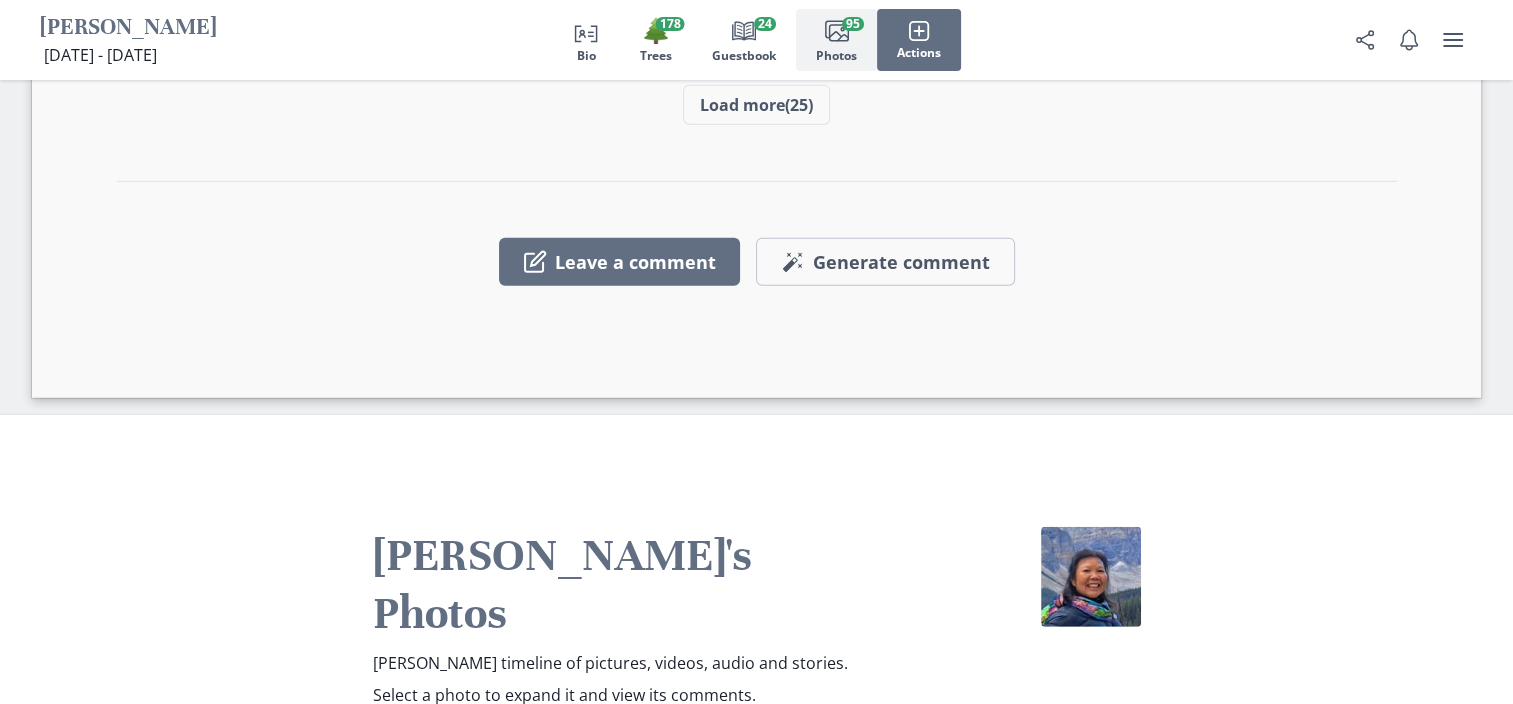 click on "Images Add photos" at bounding box center [756, 859] 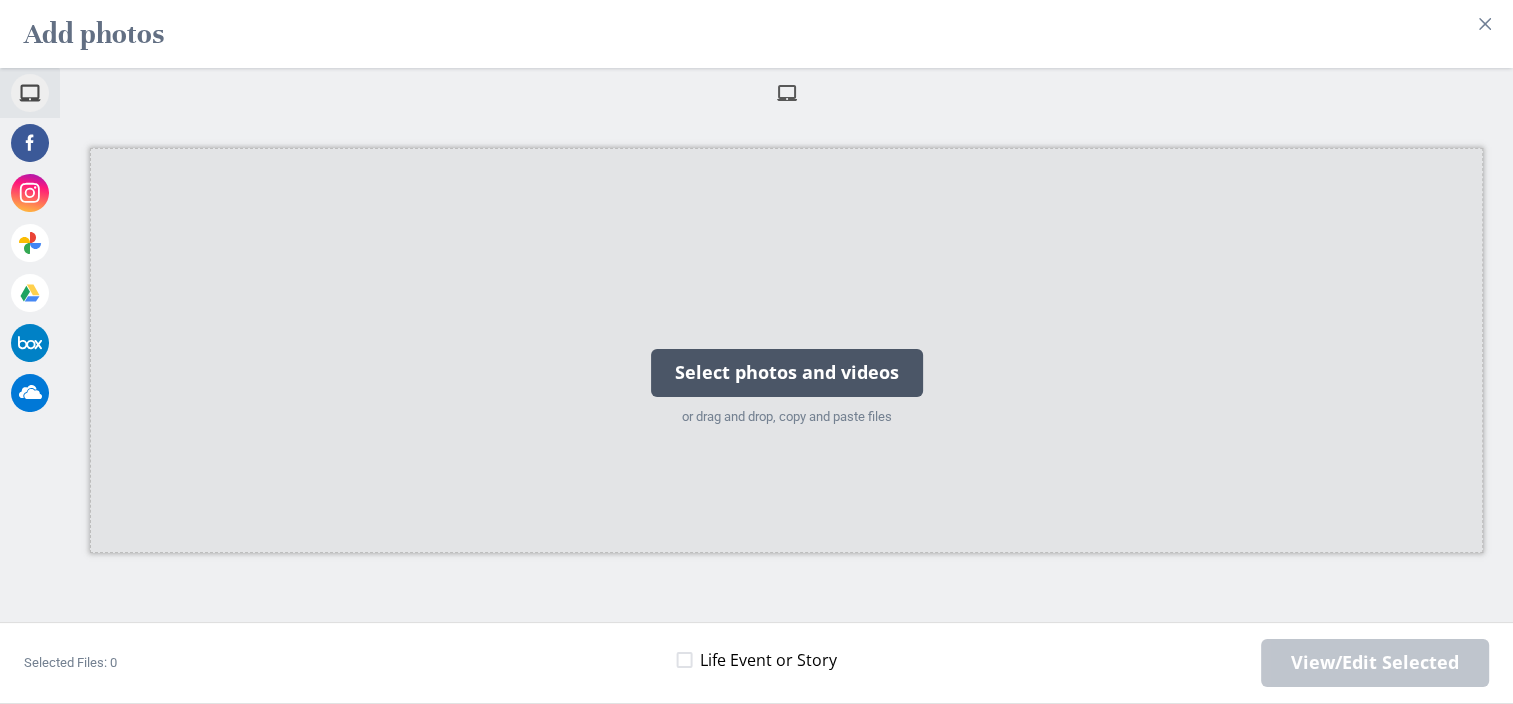 click on "Select photos and videos" at bounding box center (787, 373) 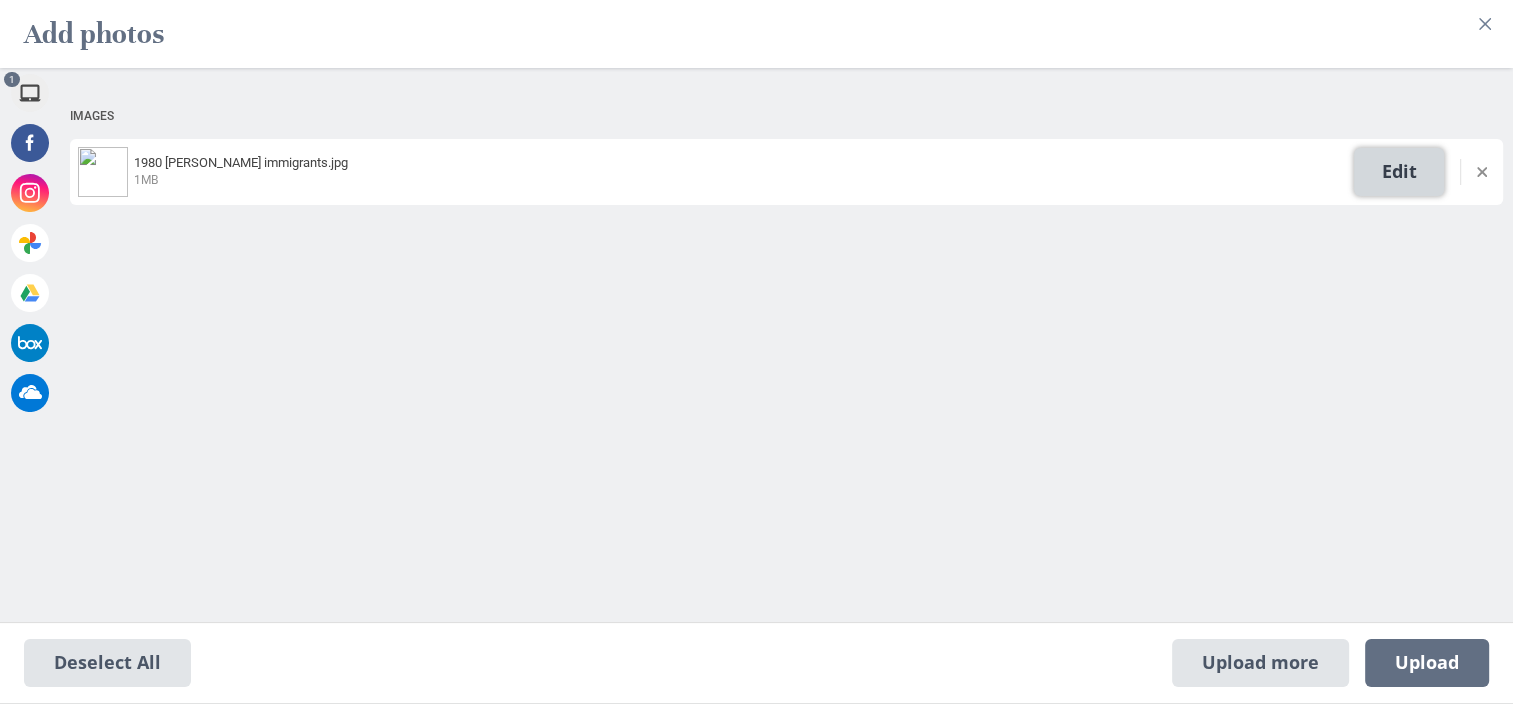 click on "Edit" at bounding box center [1399, 172] 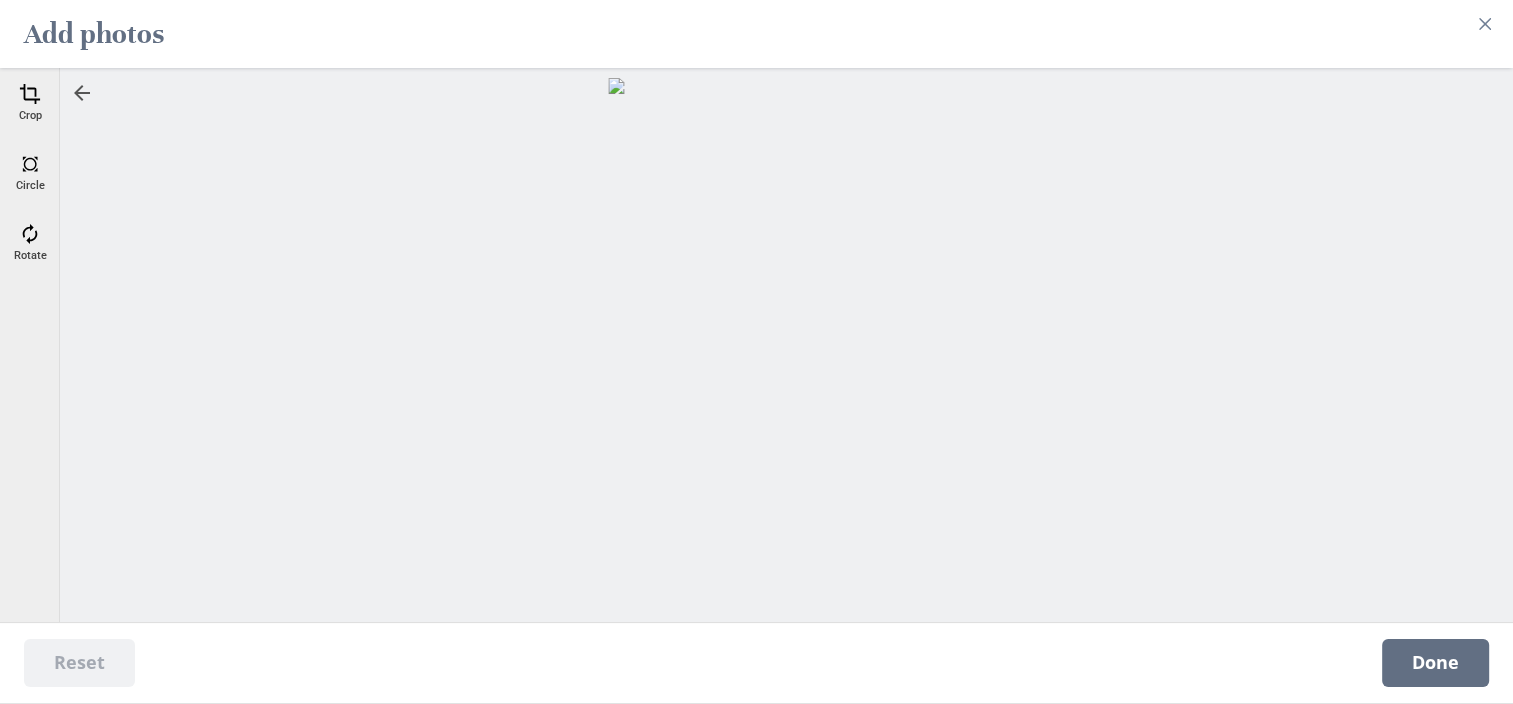 click at bounding box center [30, 94] 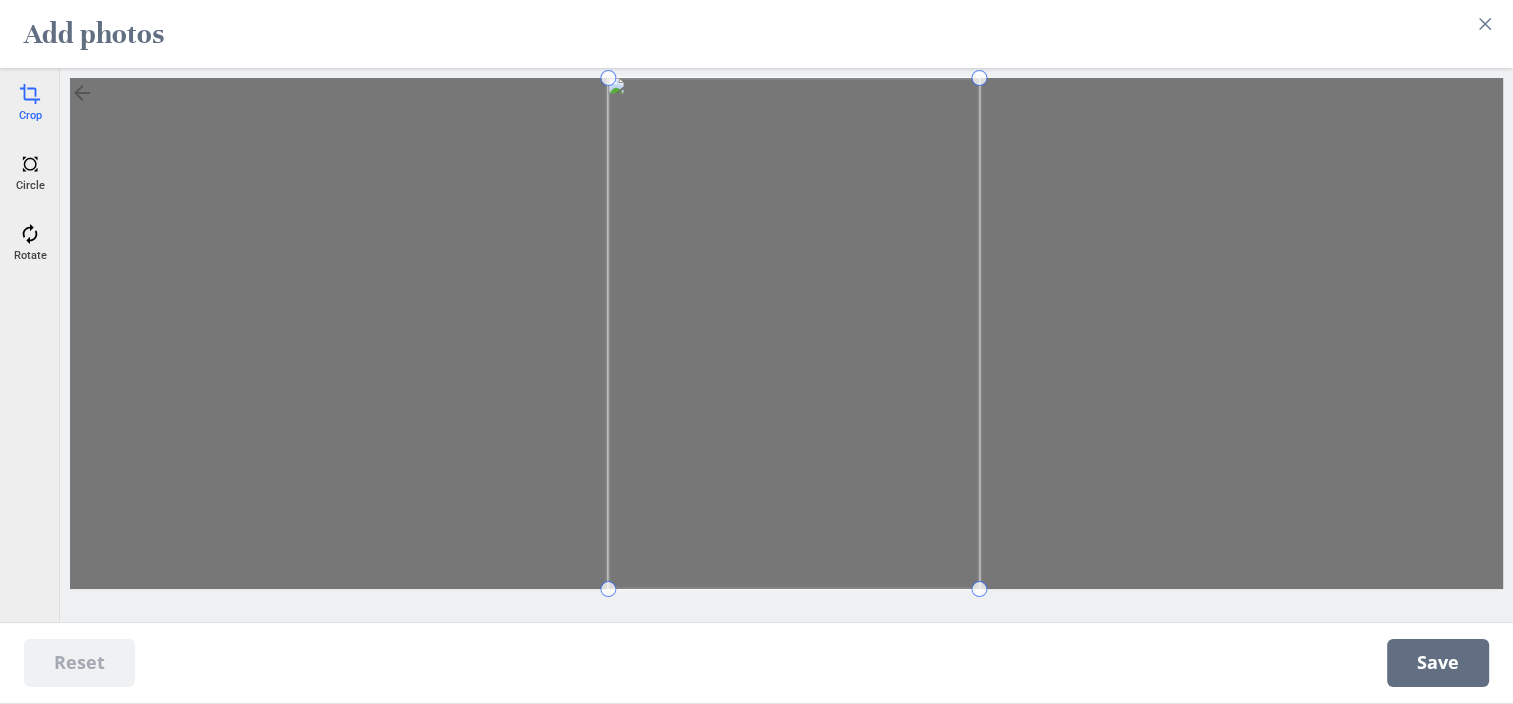 click at bounding box center [786, 333] 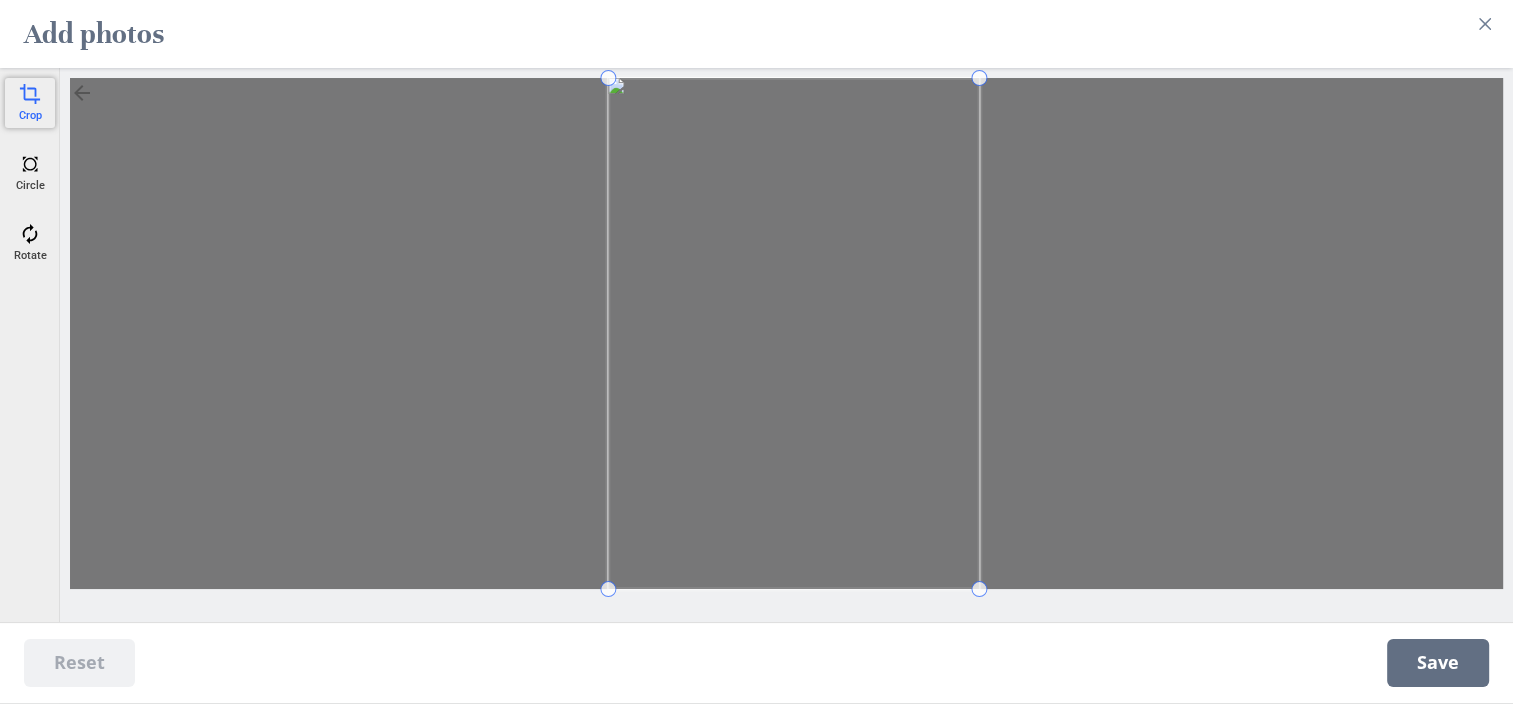 click at bounding box center (30, 94) 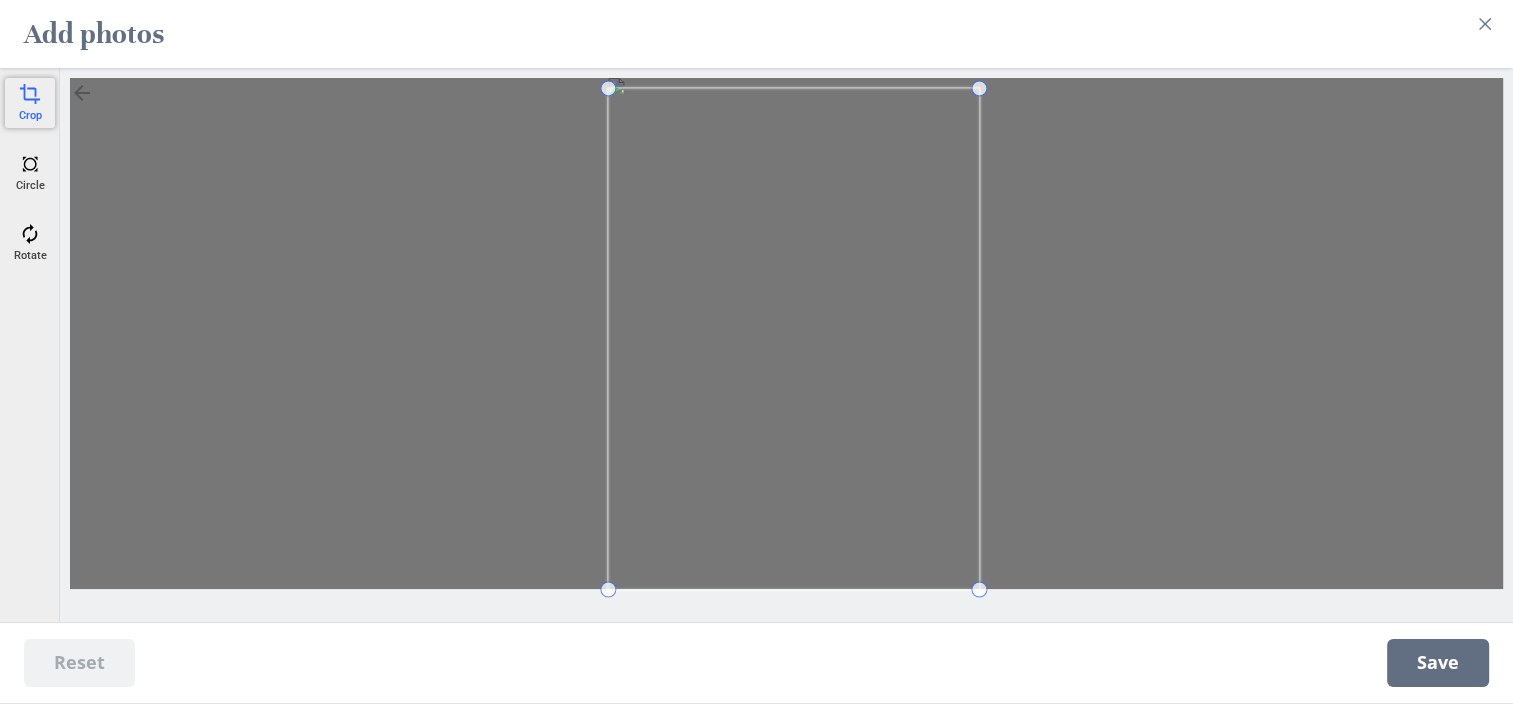 click at bounding box center [786, 333] 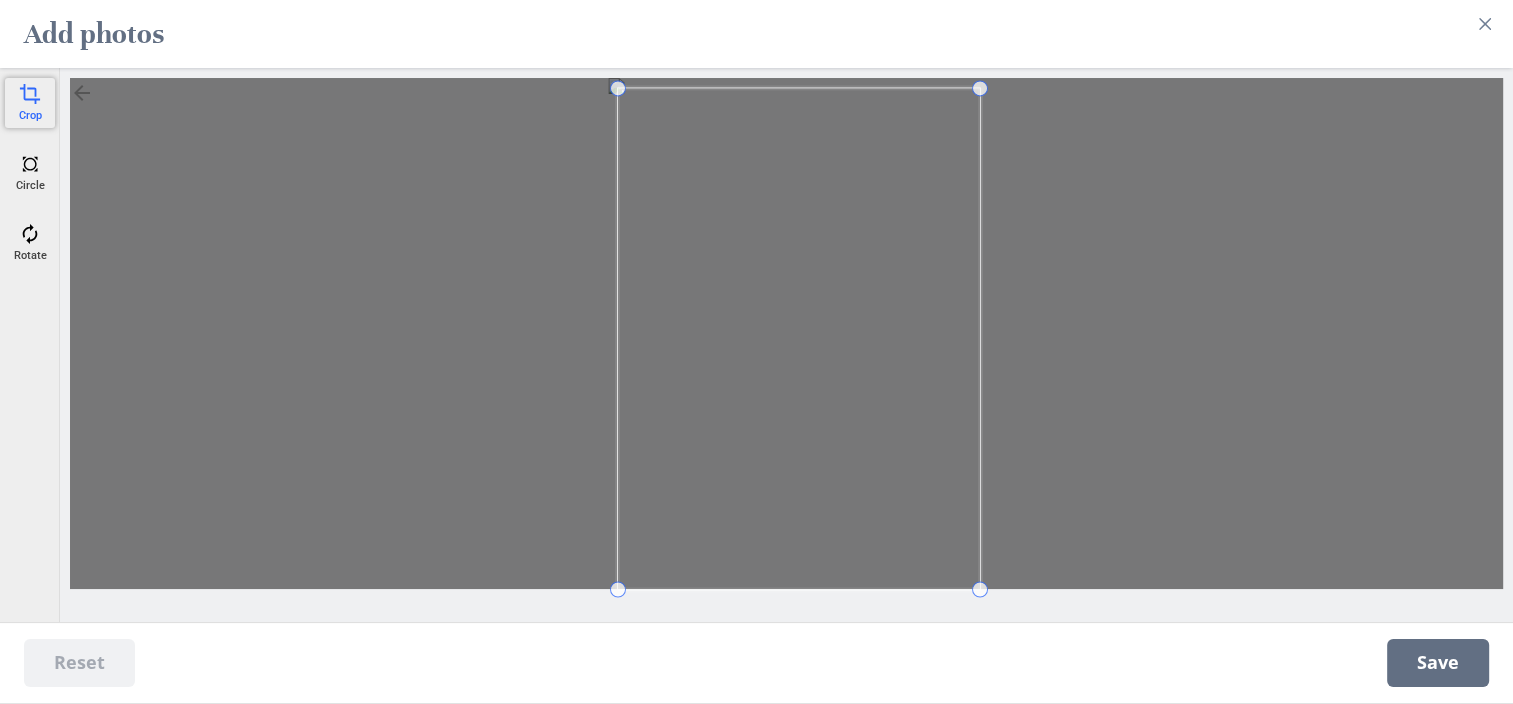 click on "Reset
Save" at bounding box center [786, 333] 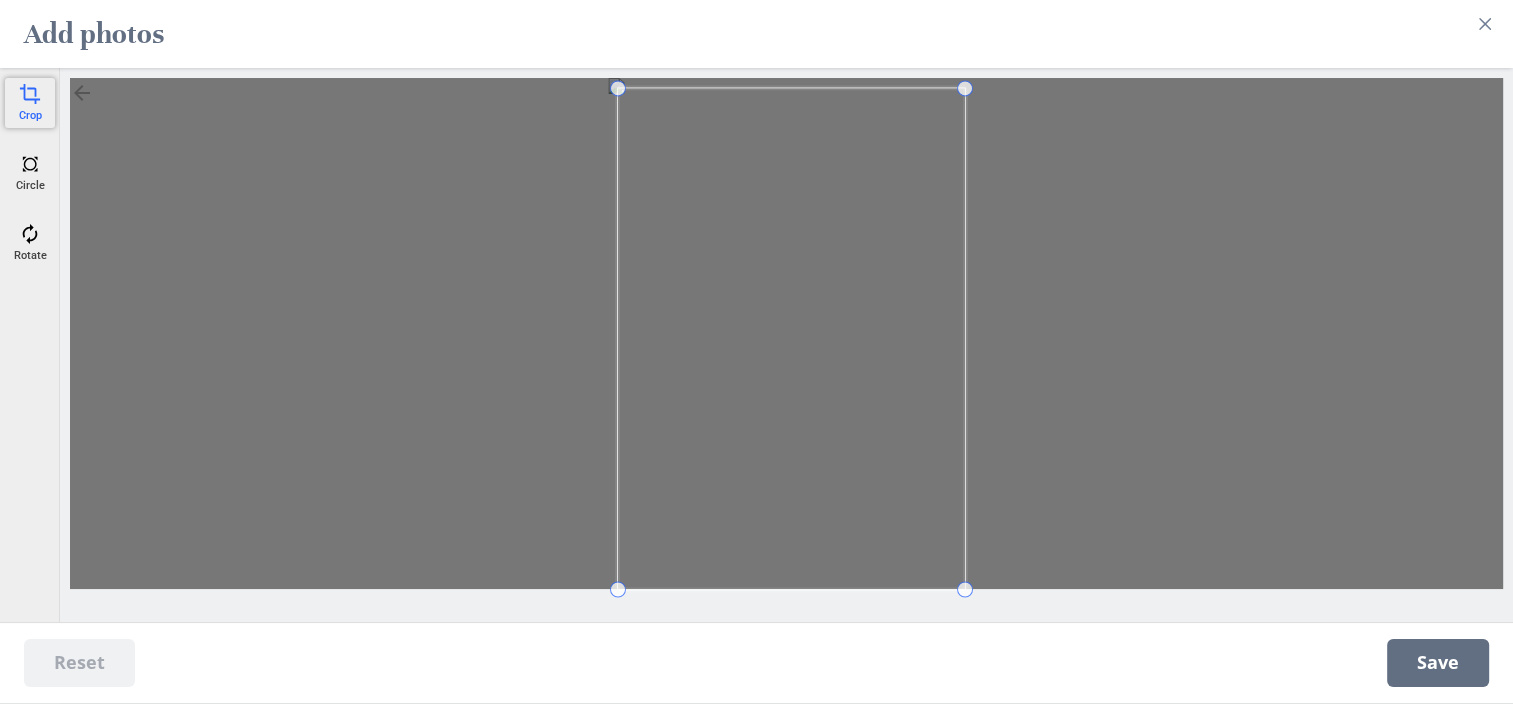 click at bounding box center [964, 589] 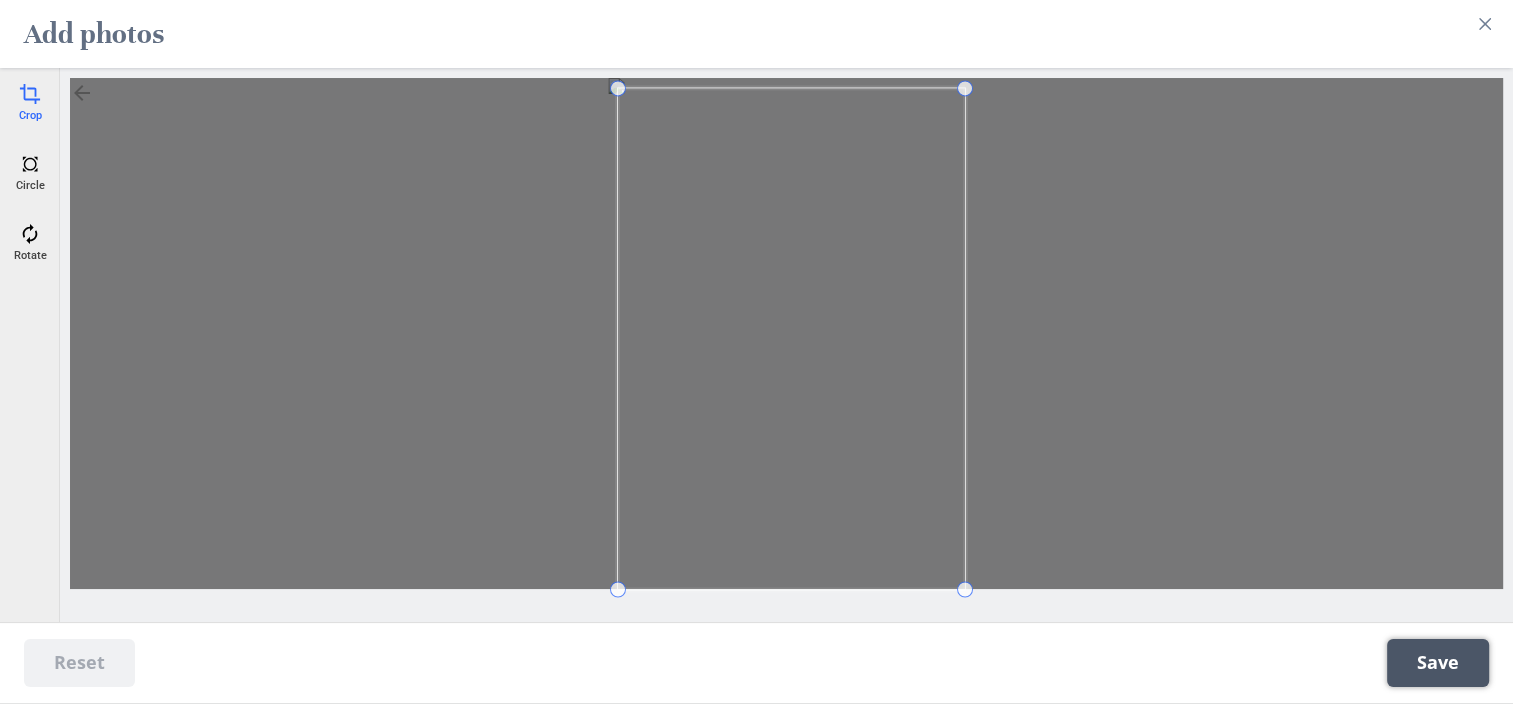 click on "Save" at bounding box center (1438, 663) 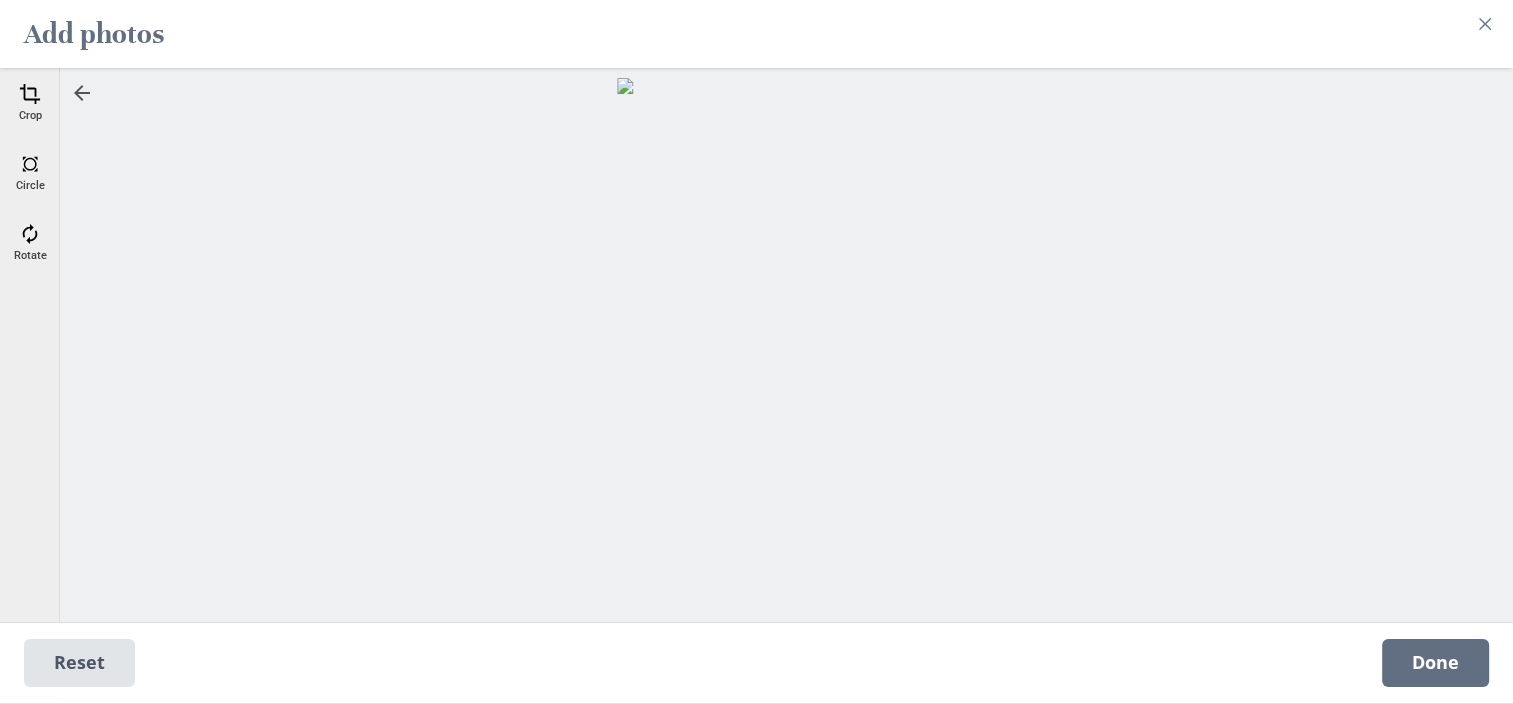 drag, startPoint x: 80, startPoint y: 87, endPoint x: 114, endPoint y: 99, distance: 36.05551 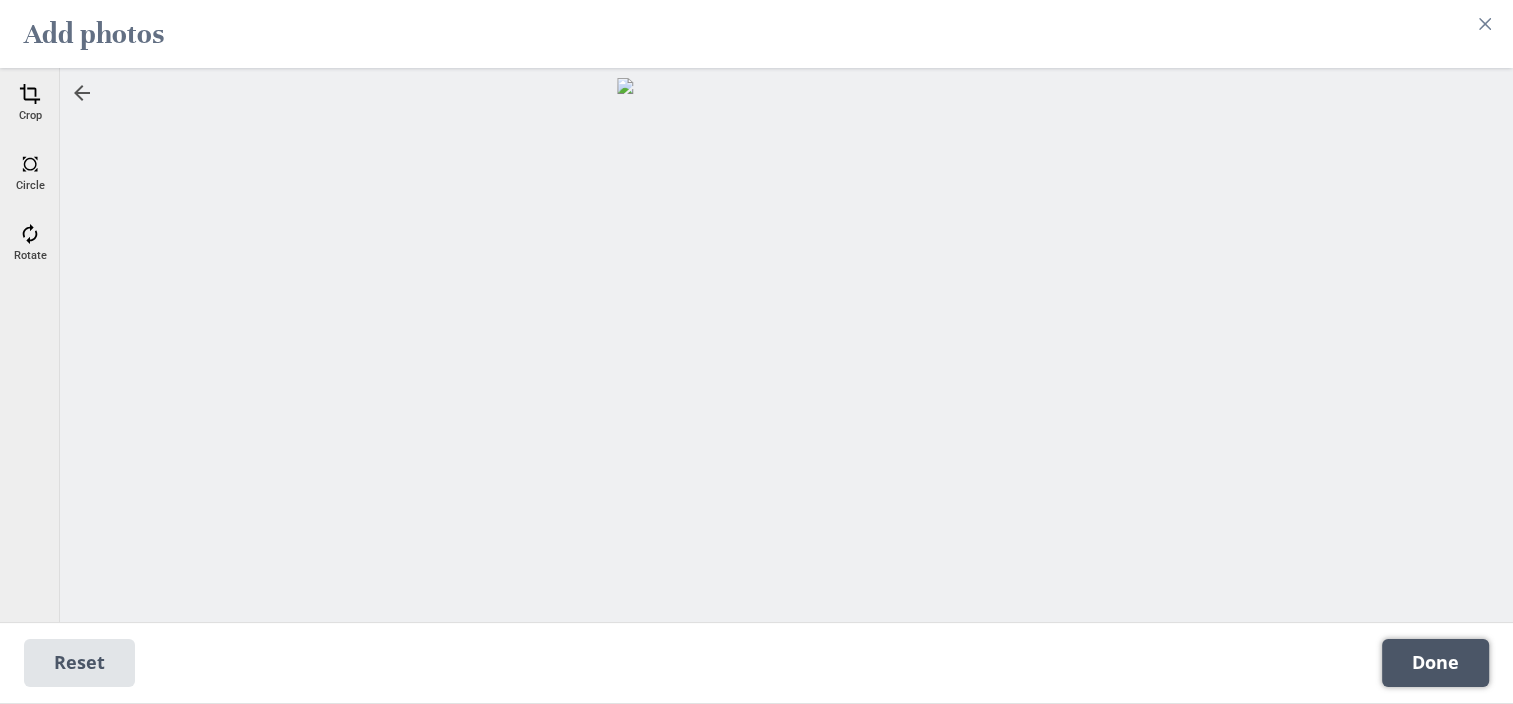 click on "Done" at bounding box center [1435, 663] 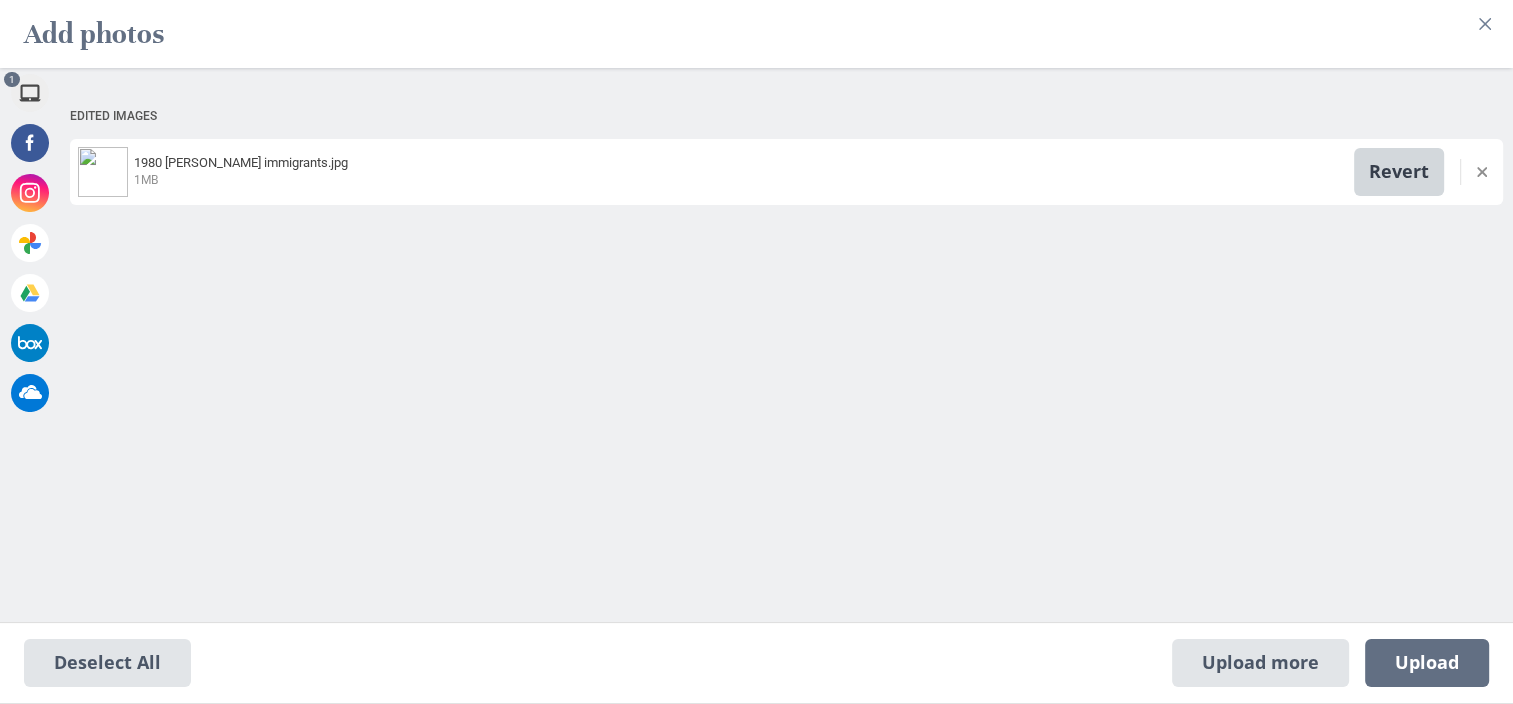 click on "Revert" at bounding box center (1399, 172) 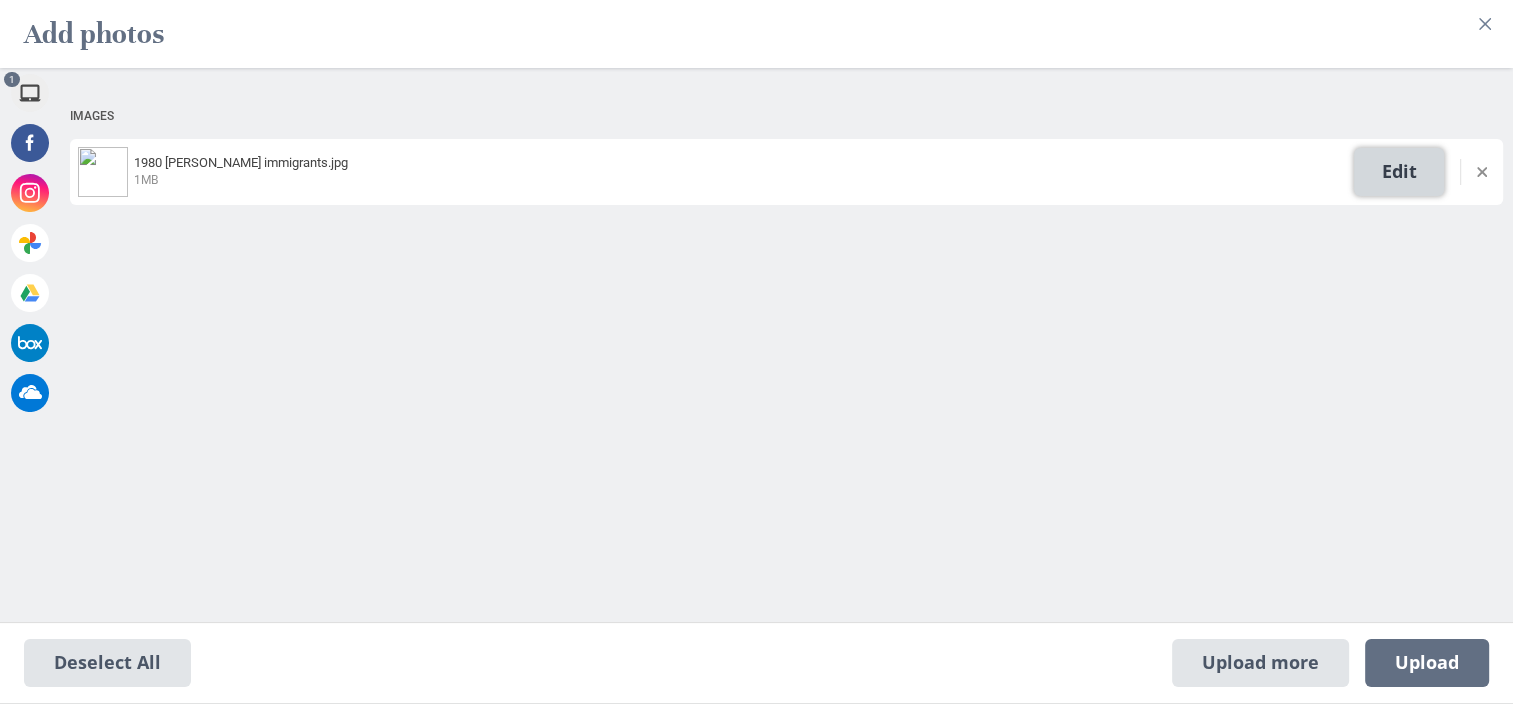 click on "Edit" at bounding box center [1399, 172] 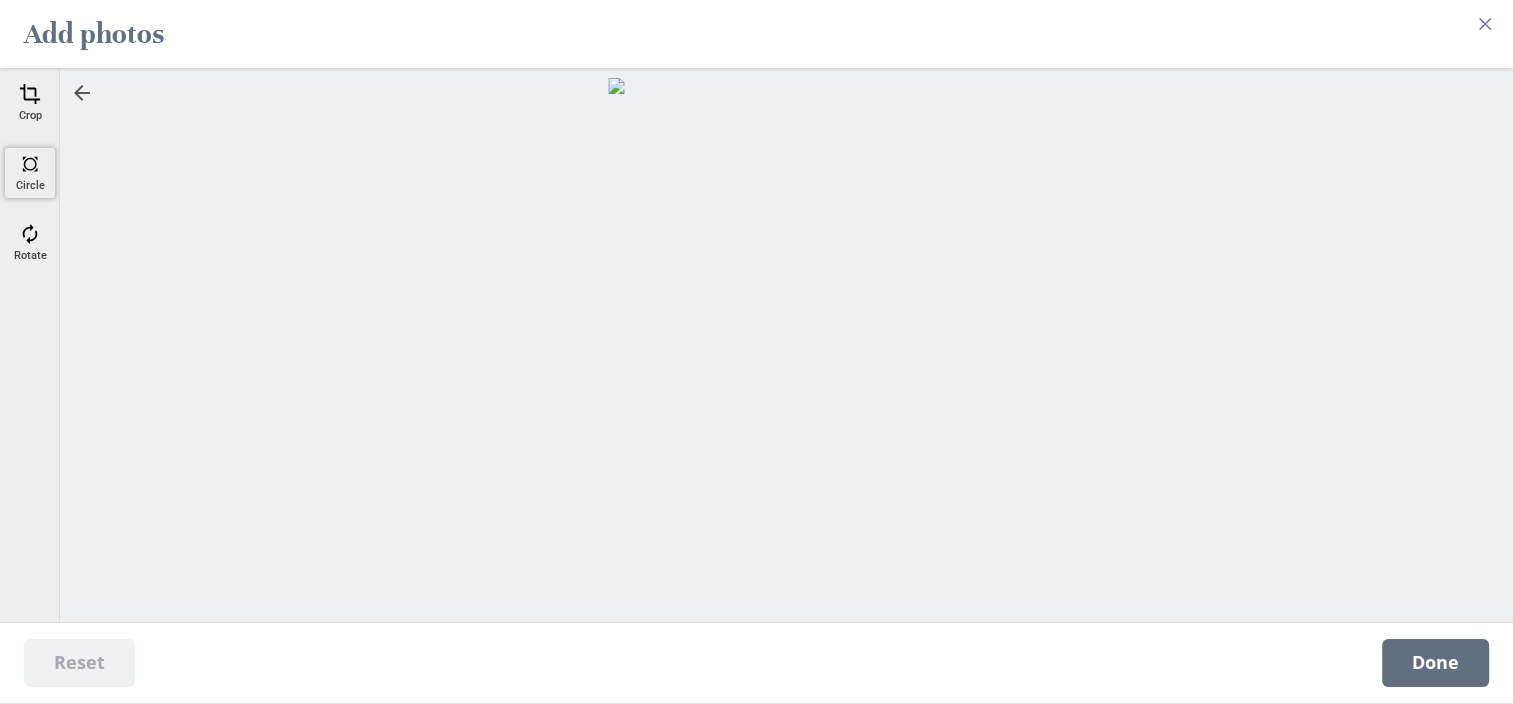 click on "Circle" at bounding box center [30, 173] 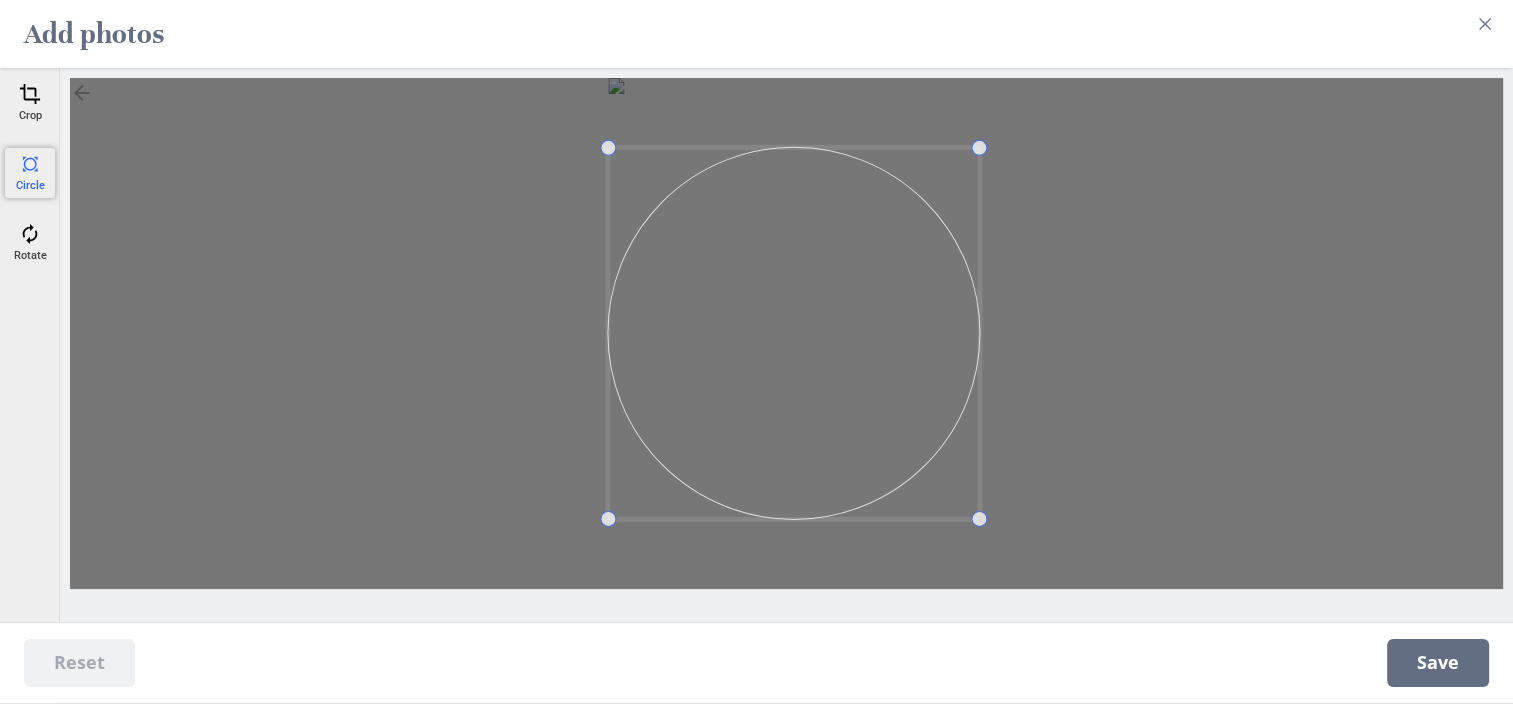 click at bounding box center [30, 164] 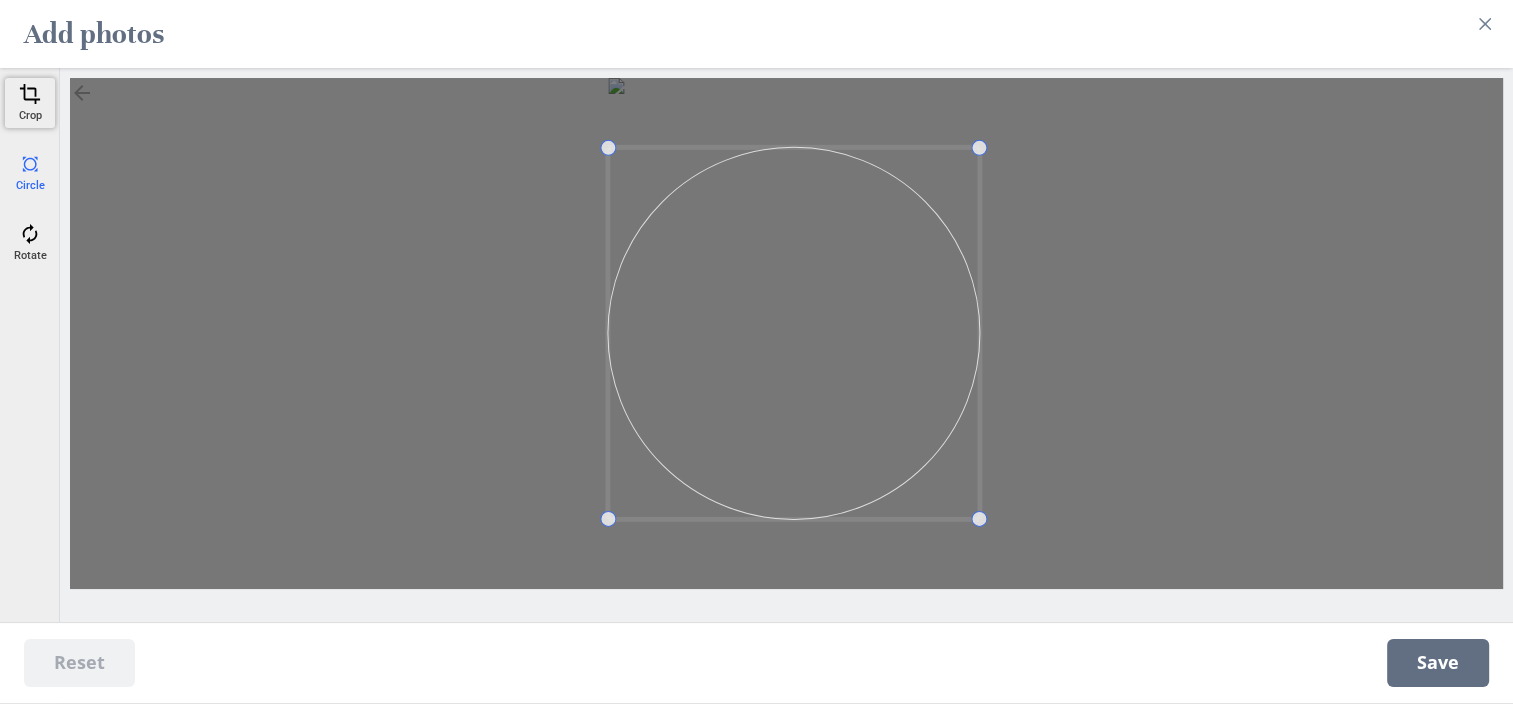 click at bounding box center (30, 94) 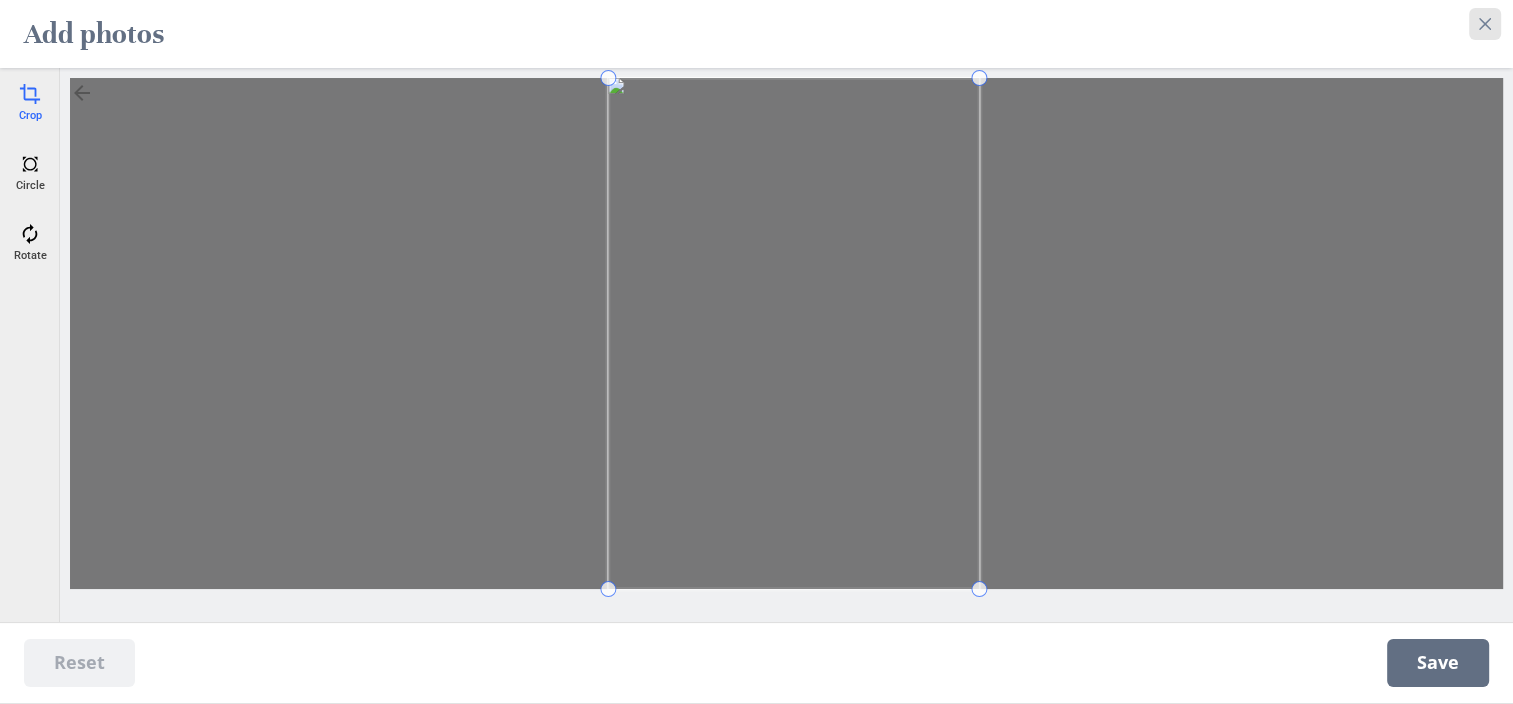 click at bounding box center (1485, 24) 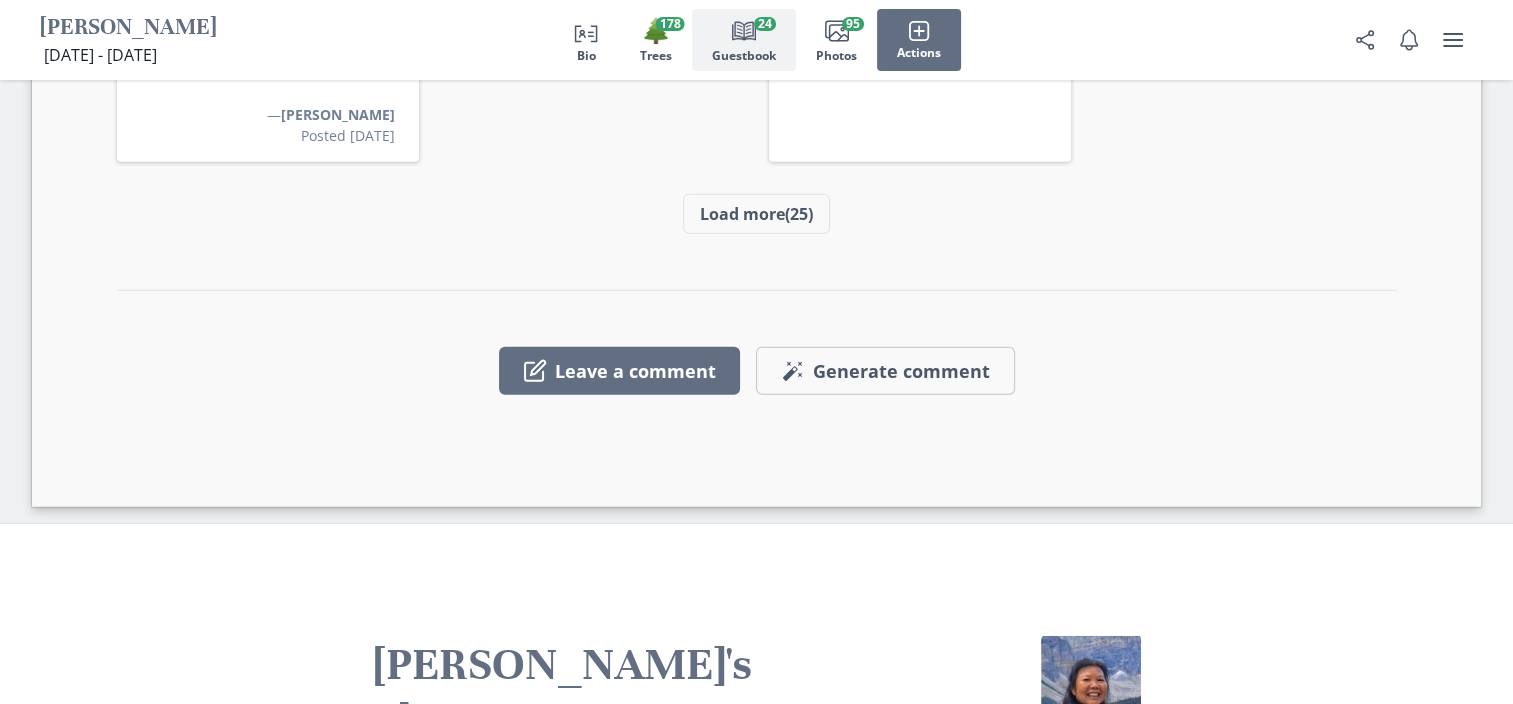 scroll, scrollTop: 5638, scrollLeft: 0, axis: vertical 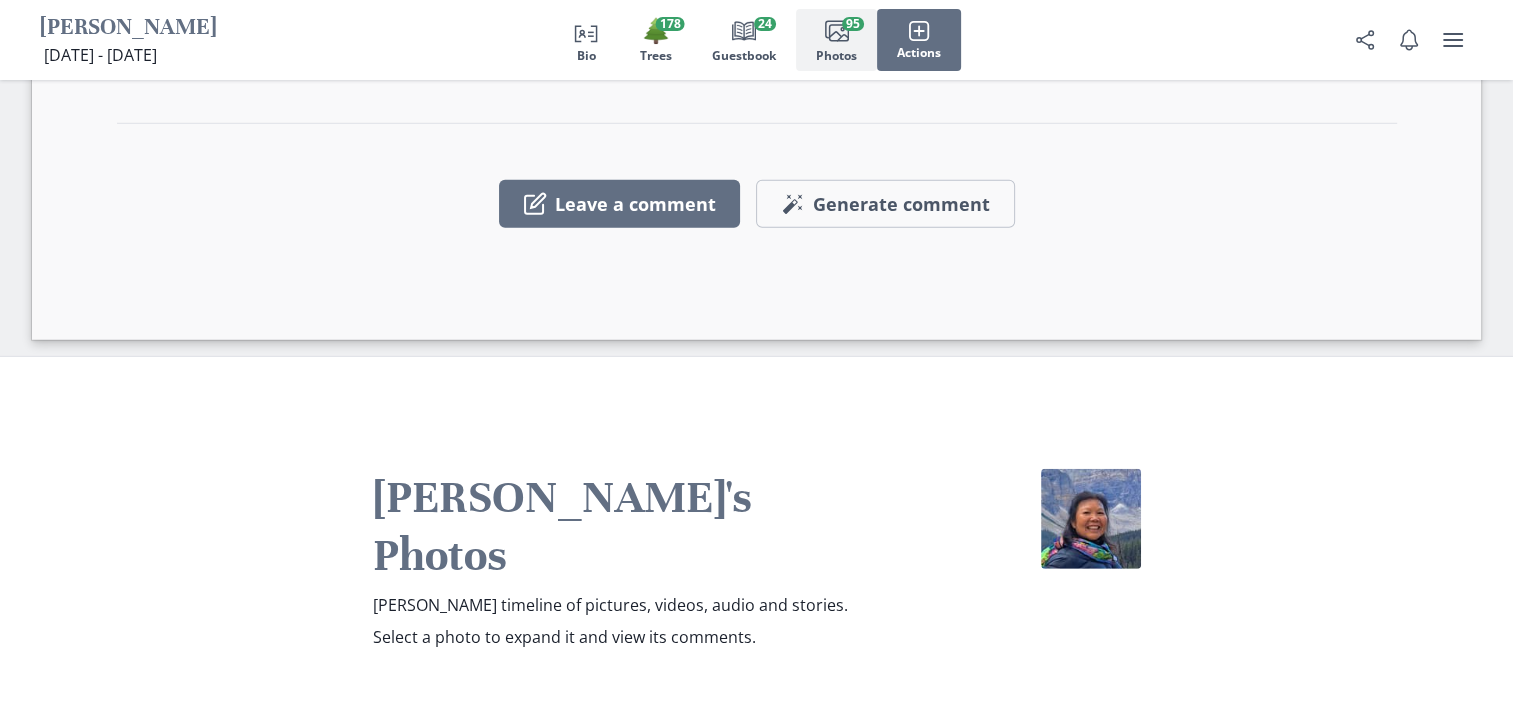 click on "Images Add photos" at bounding box center (756, 801) 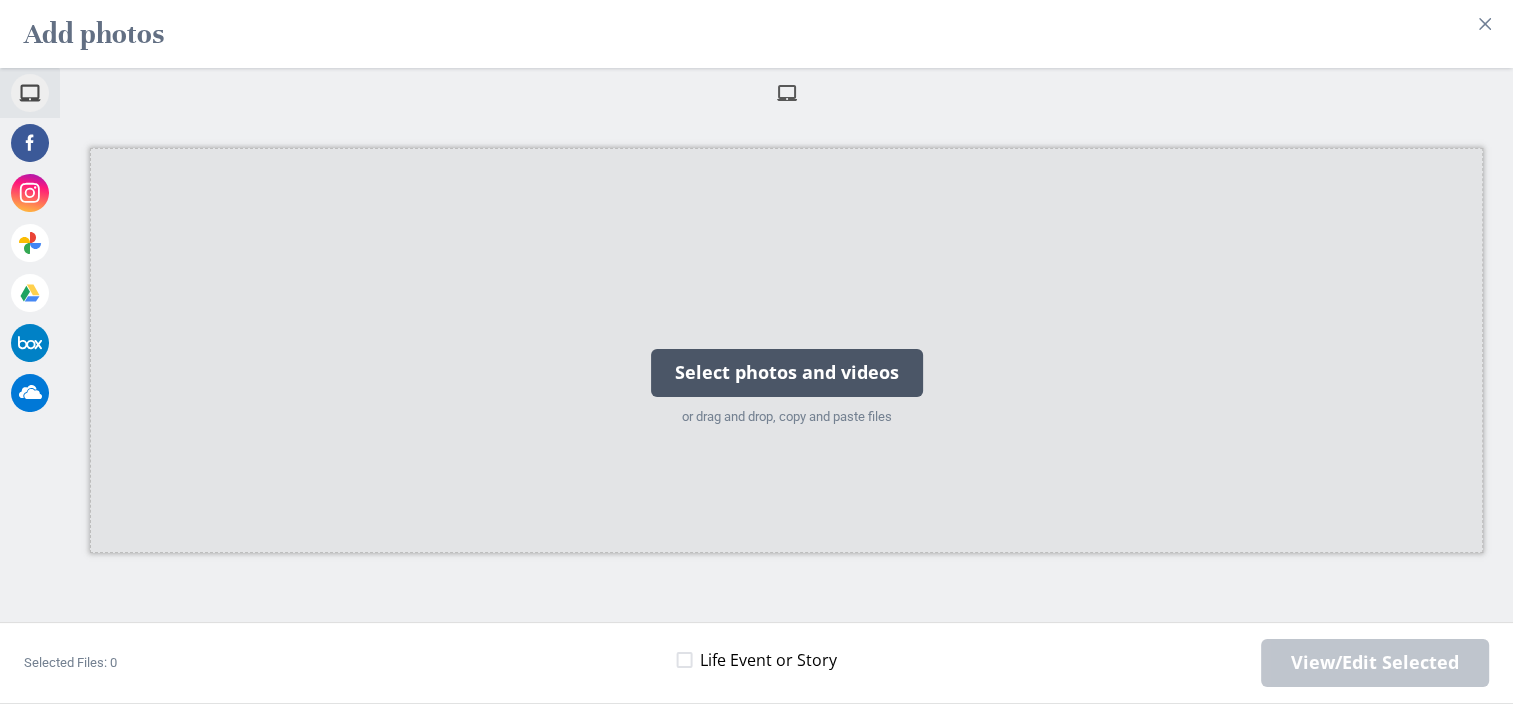 click on "Select photos and videos" at bounding box center [787, 373] 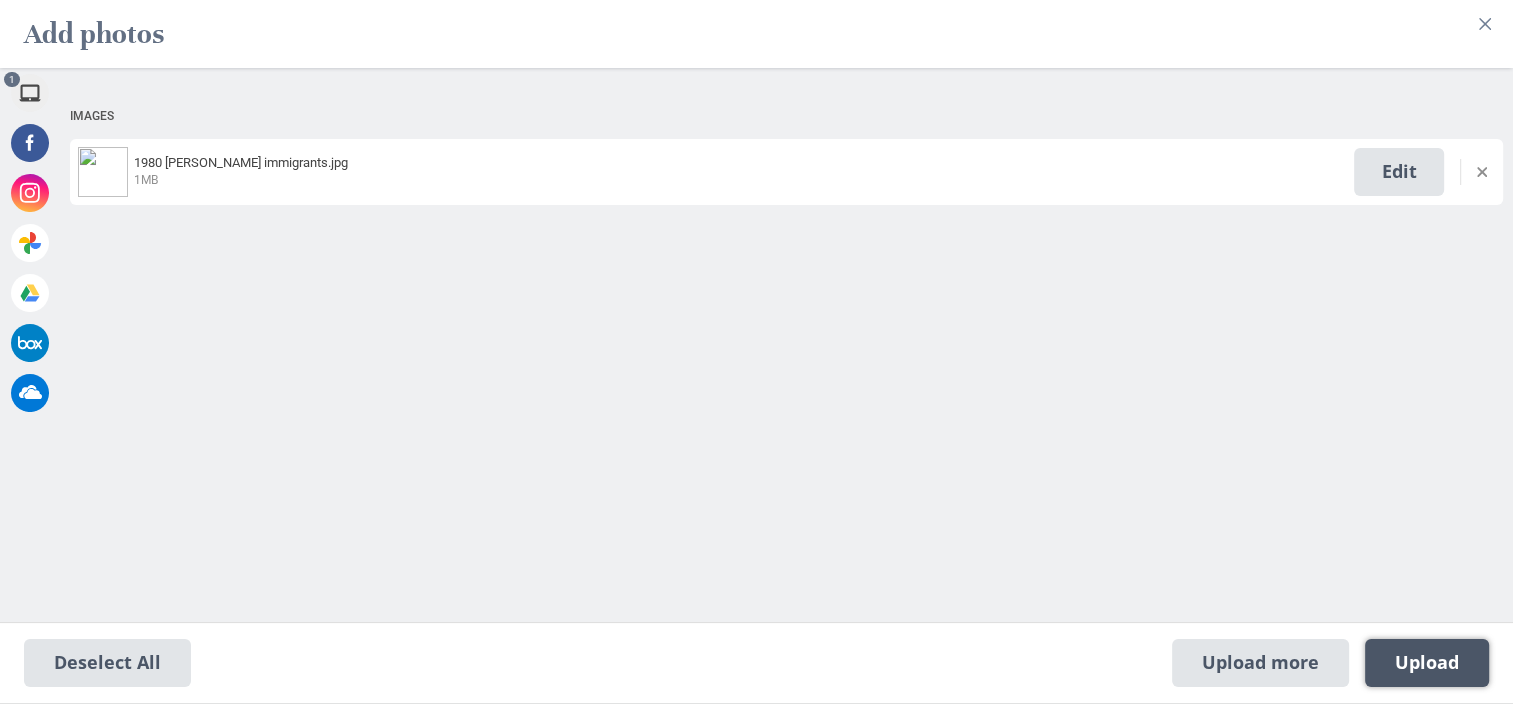 click on "Upload
1" at bounding box center [1427, 663] 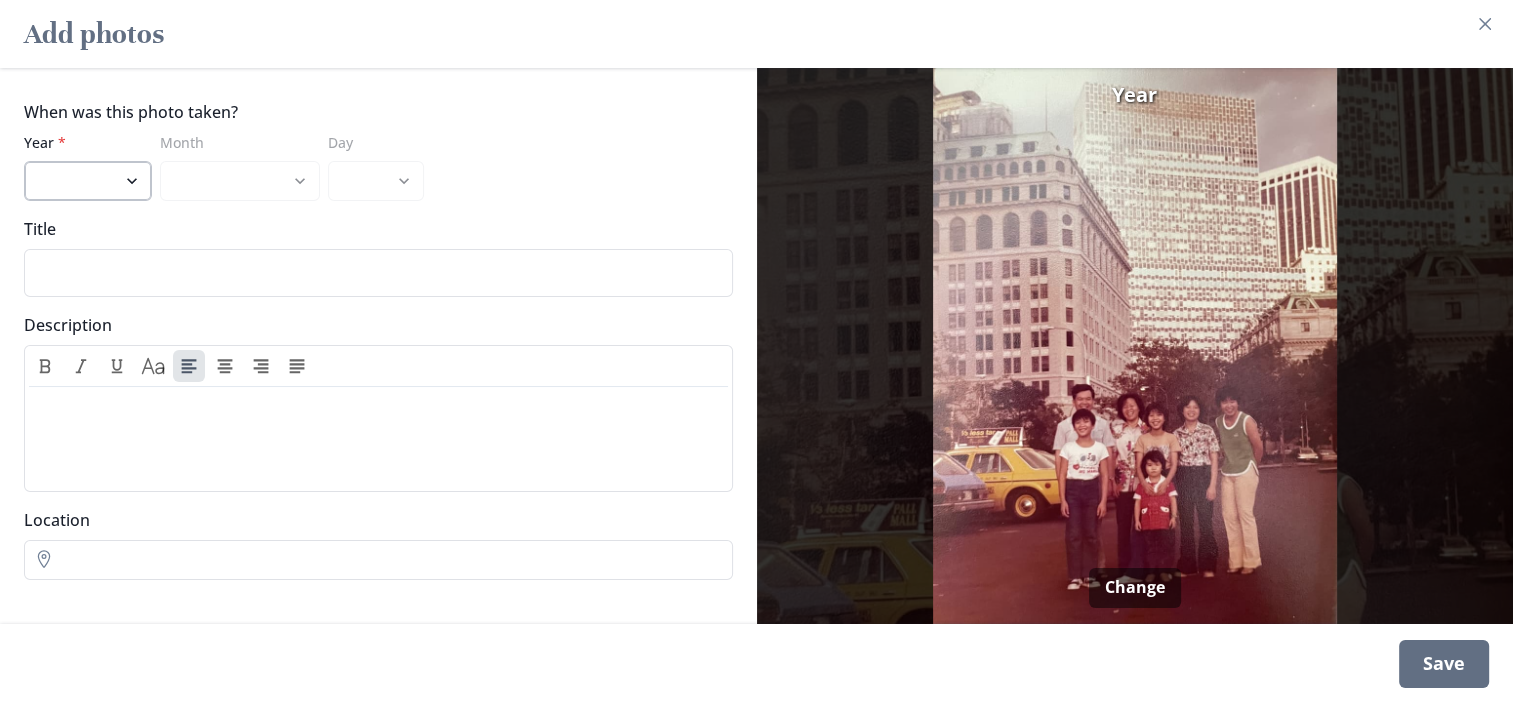 click on "2025 2024 2023 2022 2021 2020 2019 2018 2017 2016 2015 2014 2013 2012 2011 2010 2009 2008 2007 2006 2005 2004 2003 2002 2001 2000 1999 1998 1997 1996 1995 1994 1993 1992 1991 1990 1989 1988 1987 1986 1985 1984 1983 1982 1981 1980 1979 1978 1977 1976 1975 1974 1973 1972 1971 1970 1969 1968 1967 1966" at bounding box center [88, 181] 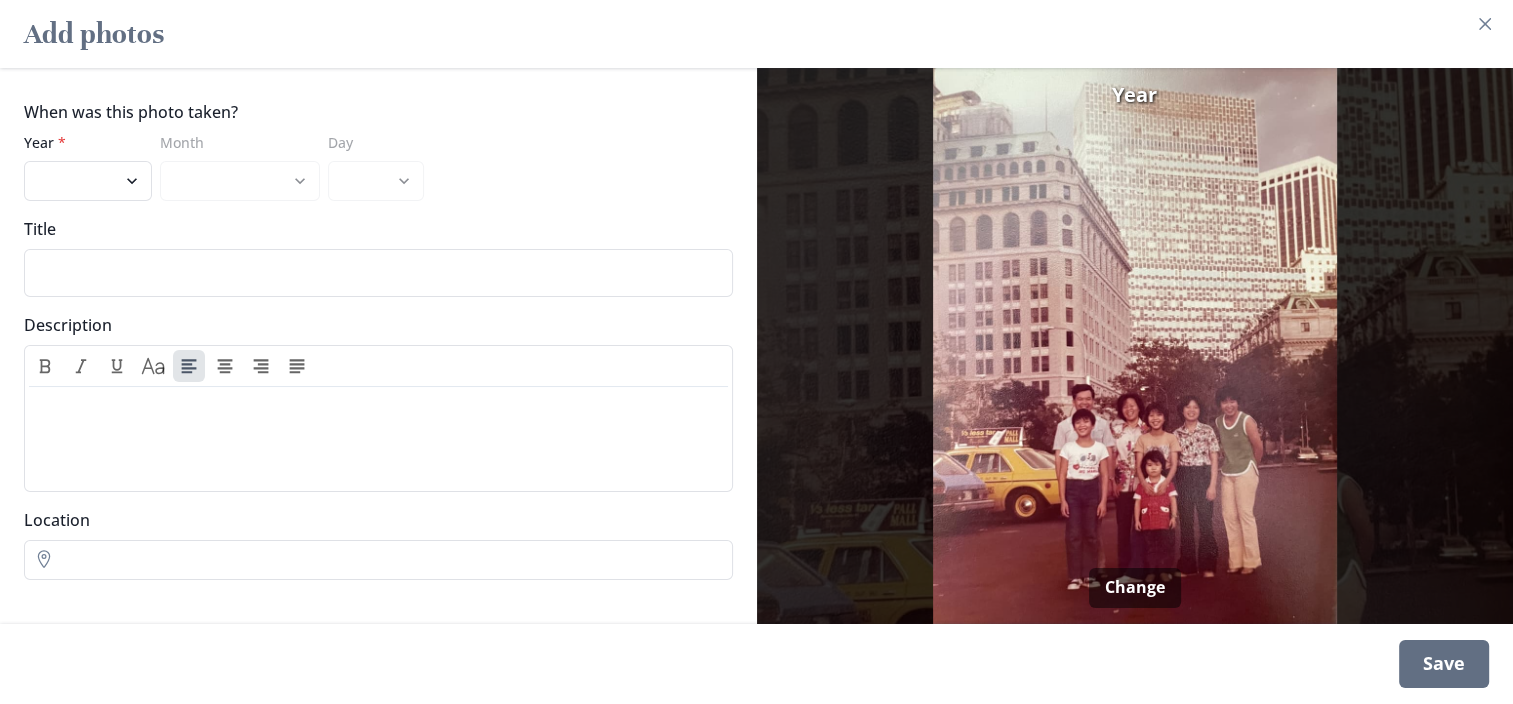 select on "1980" 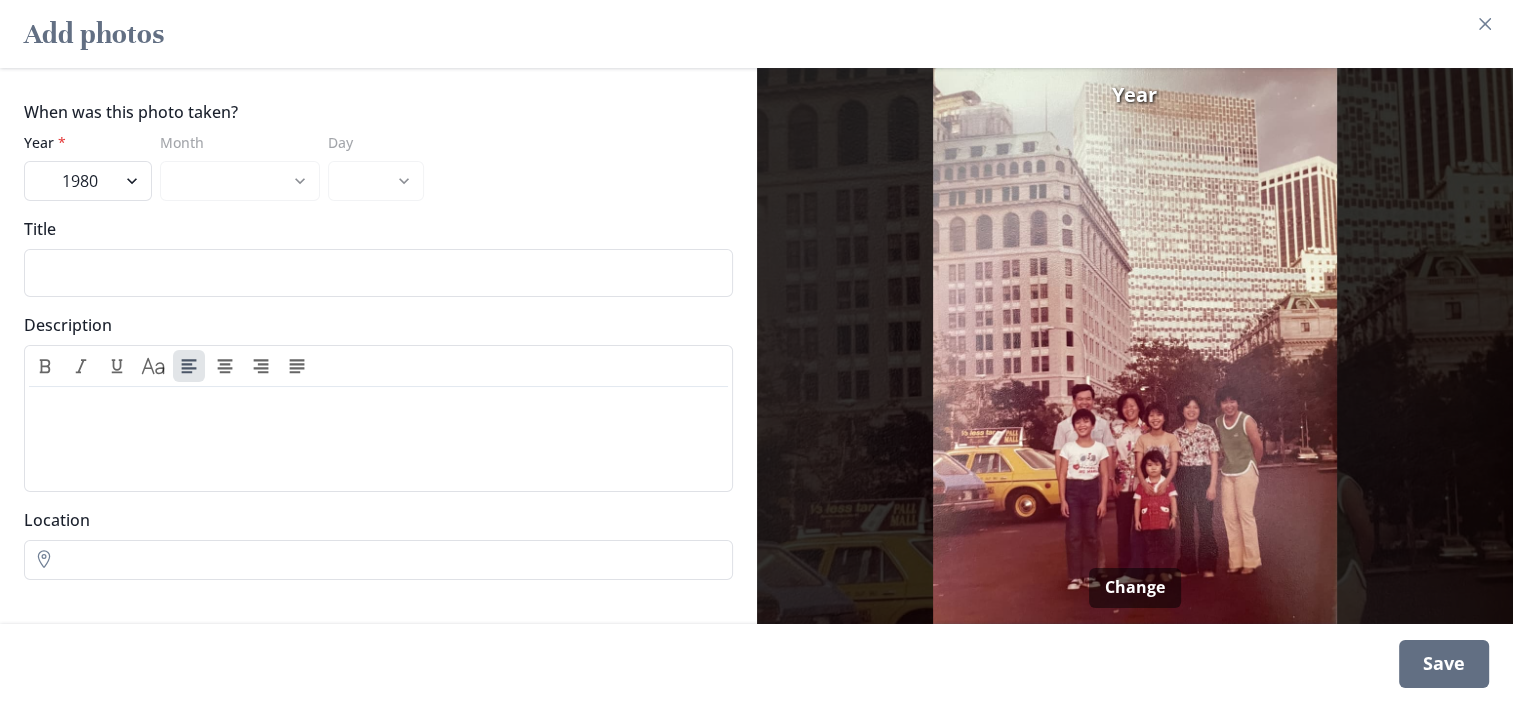 click on "2025 2024 2023 2022 2021 2020 2019 2018 2017 2016 2015 2014 2013 2012 2011 2010 2009 2008 2007 2006 2005 2004 2003 2002 2001 2000 1999 1998 1997 1996 1995 1994 1993 1992 1991 1990 1989 1988 1987 1986 1985 1984 1983 1982 1981 1980 1979 1978 1977 1976 1975 1974 1973 1972 1971 1970 1969 1968 1967 1966" at bounding box center [88, 181] 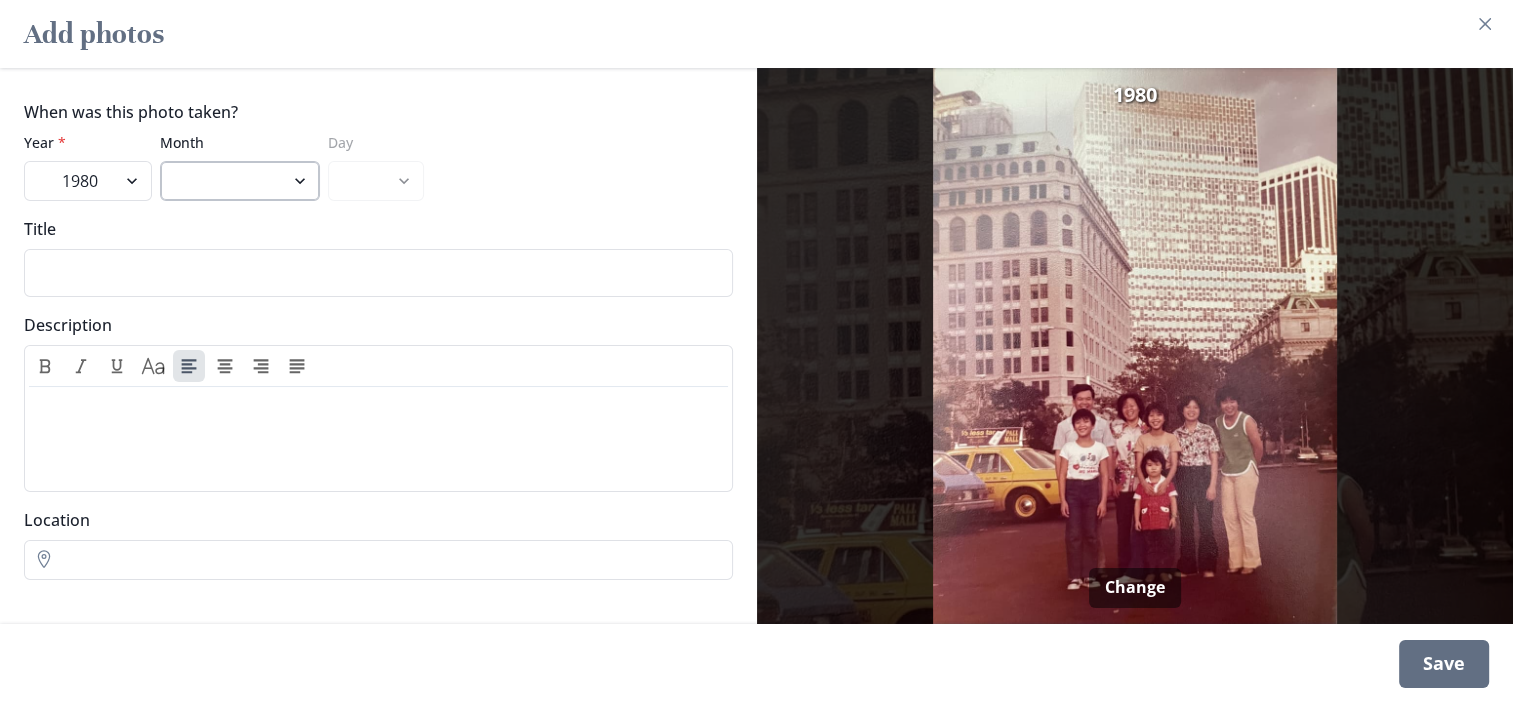 click on "January February March April May June July August September October November December" at bounding box center (240, 181) 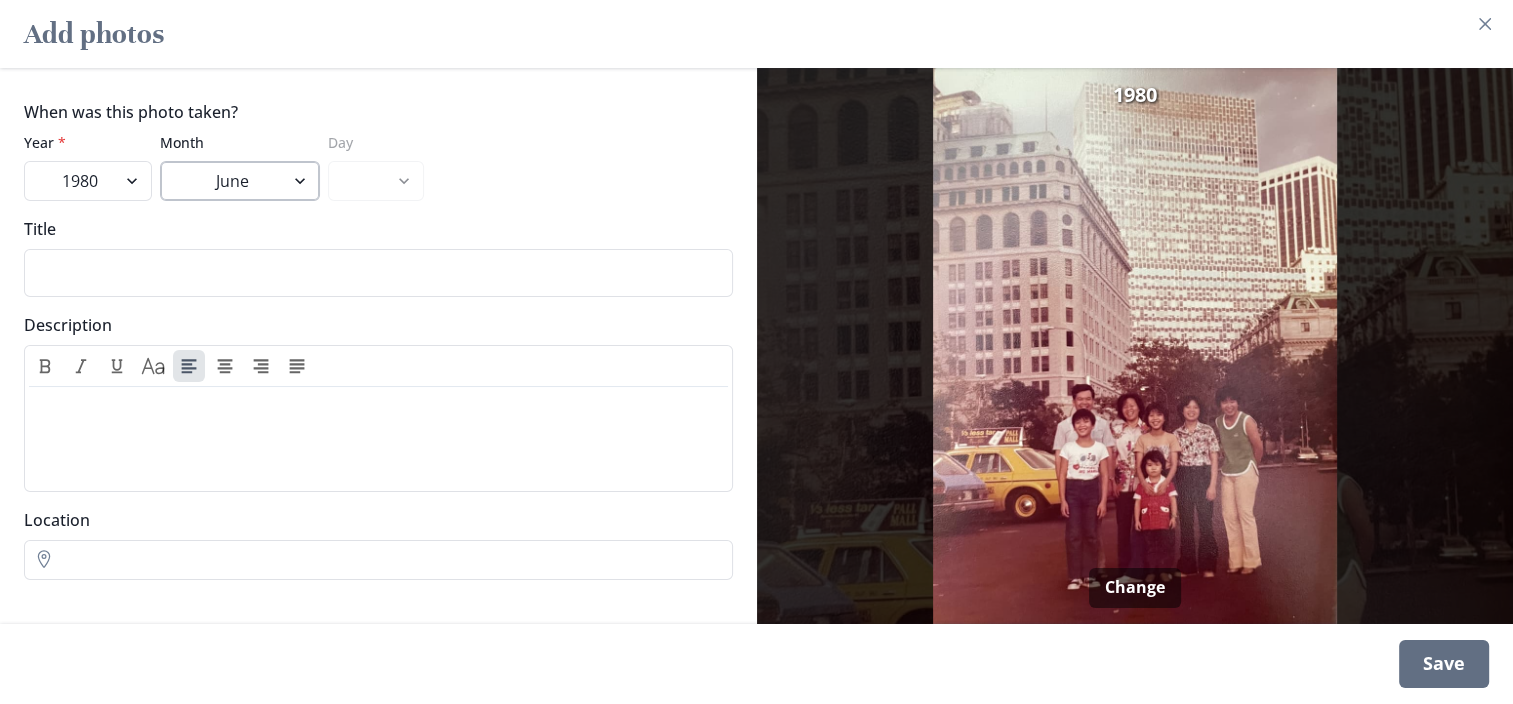 click on "January February March April May June July August September October November December" at bounding box center (240, 181) 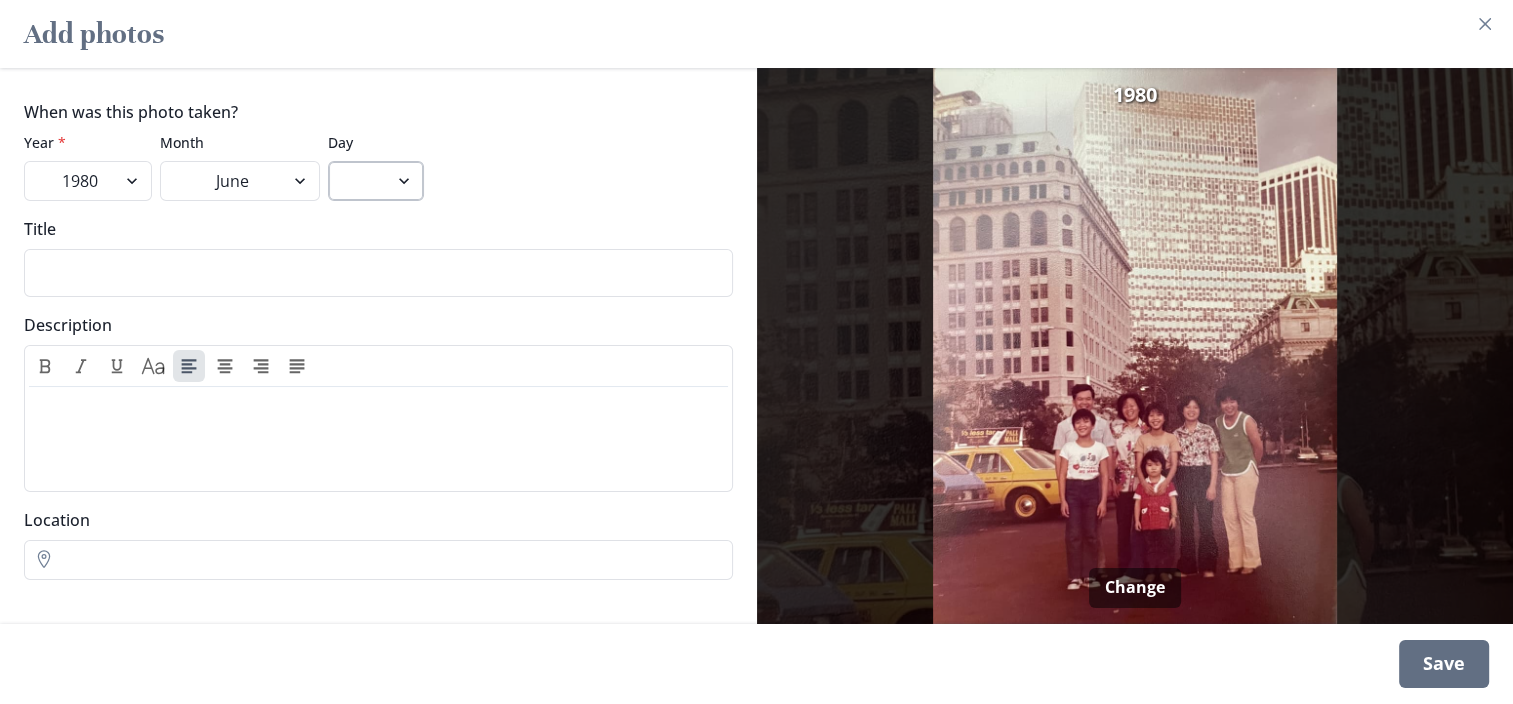 click on "1 2 3 4 5 6 7 8 9 10 11 12 13 14 15 16 17 18 19 20 21 22 23 24 25 26 27 28 29 30" at bounding box center [376, 181] 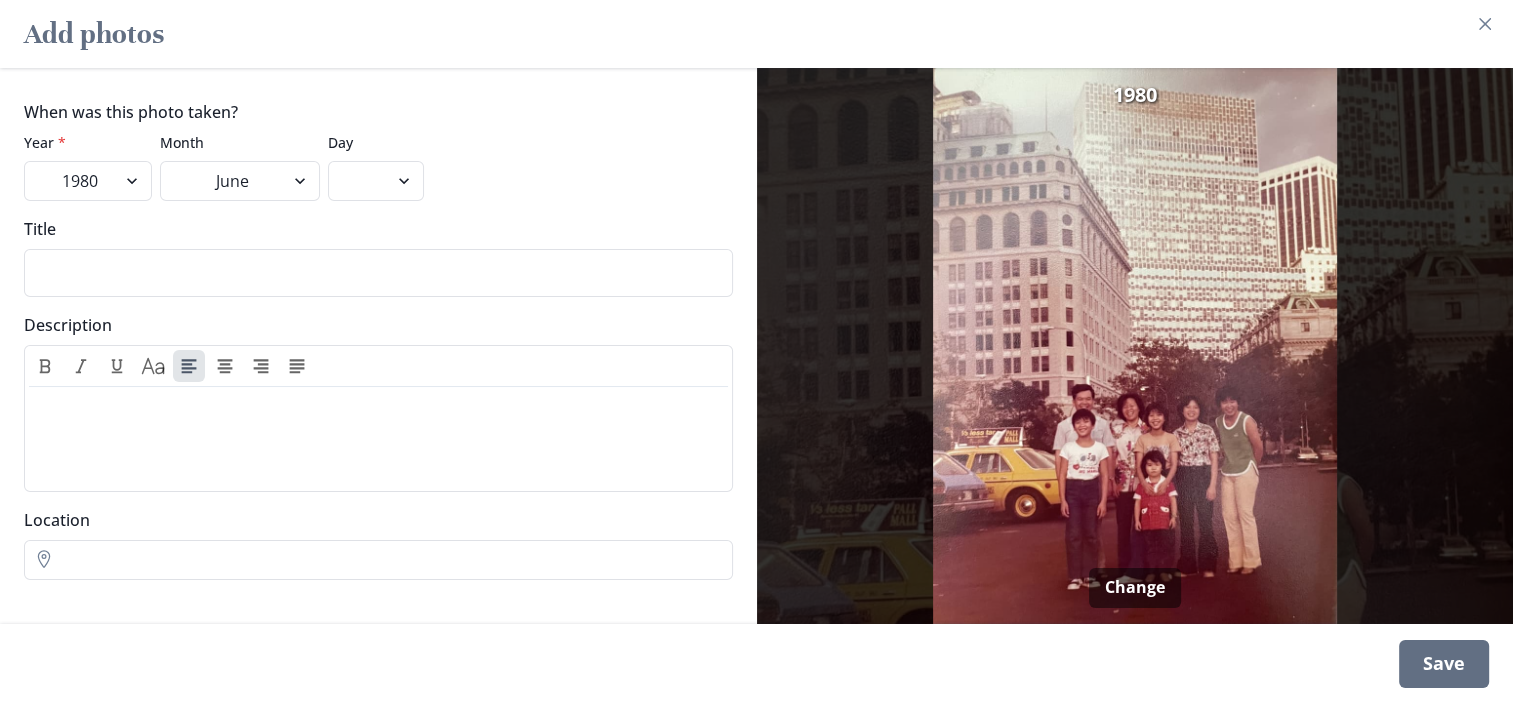 click on "1 2 3 4 5 6 7 8 9 10 11 12 13 14 15 16 17 18 19 20 21 22 23 24 25 26 27 28 29 30" at bounding box center (376, 181) 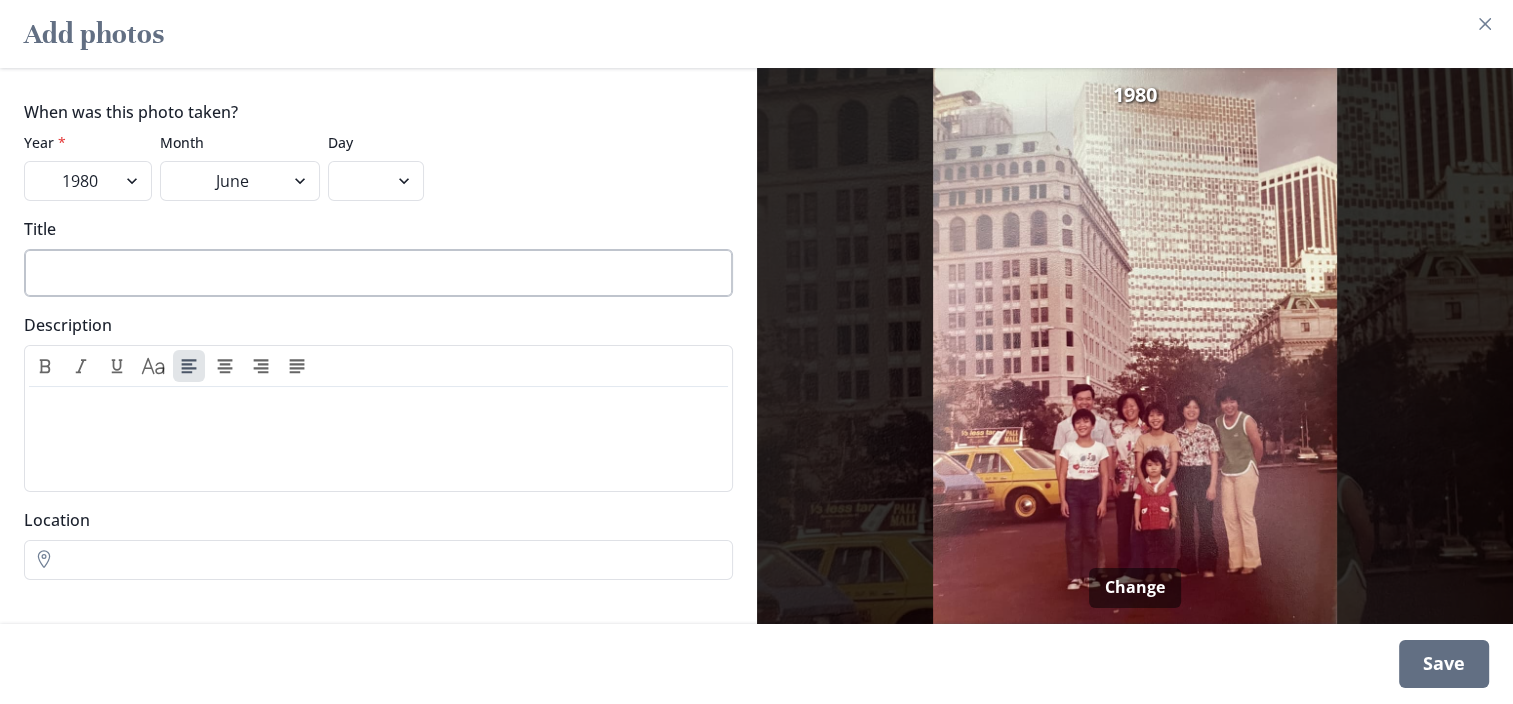 click on "Title" at bounding box center (378, 273) 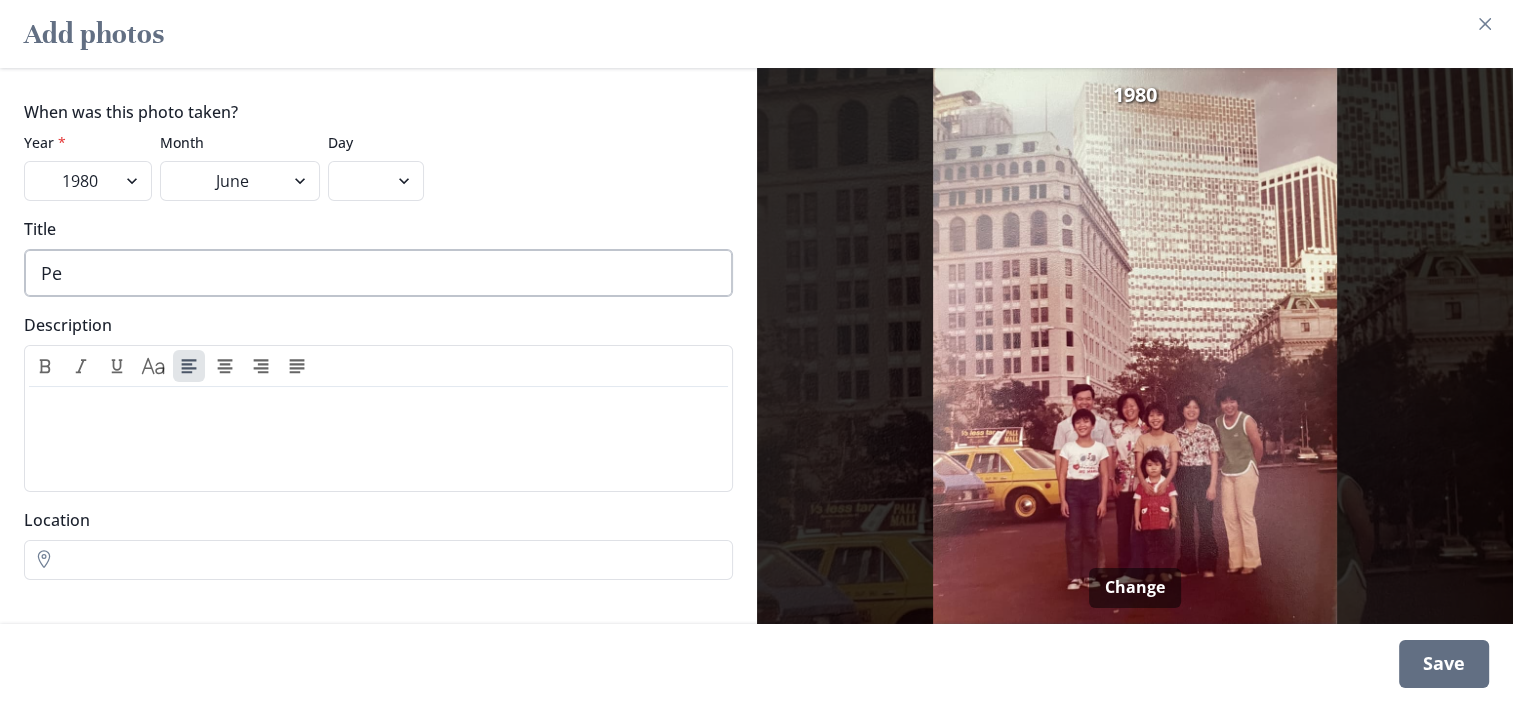 type on "P" 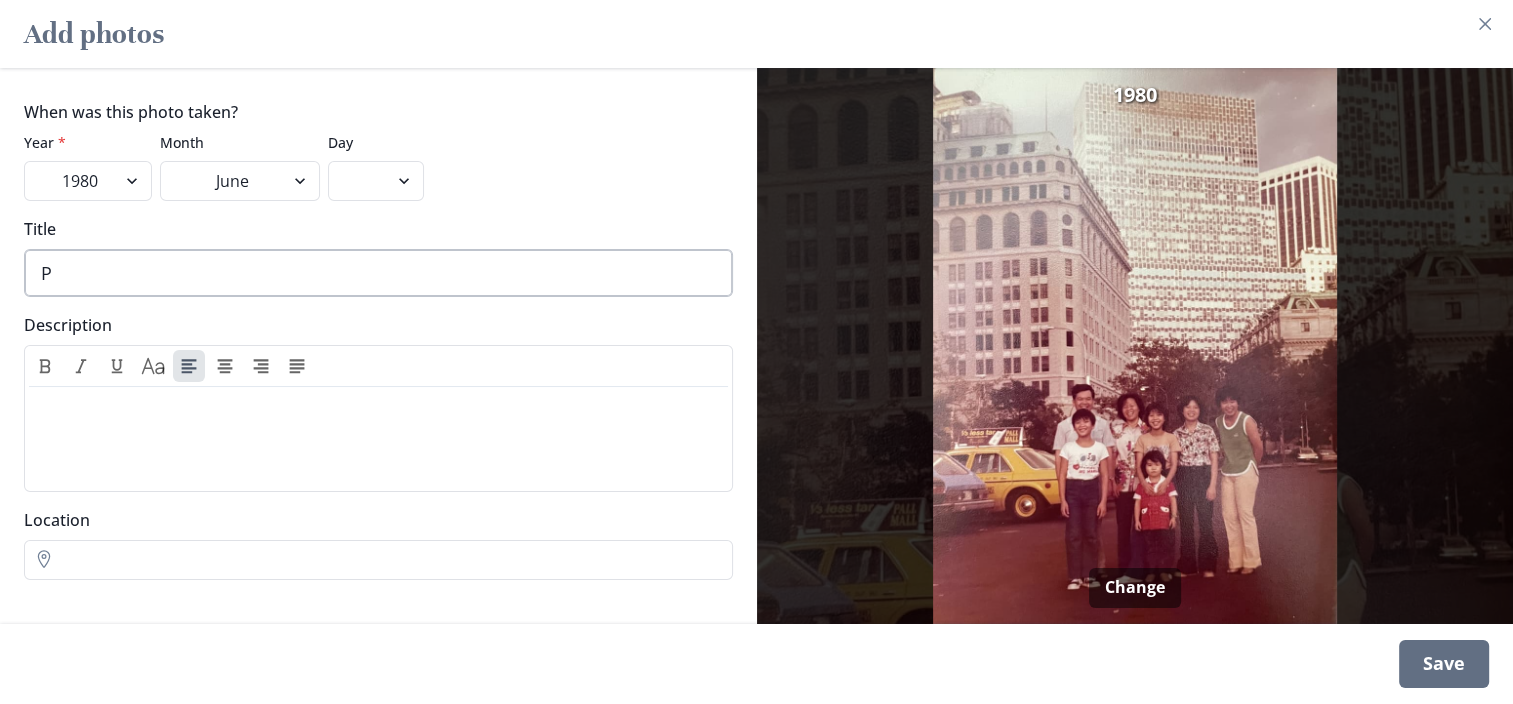 type 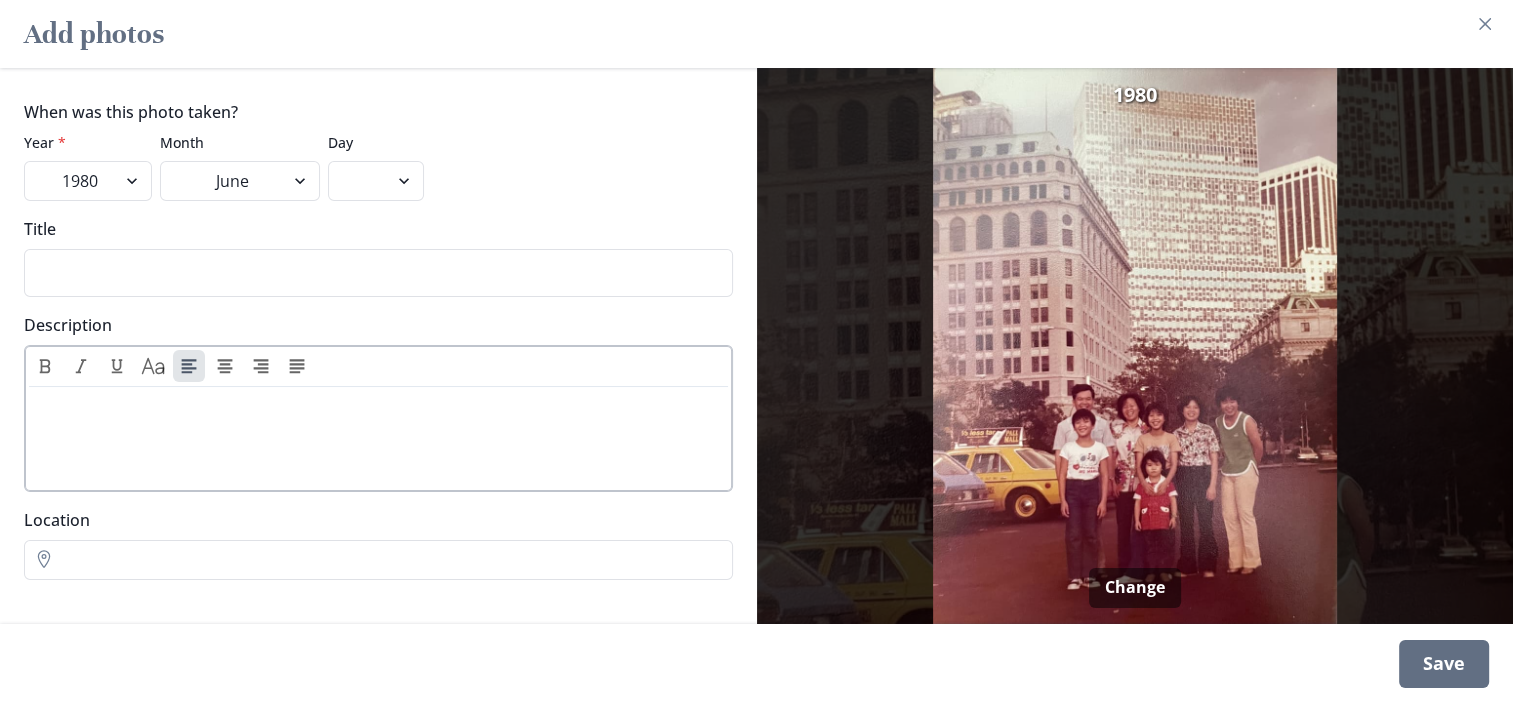 click at bounding box center (378, 407) 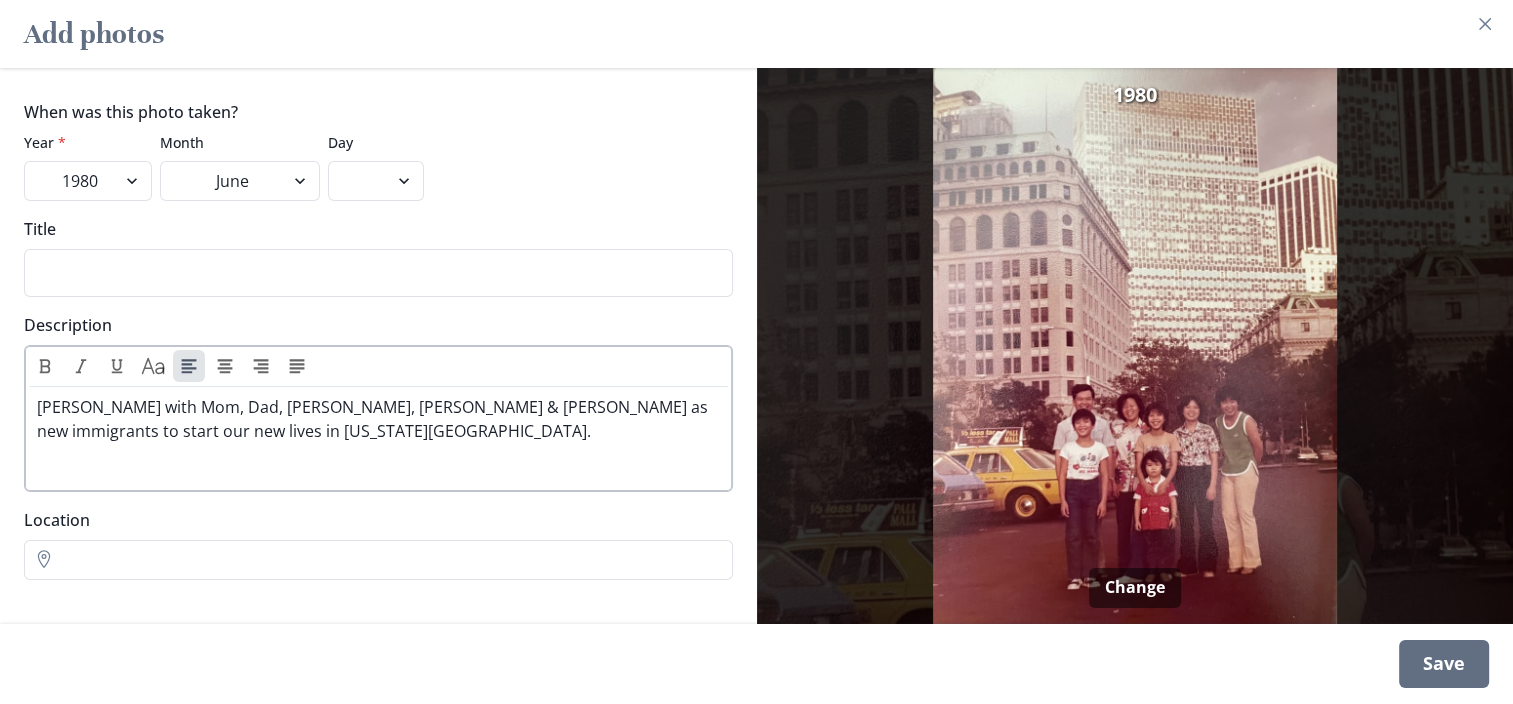 drag, startPoint x: 609, startPoint y: 408, endPoint x: 627, endPoint y: 400, distance: 19.697716 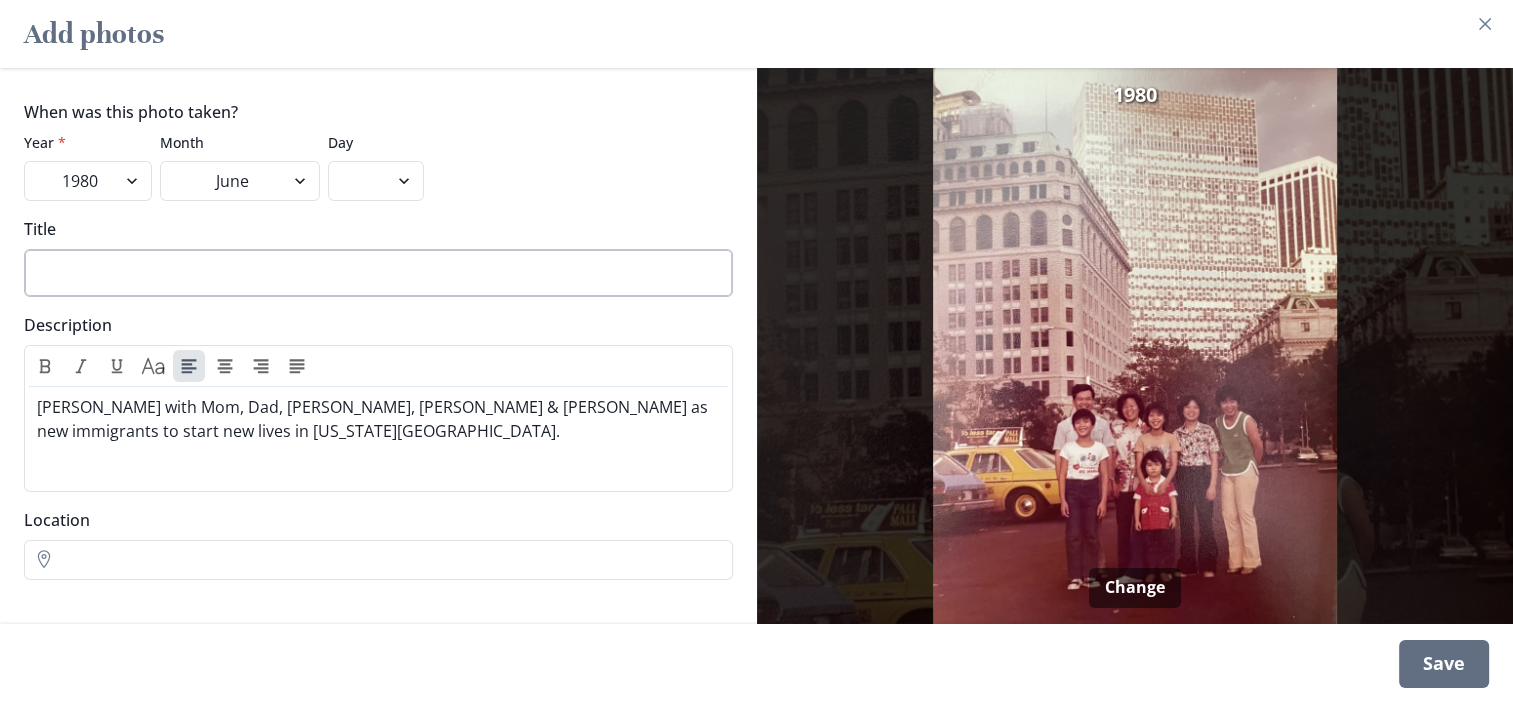 click on "Title" at bounding box center [378, 273] 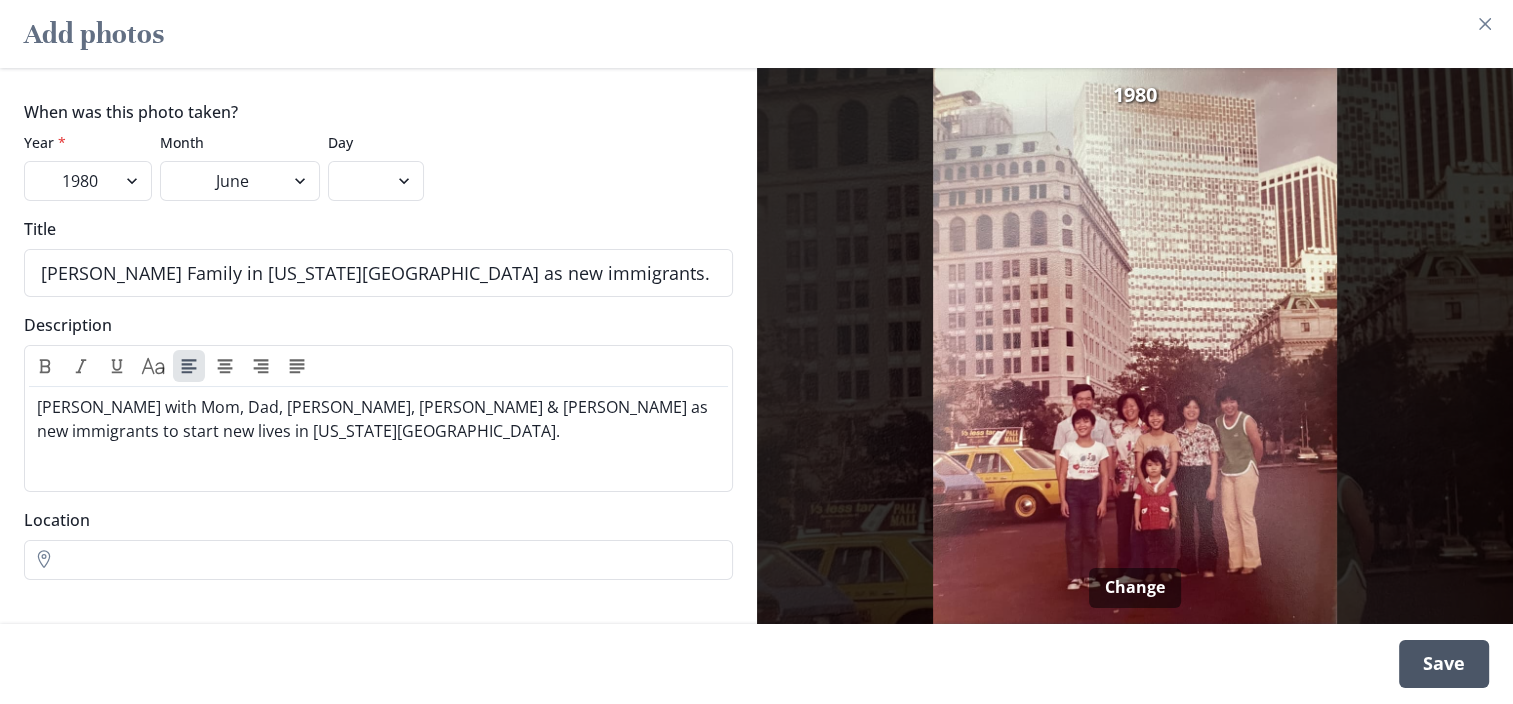 type on "[PERSON_NAME] Family in [US_STATE][GEOGRAPHIC_DATA] as new immigrants." 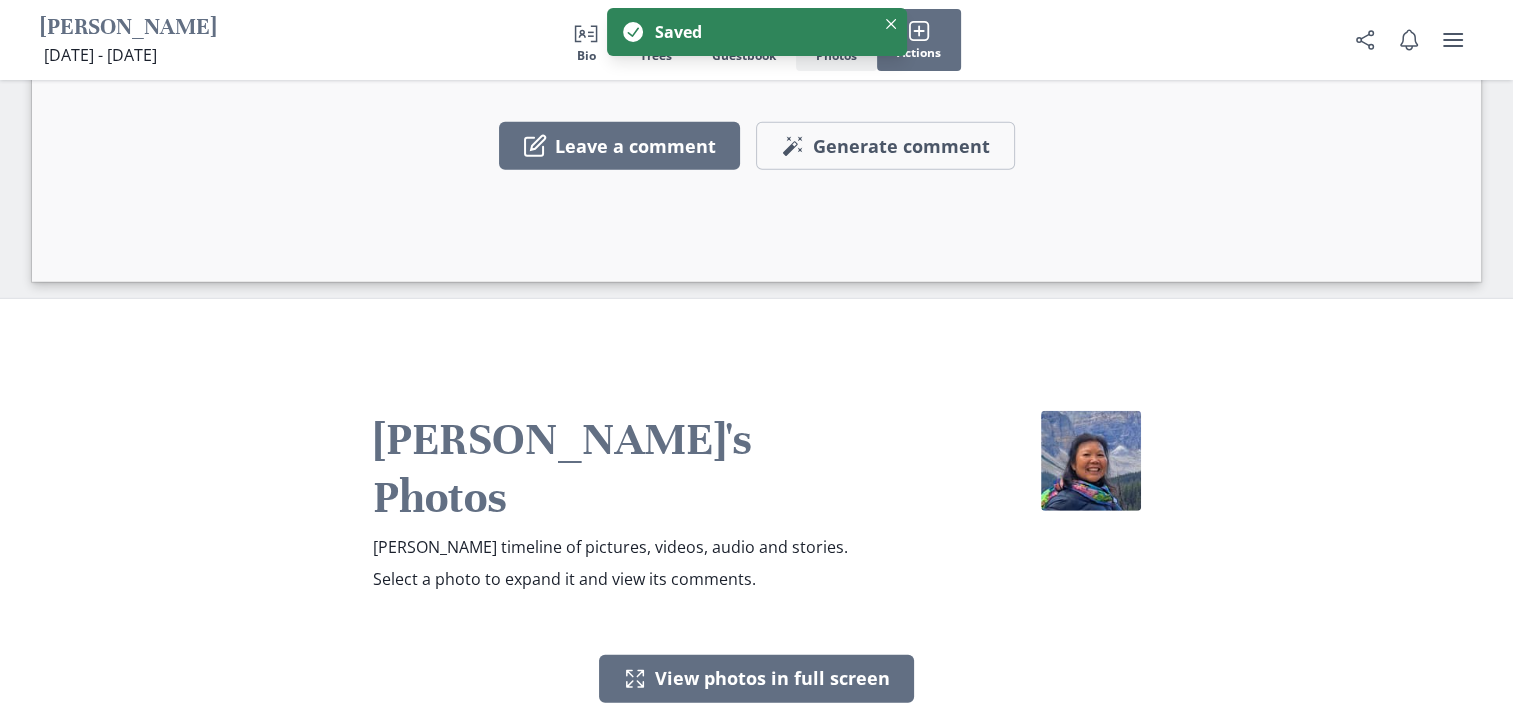 scroll, scrollTop: 5626, scrollLeft: 0, axis: vertical 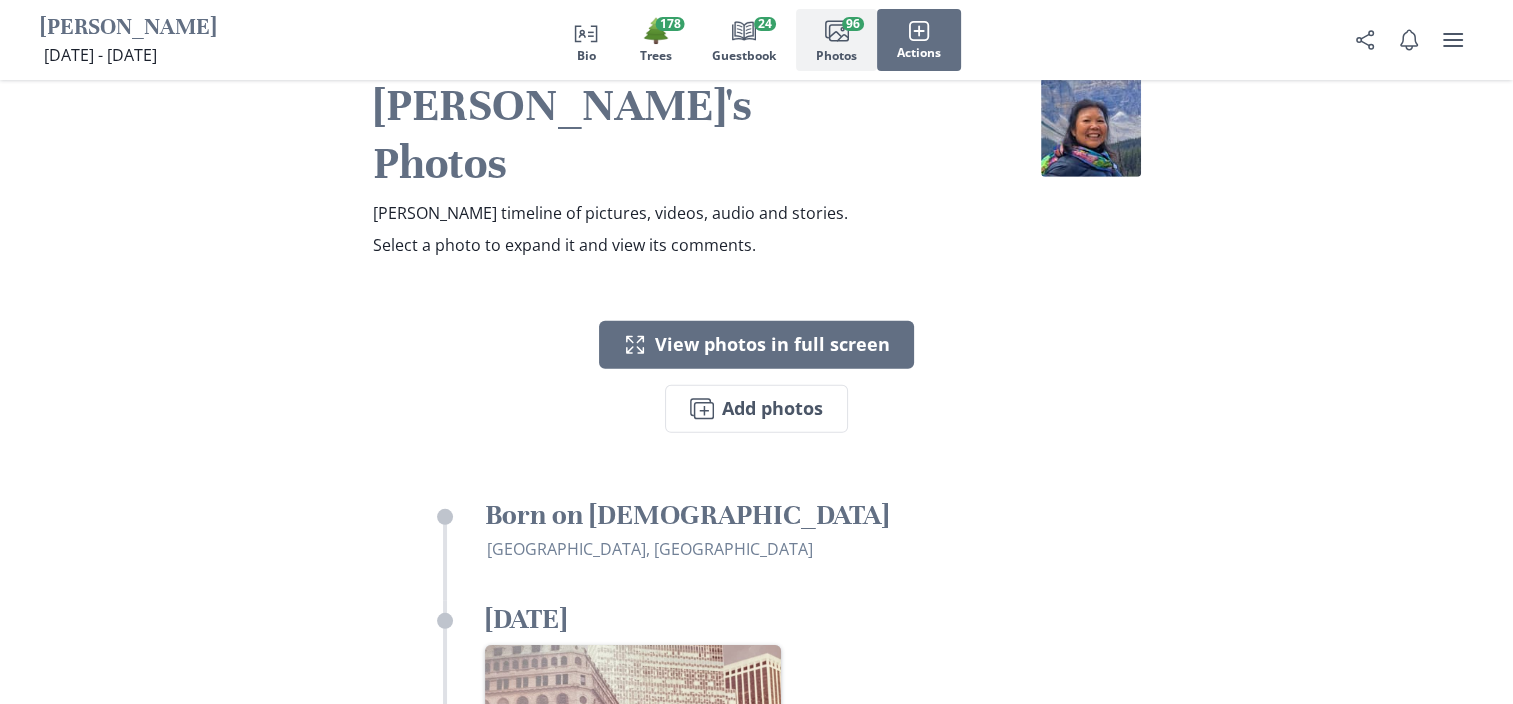 click on "[DATE]" at bounding box center (781, 619) 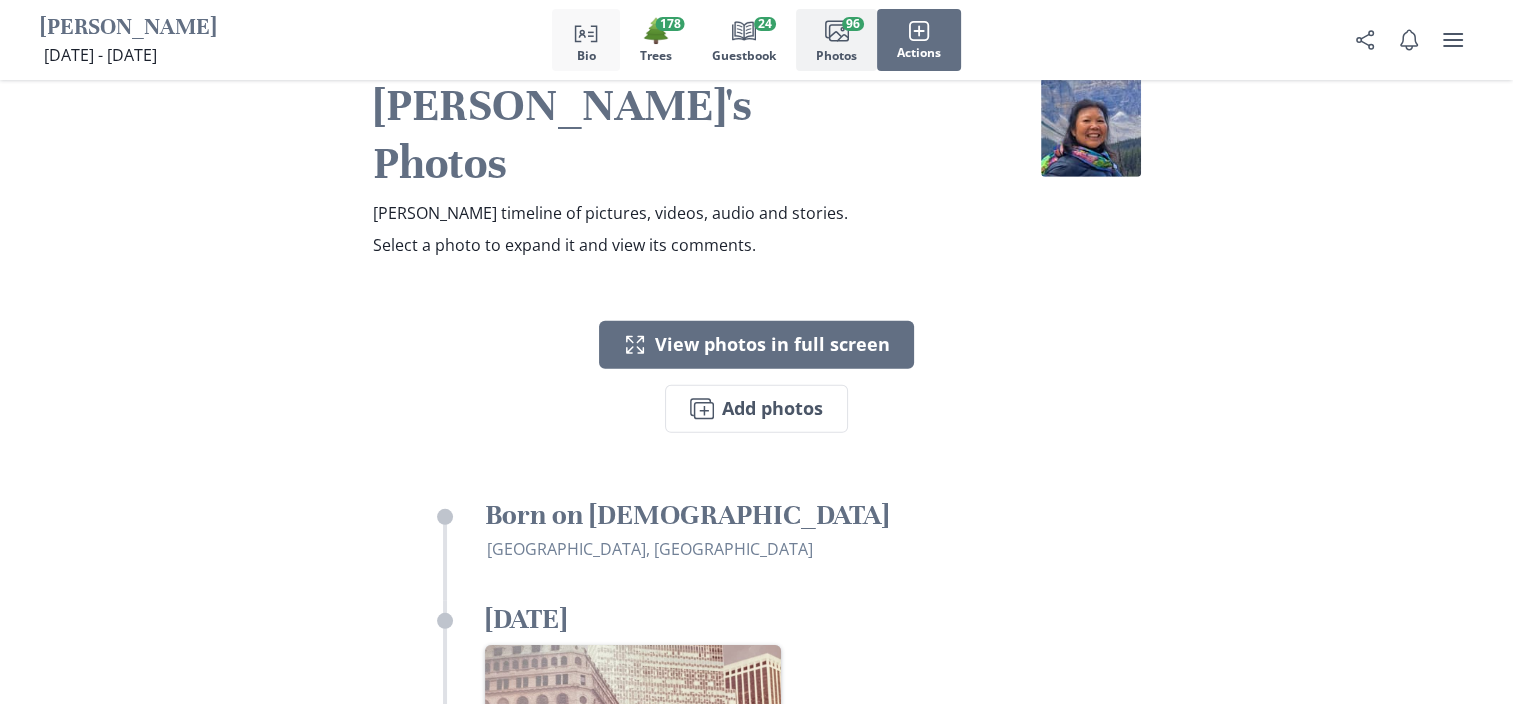 click on "Person profile" 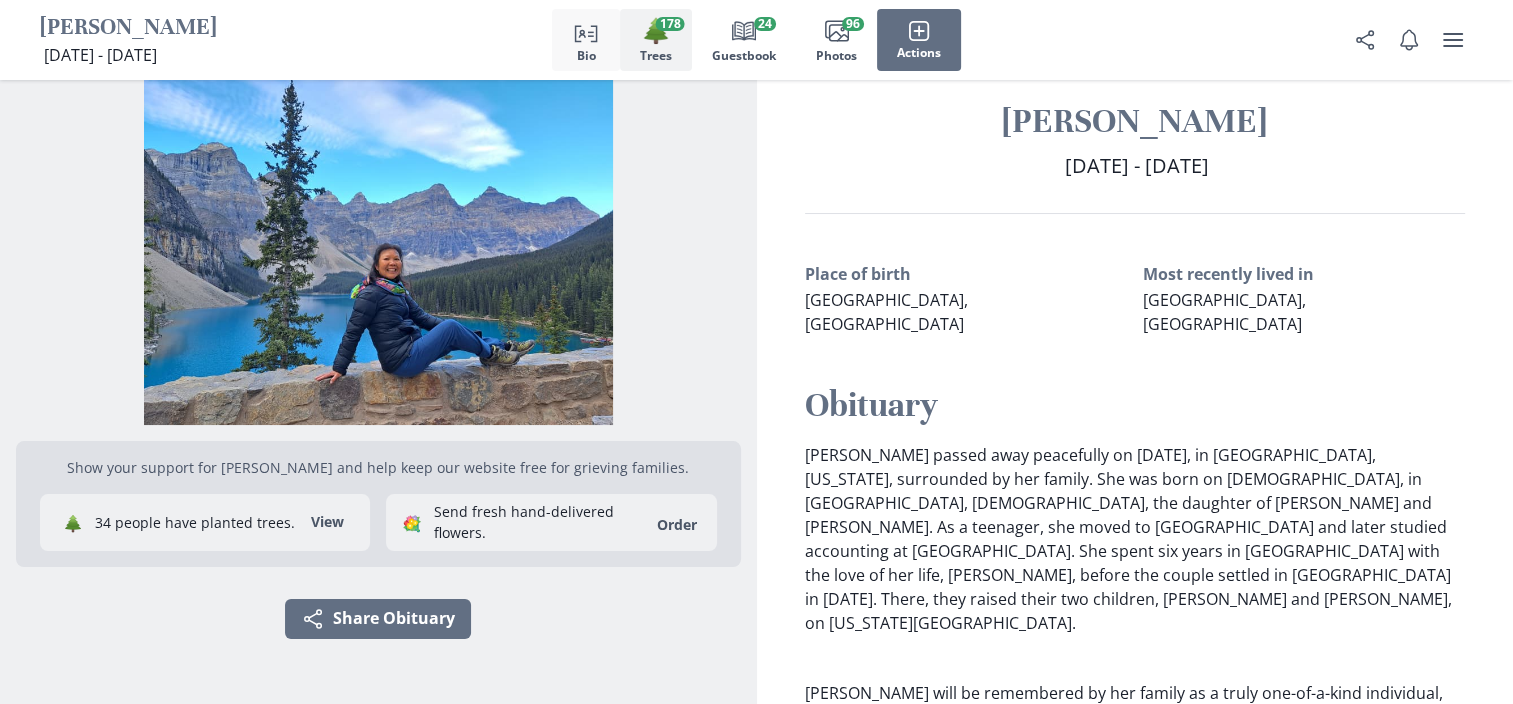 scroll, scrollTop: 15, scrollLeft: 0, axis: vertical 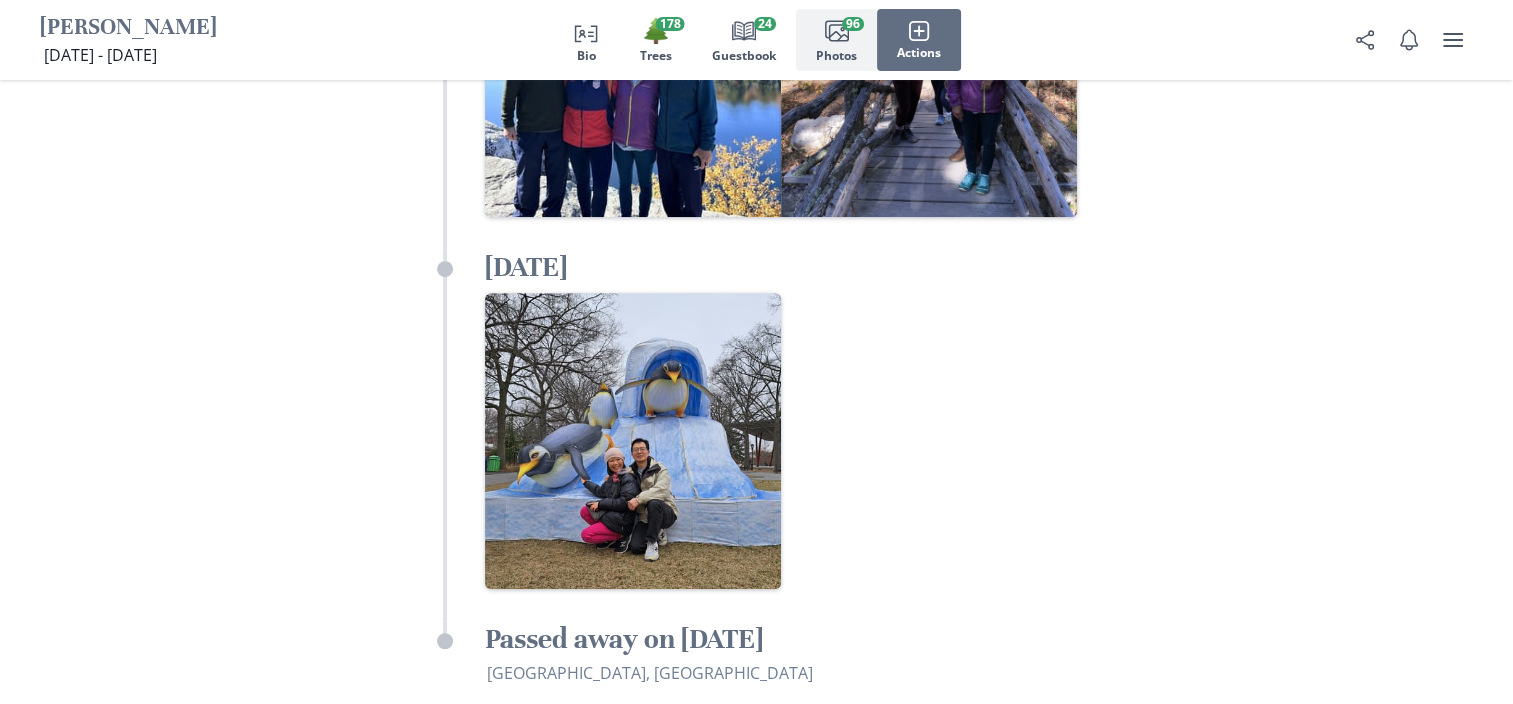 click on "Images Add photos" at bounding box center (756, 797) 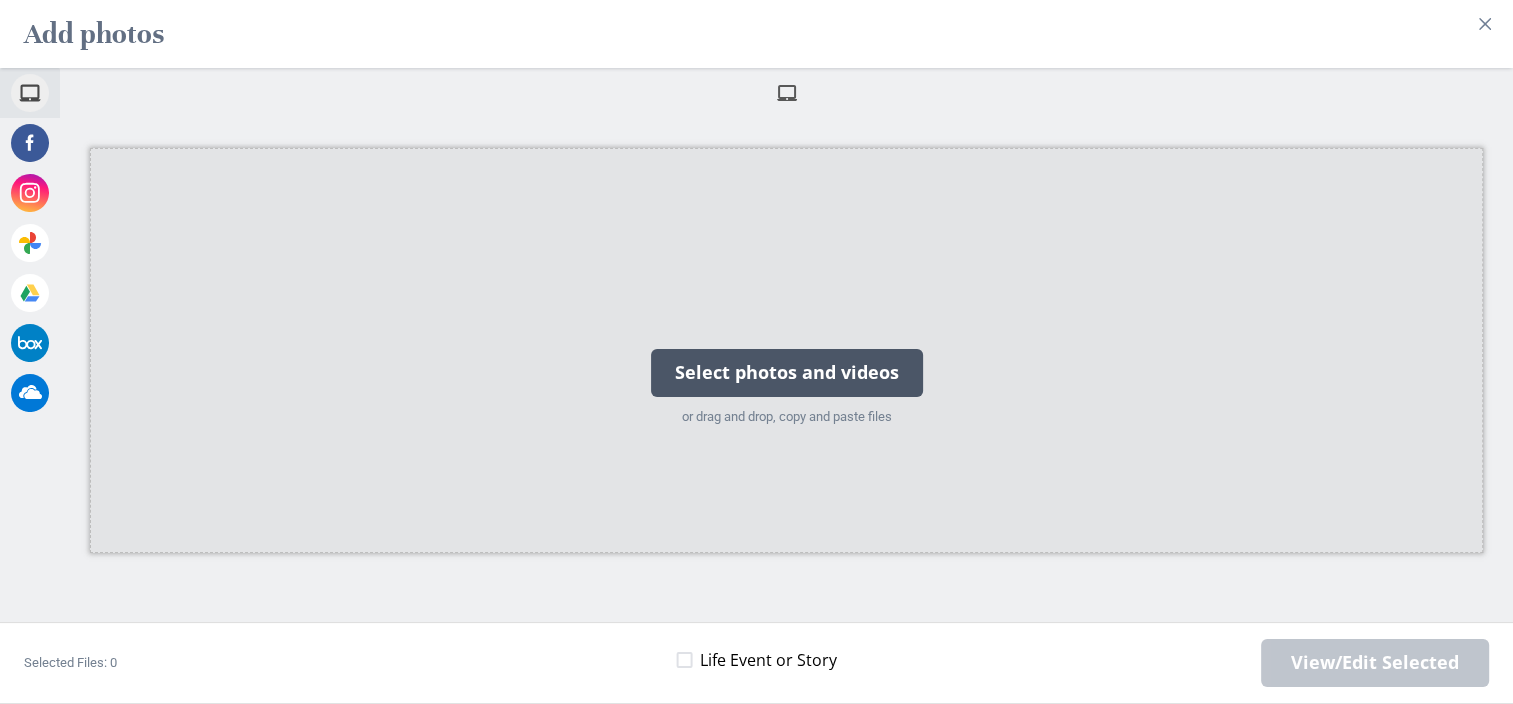 click on "Select photos and videos" at bounding box center (787, 373) 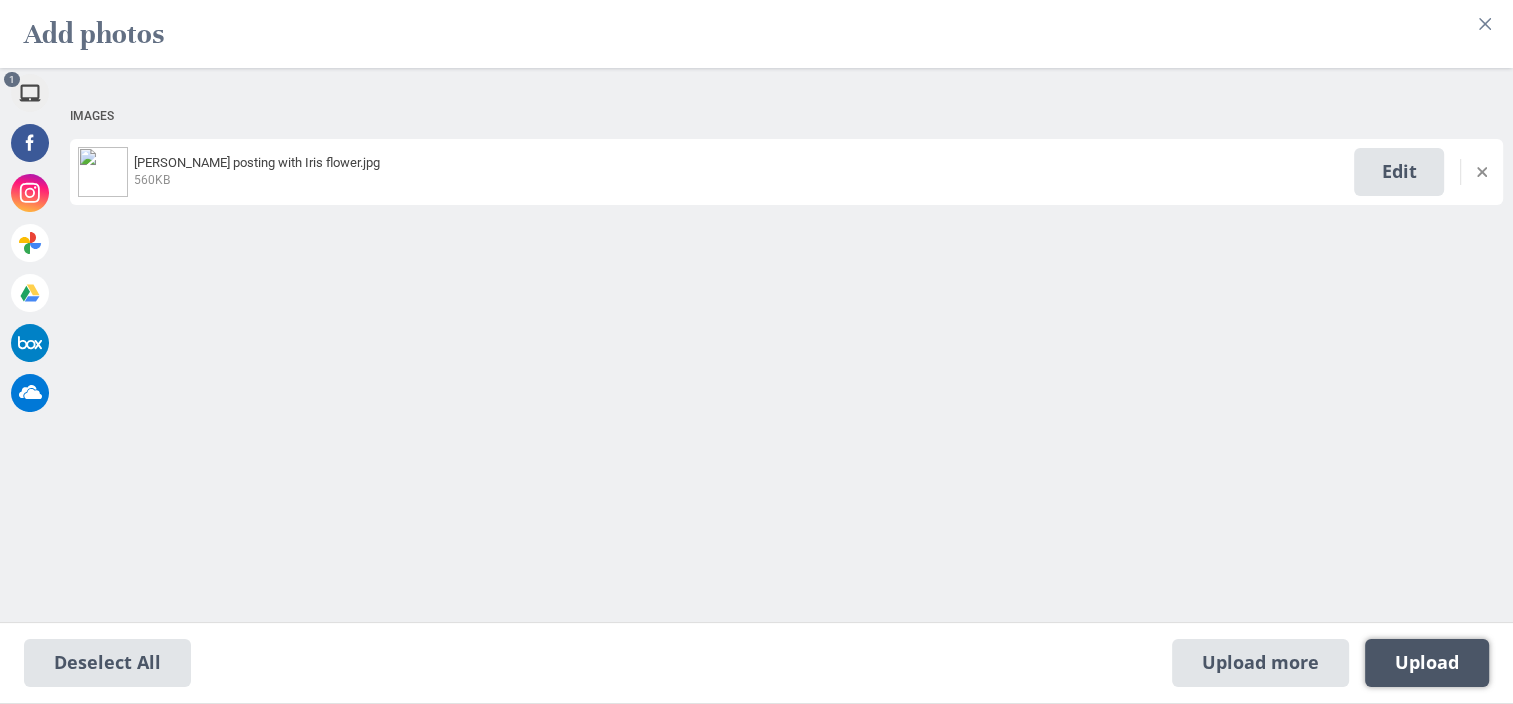 click on "Upload
1" at bounding box center (1427, 663) 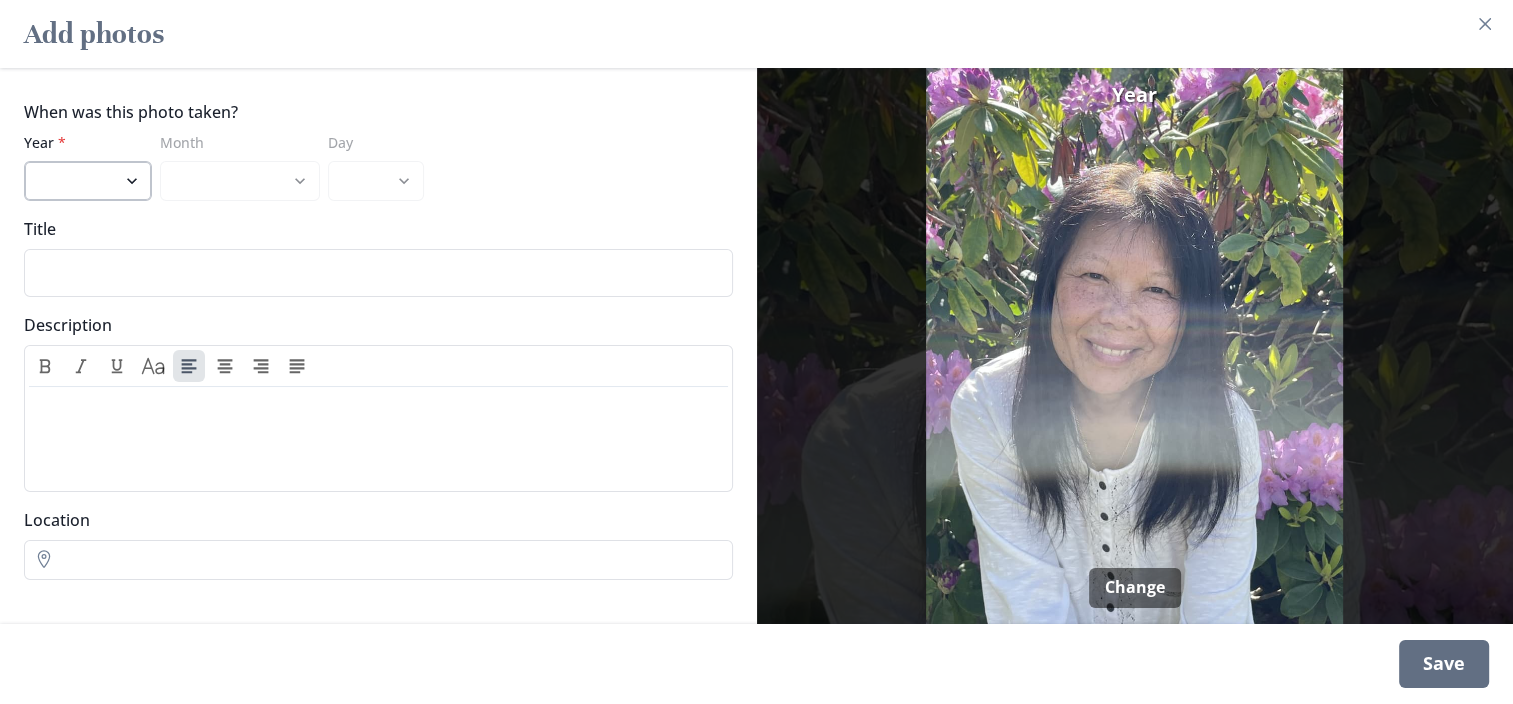 click on "2025 2024 2023 2022 2021 2020 2019 2018 2017 2016 2015 2014 2013 2012 2011 2010 2009 2008 2007 2006 2005 2004 2003 2002 2001 2000 1999 1998 1997 1996 1995 1994 1993 1992 1991 1990 1989 1988 1987 1986 1985 1984 1983 1982 1981 1980 1979 1978 1977 1976 1975 1974 1973 1972 1971 1970 1969 1968 1967 1966" at bounding box center (88, 181) 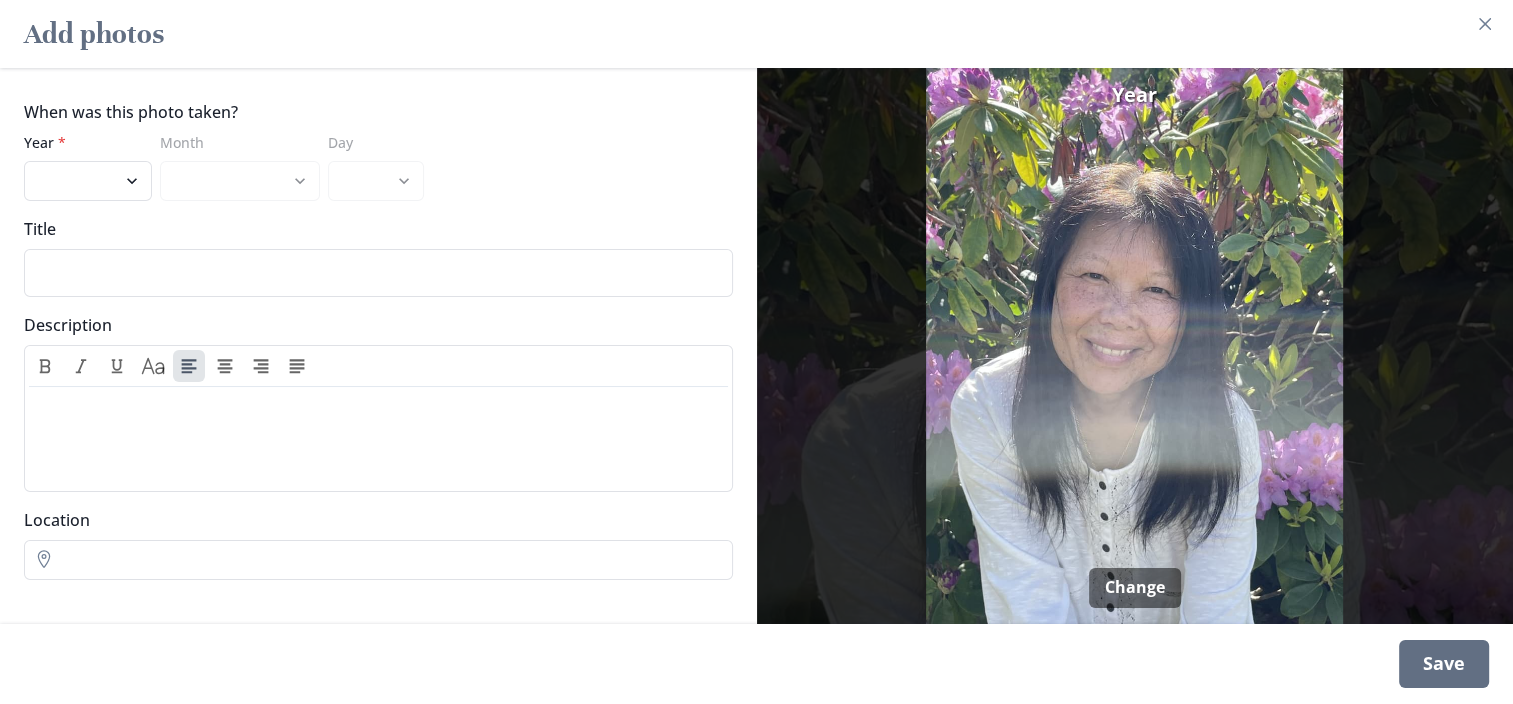 select on "2022" 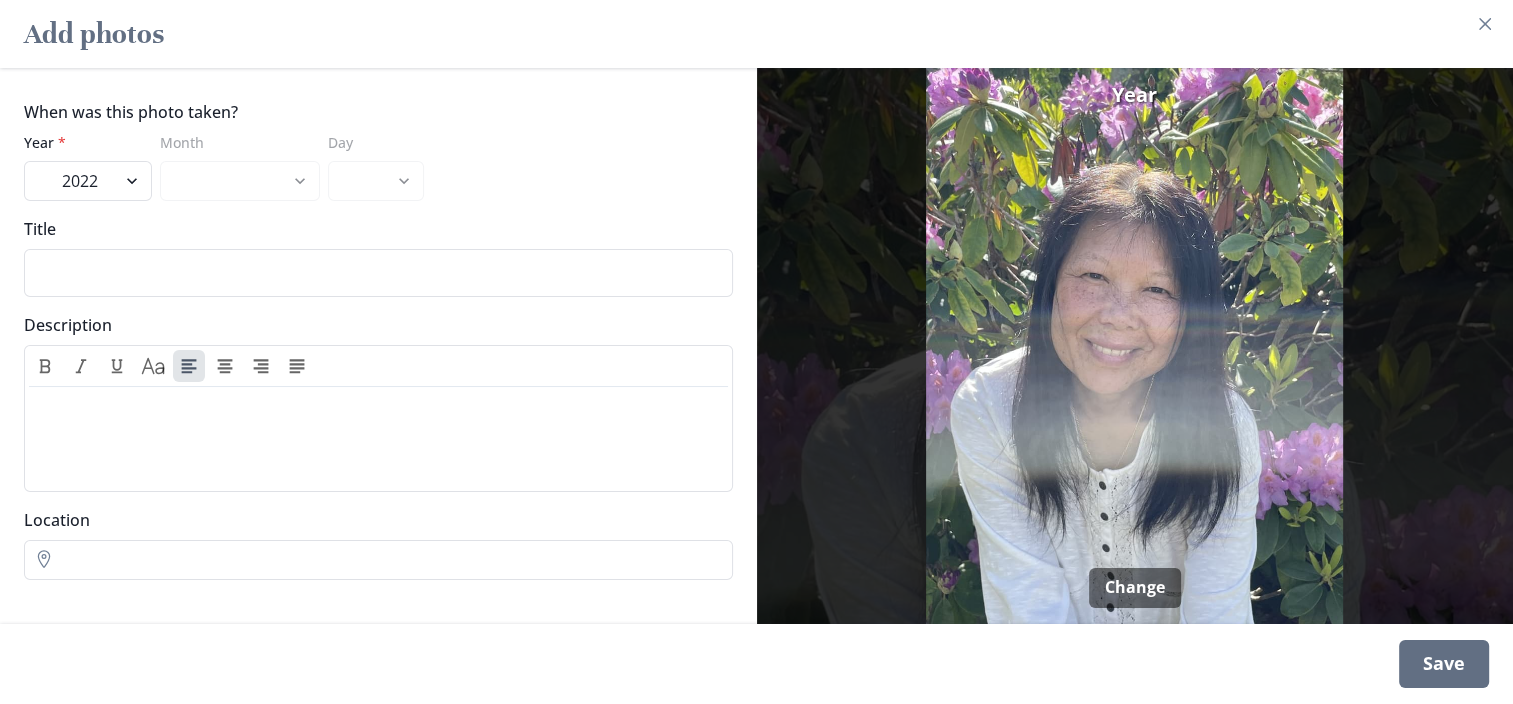 click on "2025 2024 2023 2022 2021 2020 2019 2018 2017 2016 2015 2014 2013 2012 2011 2010 2009 2008 2007 2006 2005 2004 2003 2002 2001 2000 1999 1998 1997 1996 1995 1994 1993 1992 1991 1990 1989 1988 1987 1986 1985 1984 1983 1982 1981 1980 1979 1978 1977 1976 1975 1974 1973 1972 1971 1970 1969 1968 1967 1966" at bounding box center [88, 181] 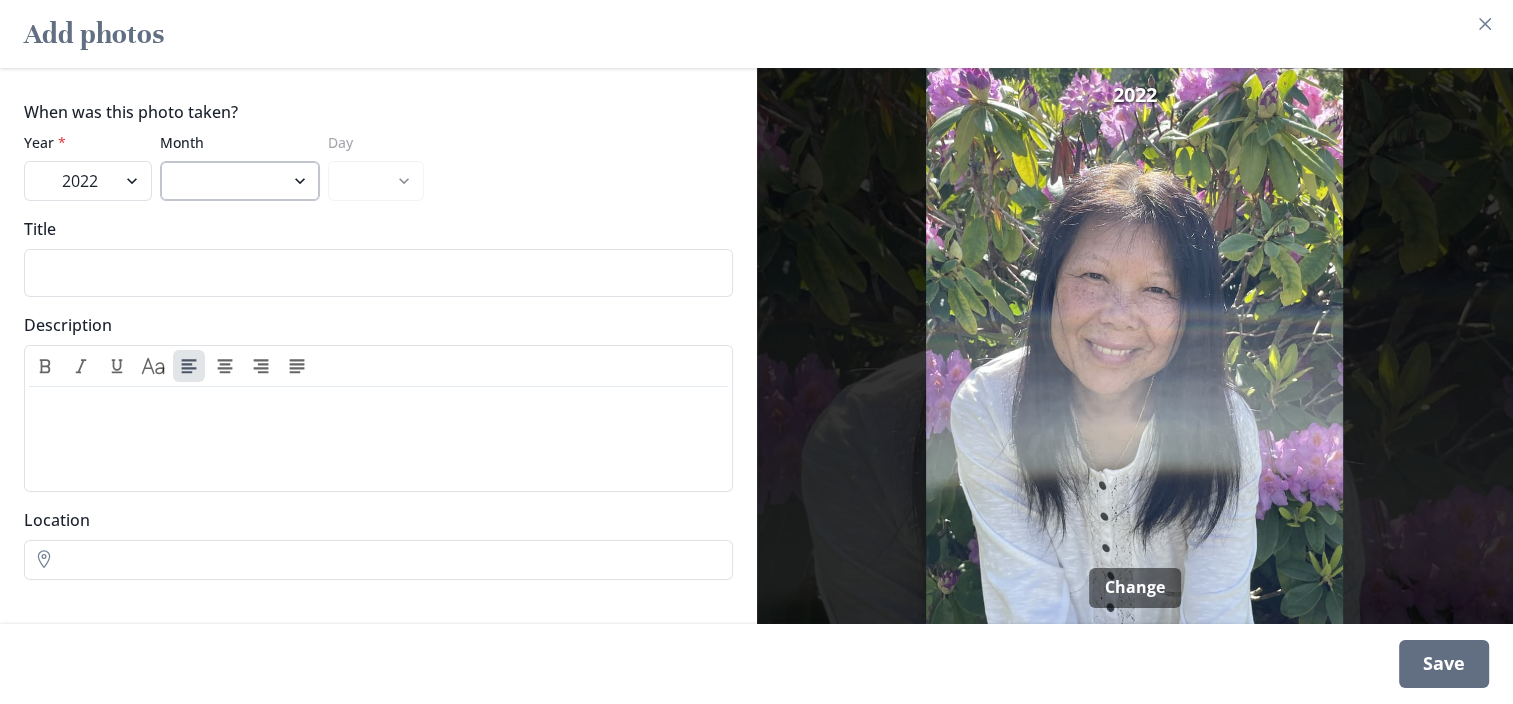 click on "January February March April May June July August September October November December" at bounding box center [240, 181] 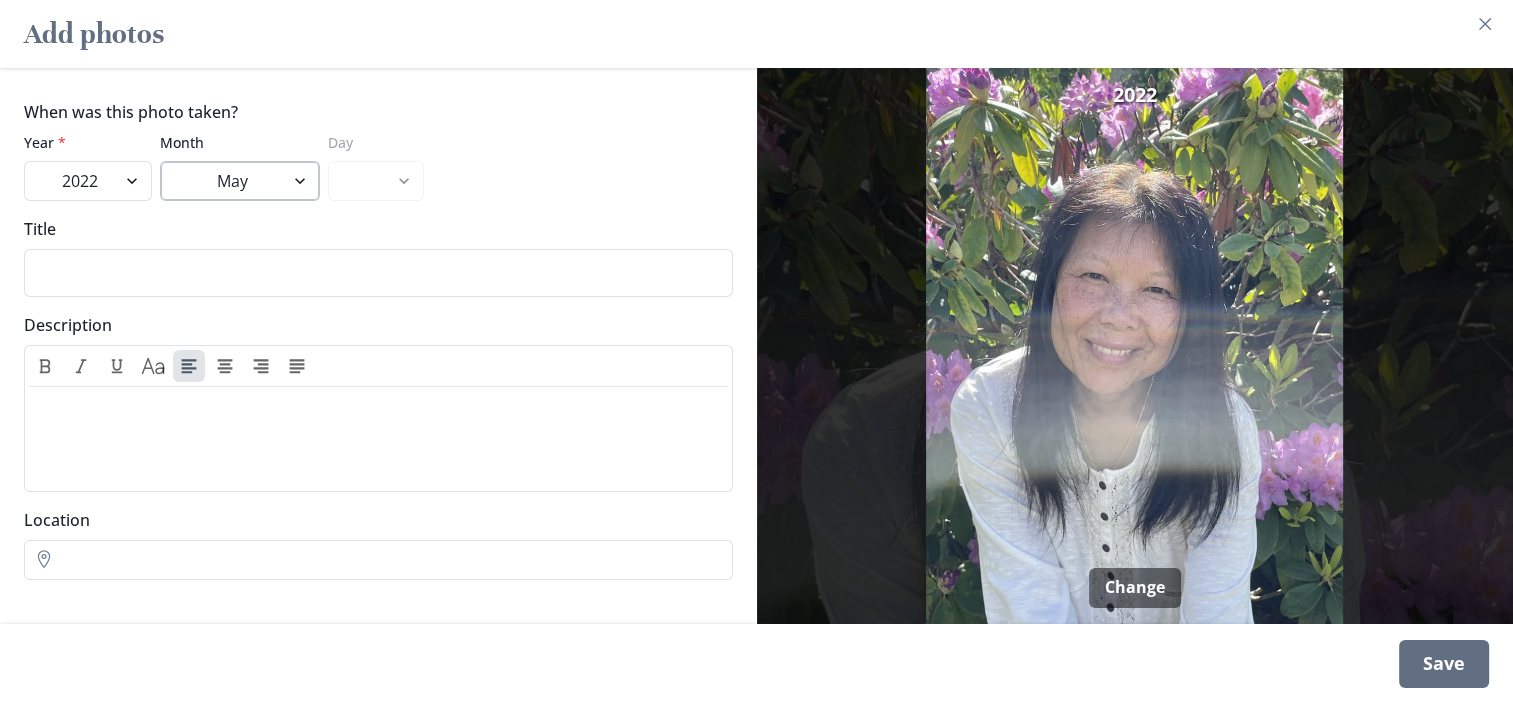 click on "January February March April May June July August September October November December" at bounding box center (240, 181) 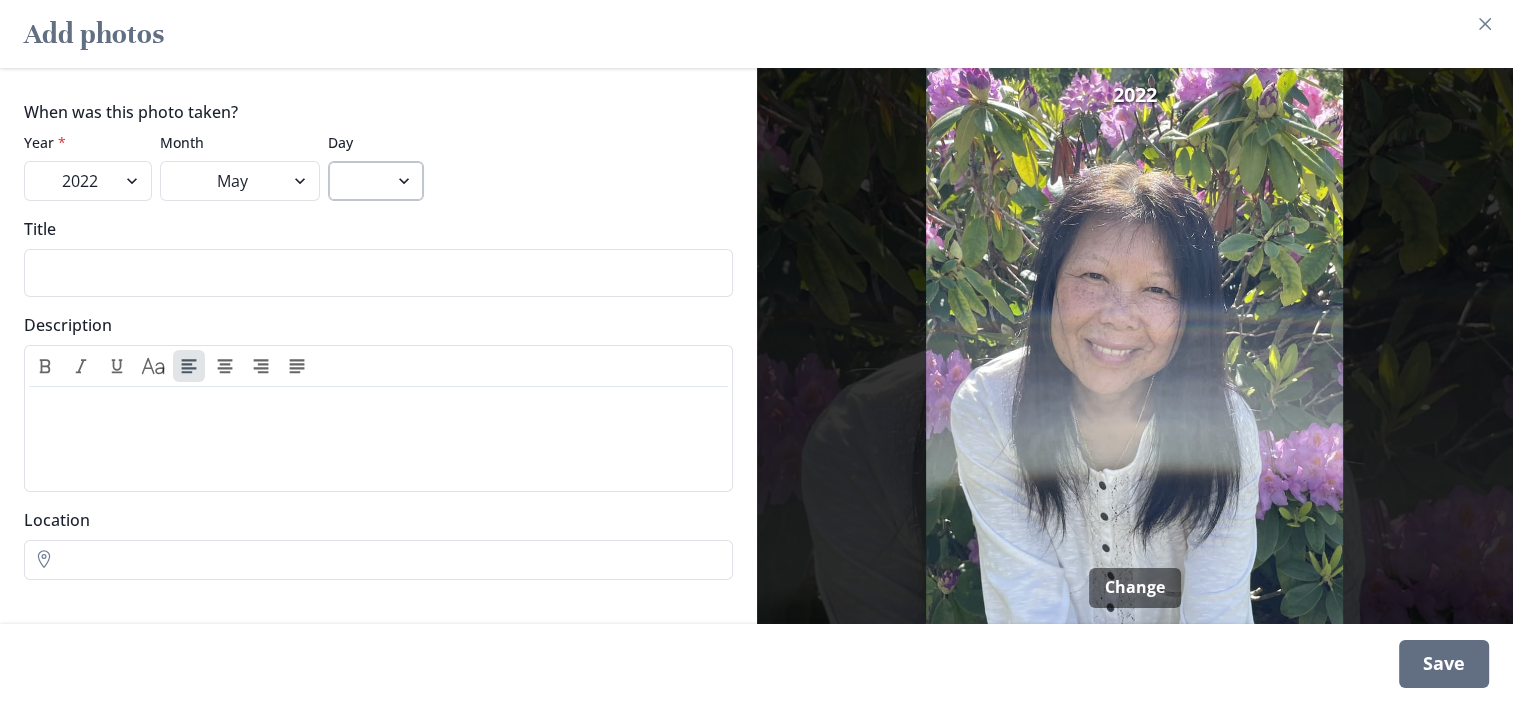 click on "1 2 3 4 5 6 7 8 9 10 11 12 13 14 15 16 17 18 19 20 21 22 23 24 25 26 27 28 29 30 31" at bounding box center [376, 181] 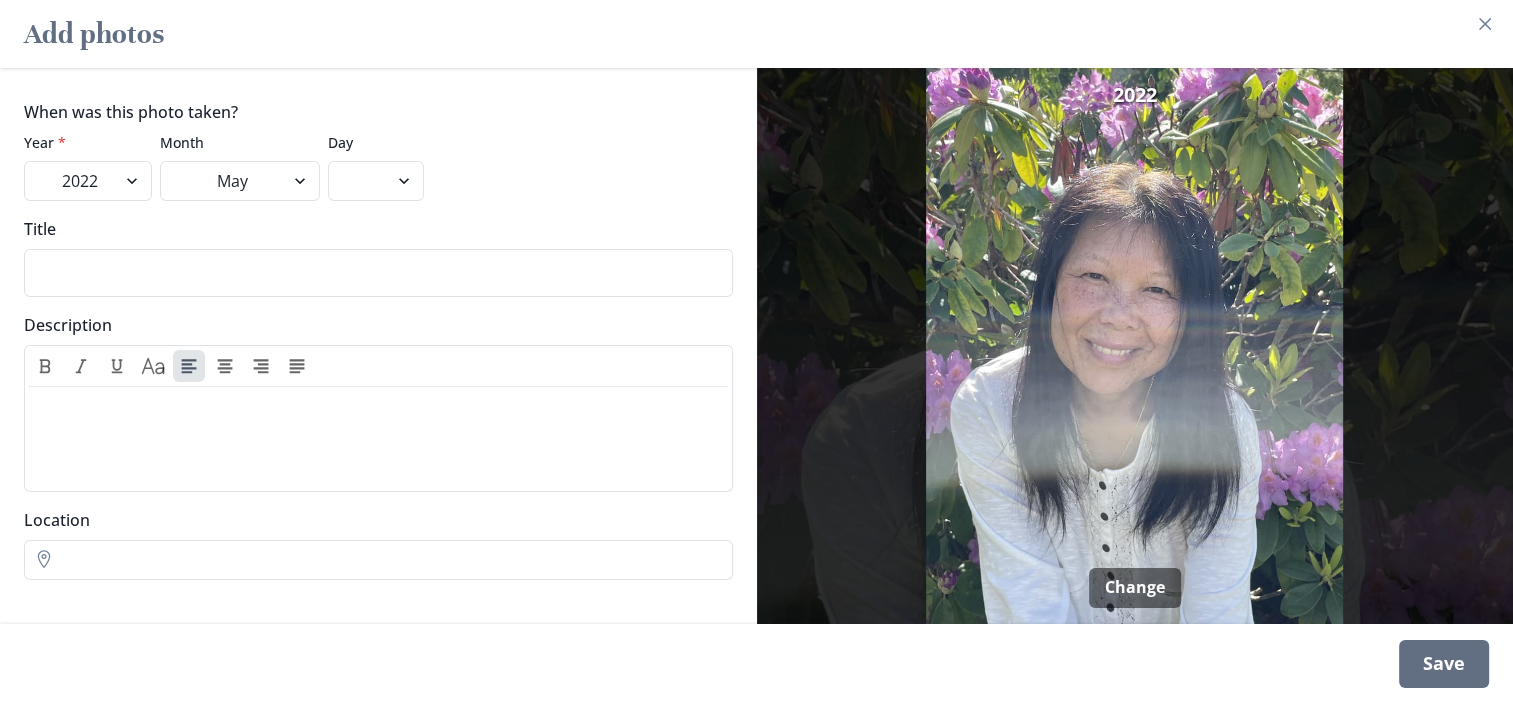 select on "28" 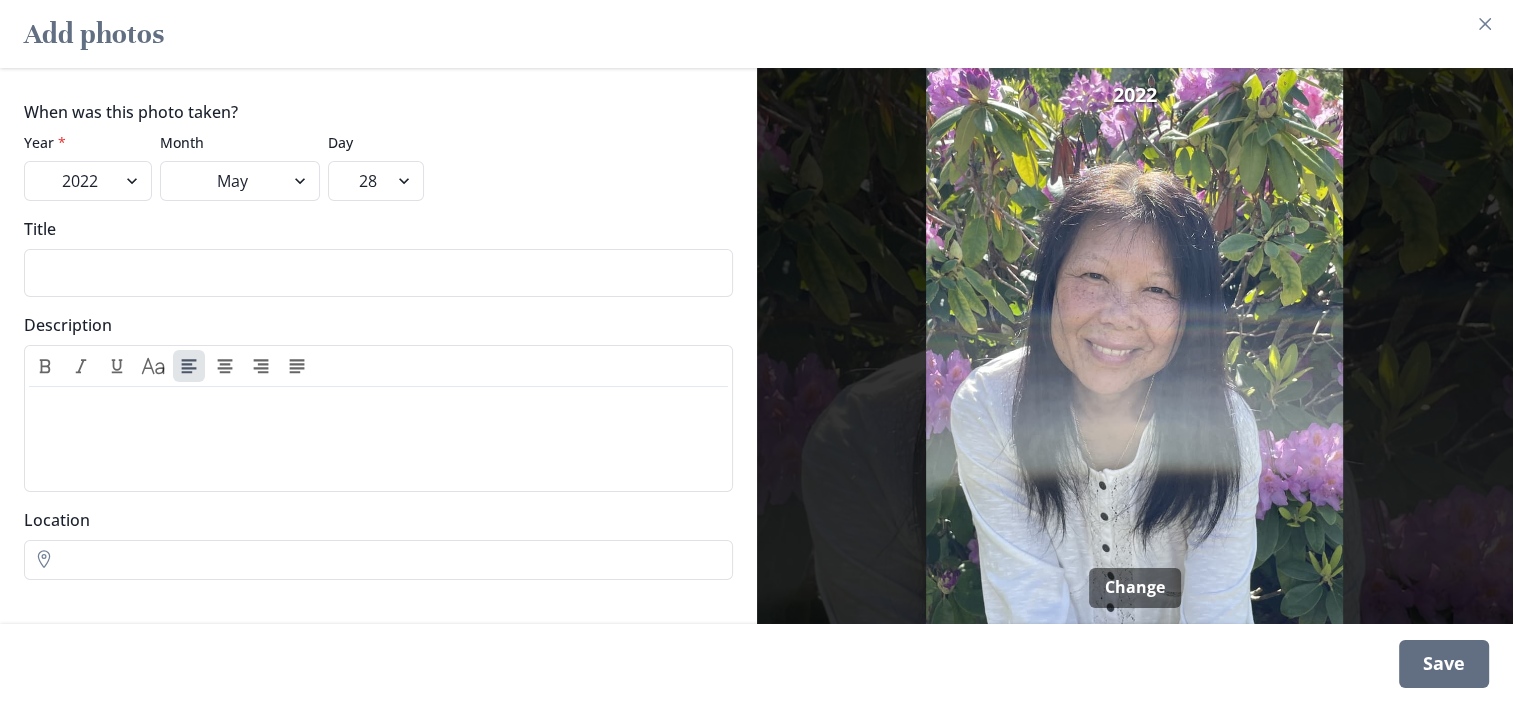 click on "1 2 3 4 5 6 7 8 9 10 11 12 13 14 15 16 17 18 19 20 21 22 23 24 25 26 27 28 29 30 31" at bounding box center (376, 181) 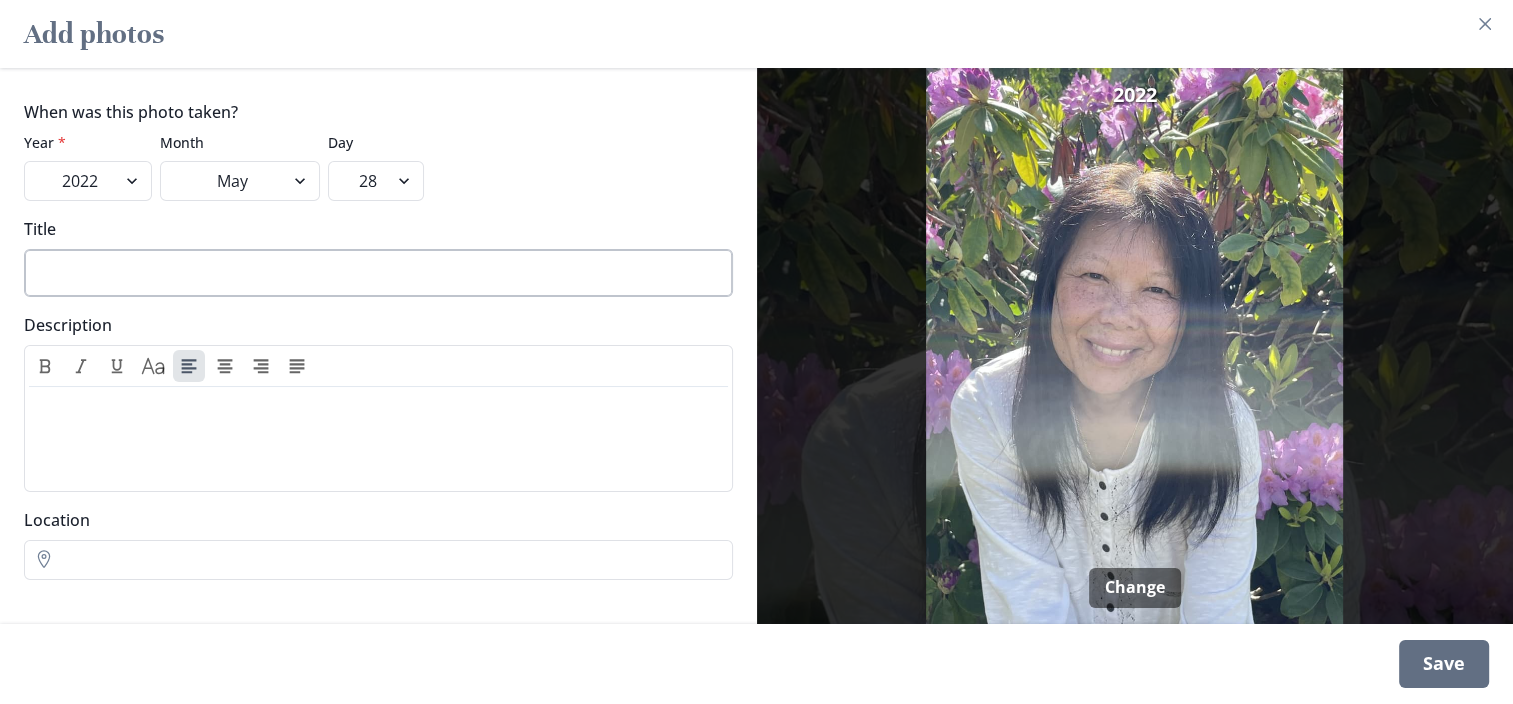 click on "Title" at bounding box center (378, 273) 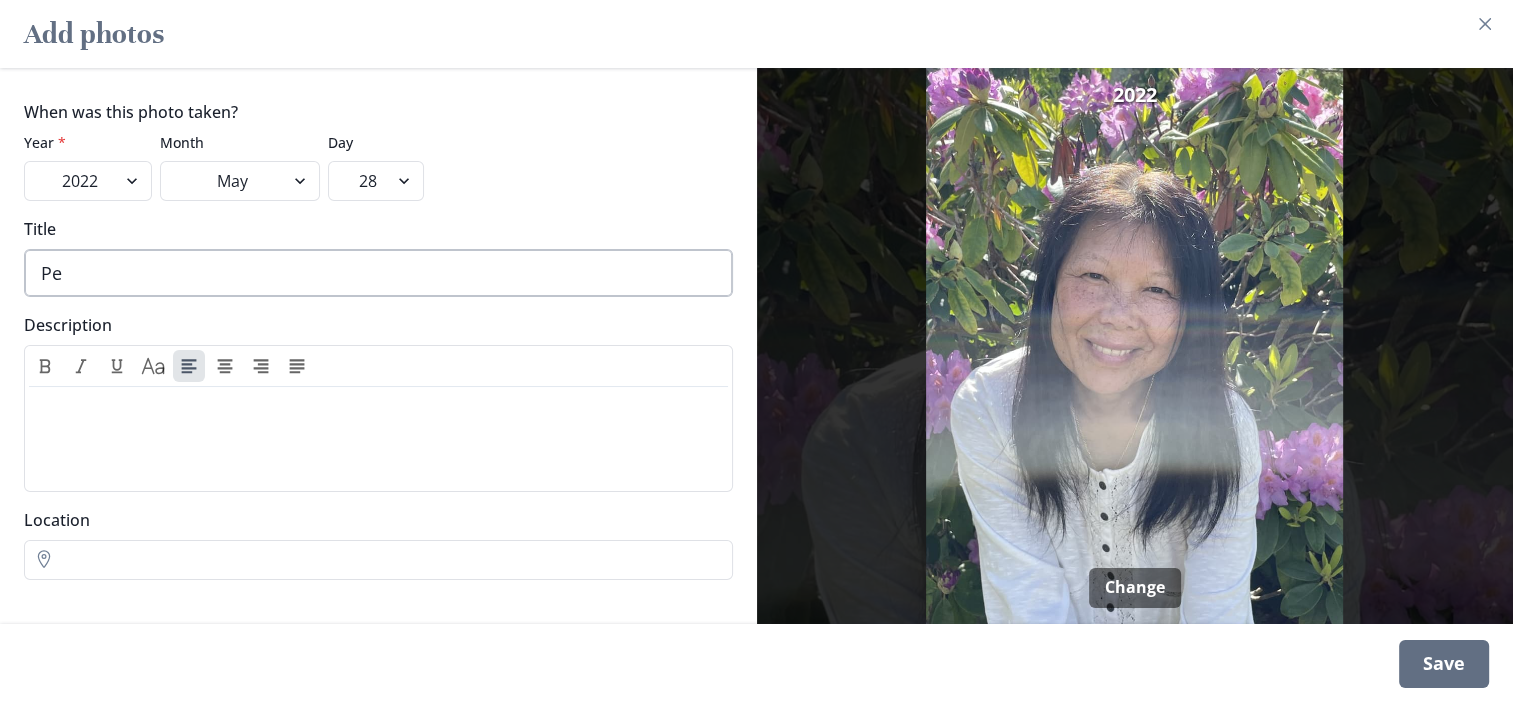 type on "P" 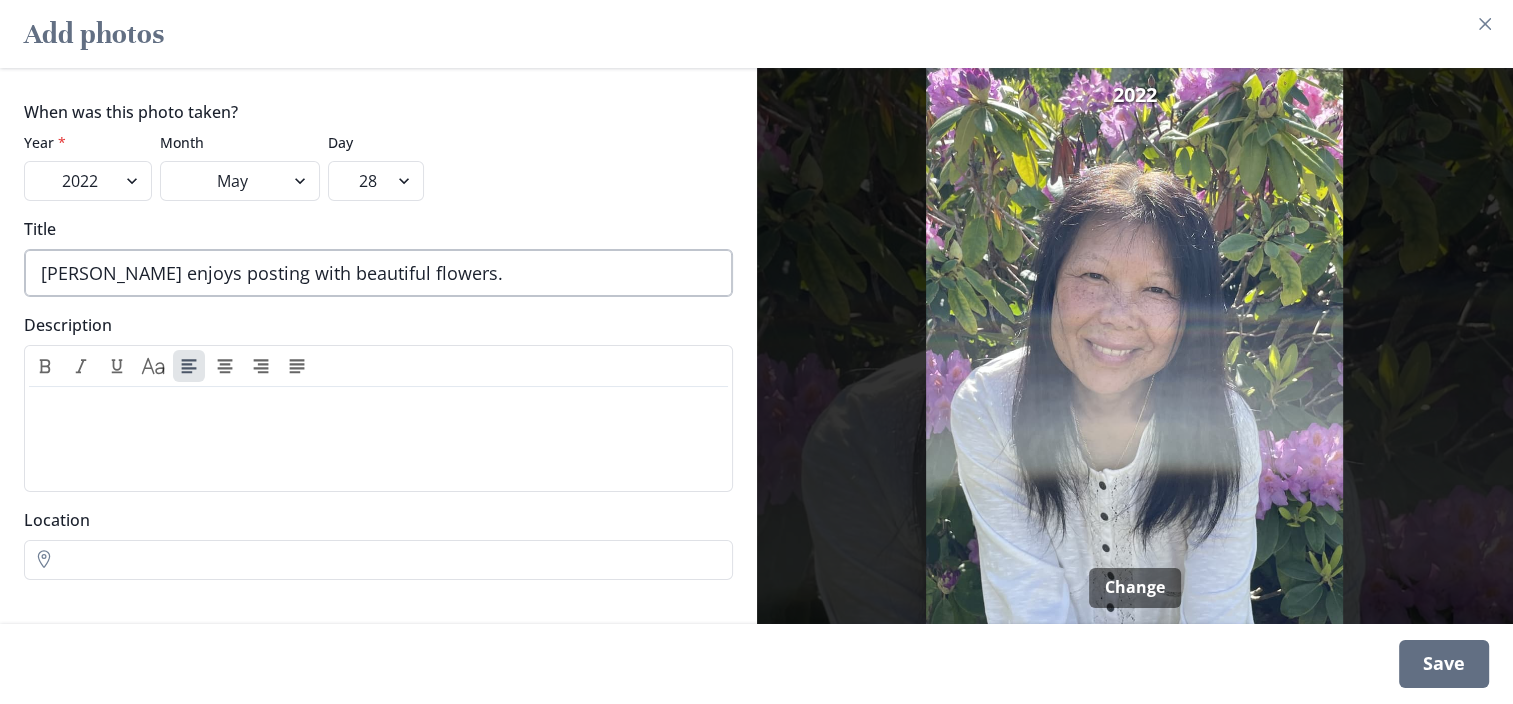 type on "[PERSON_NAME] enjoys posting with beautiful flowers." 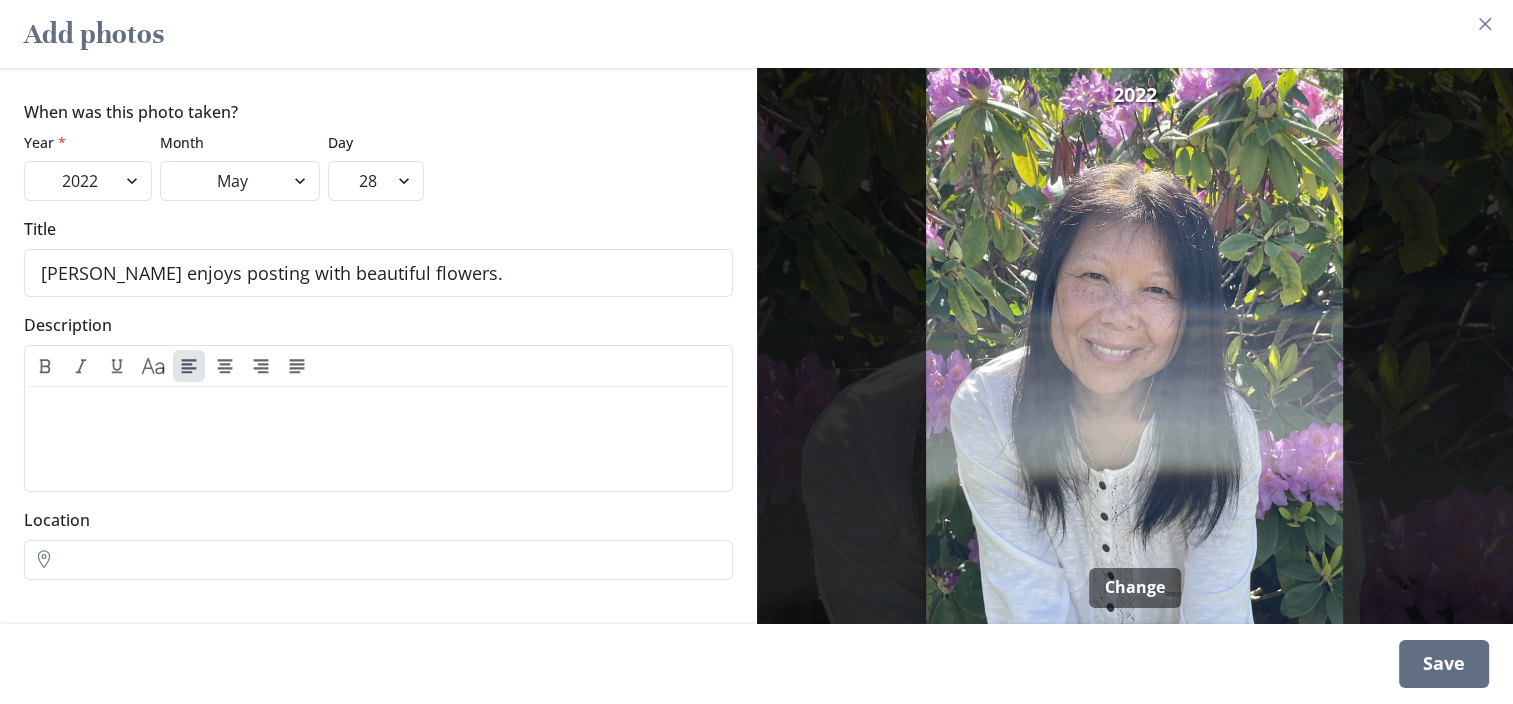 drag, startPoint x: 411, startPoint y: 276, endPoint x: -4, endPoint y: 256, distance: 415.48166 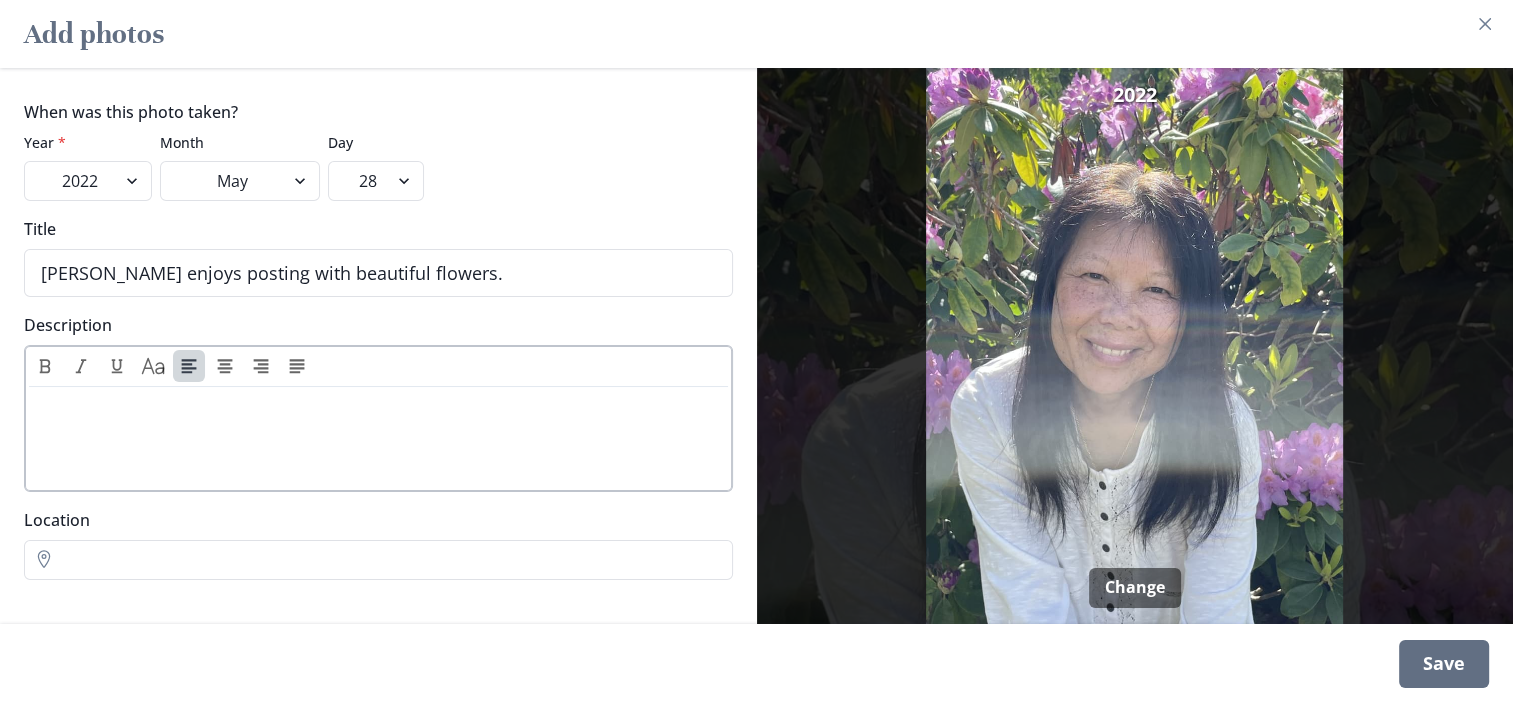 type 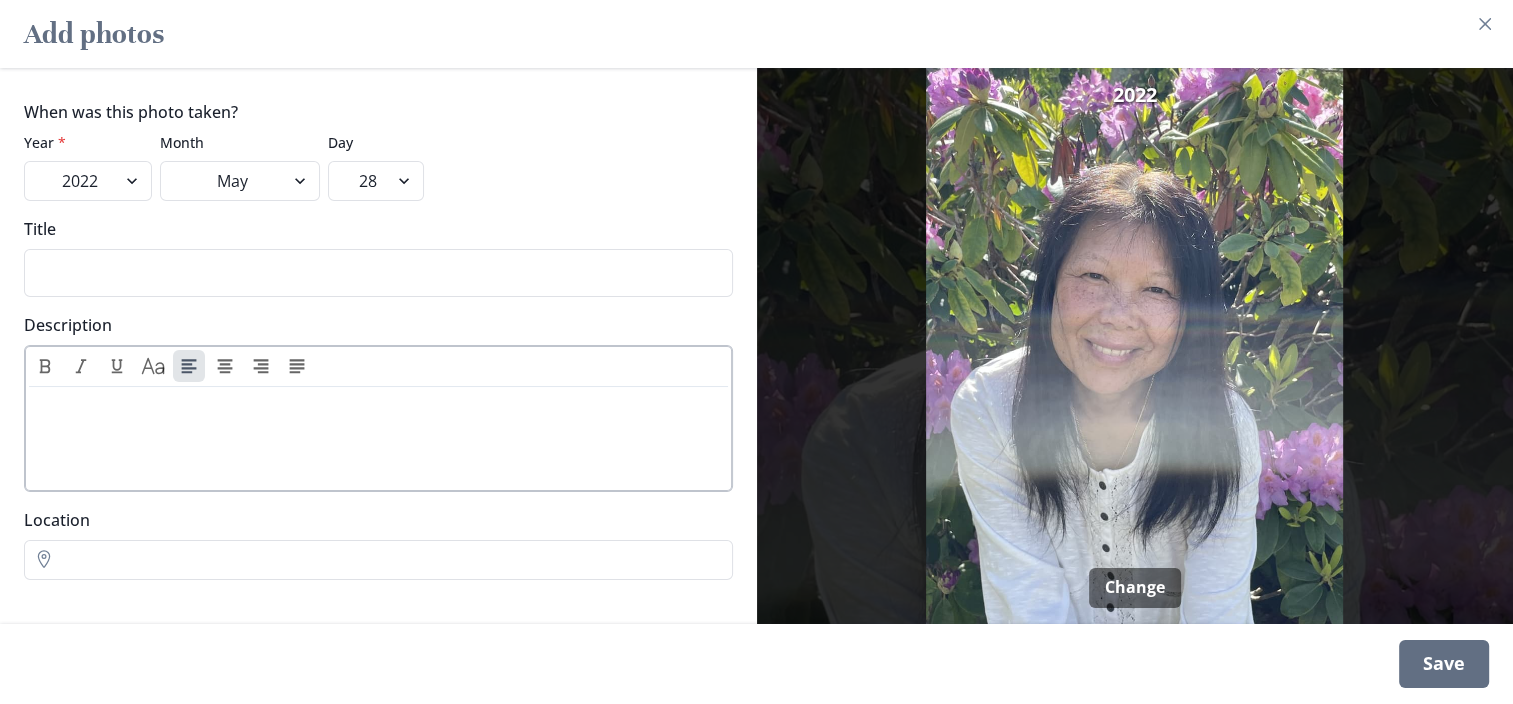 click at bounding box center (378, 407) 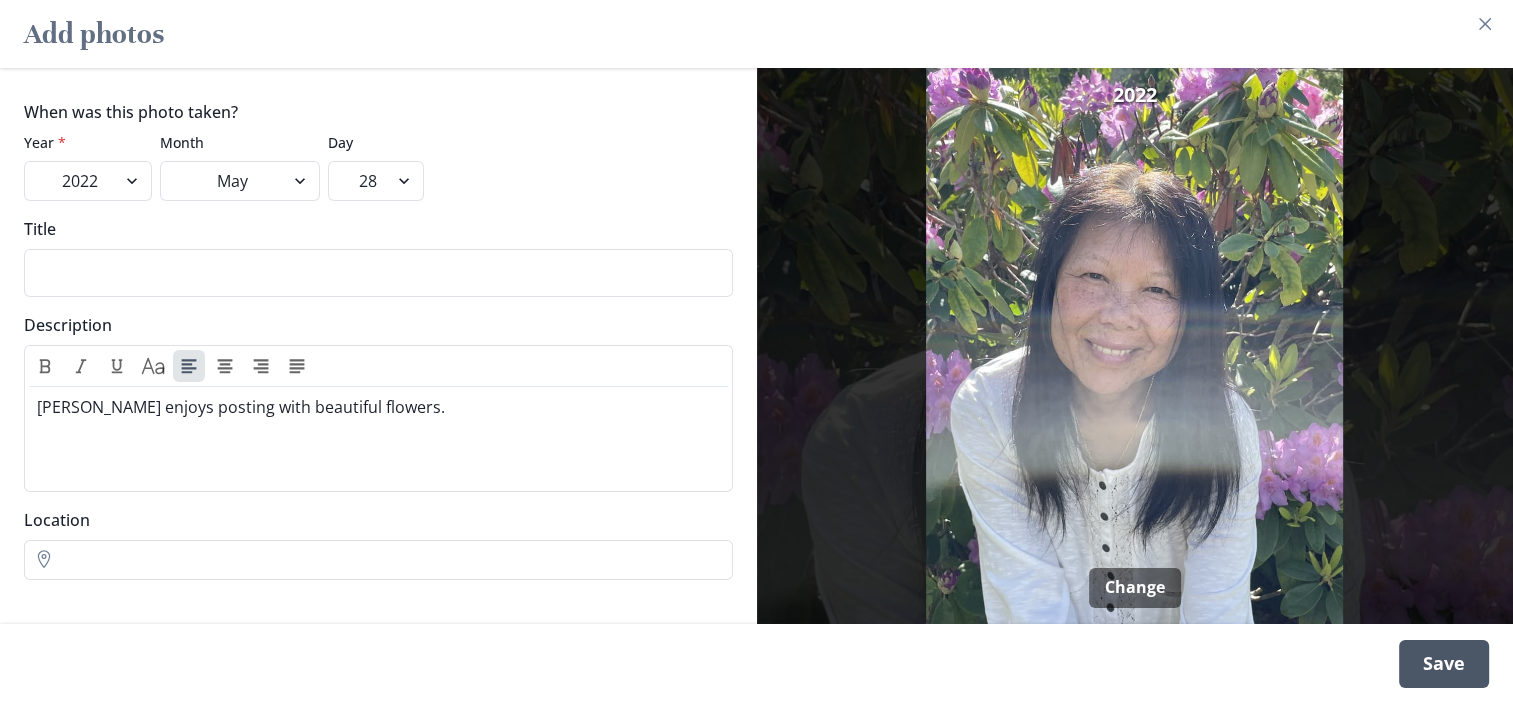 click on "Save" at bounding box center (1444, 664) 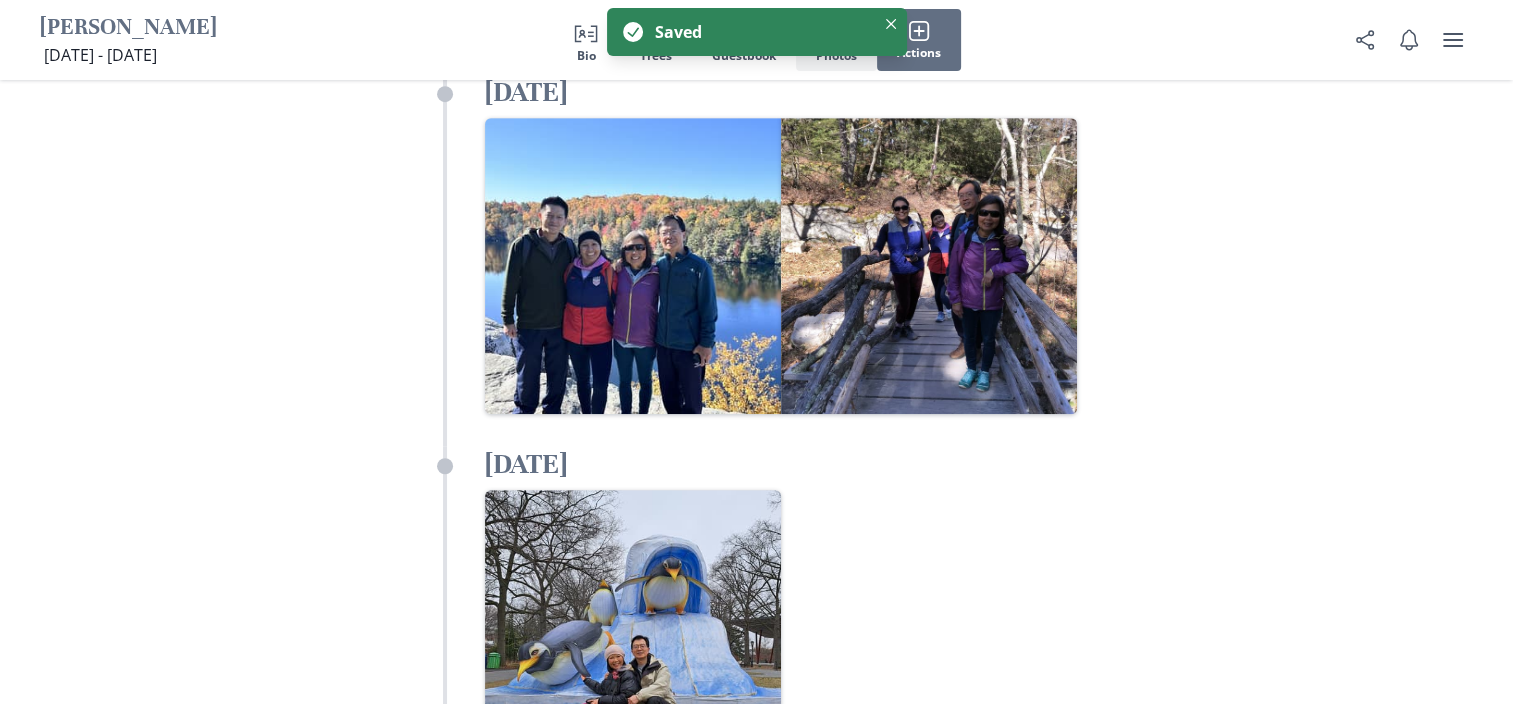 scroll, scrollTop: 31813, scrollLeft: 0, axis: vertical 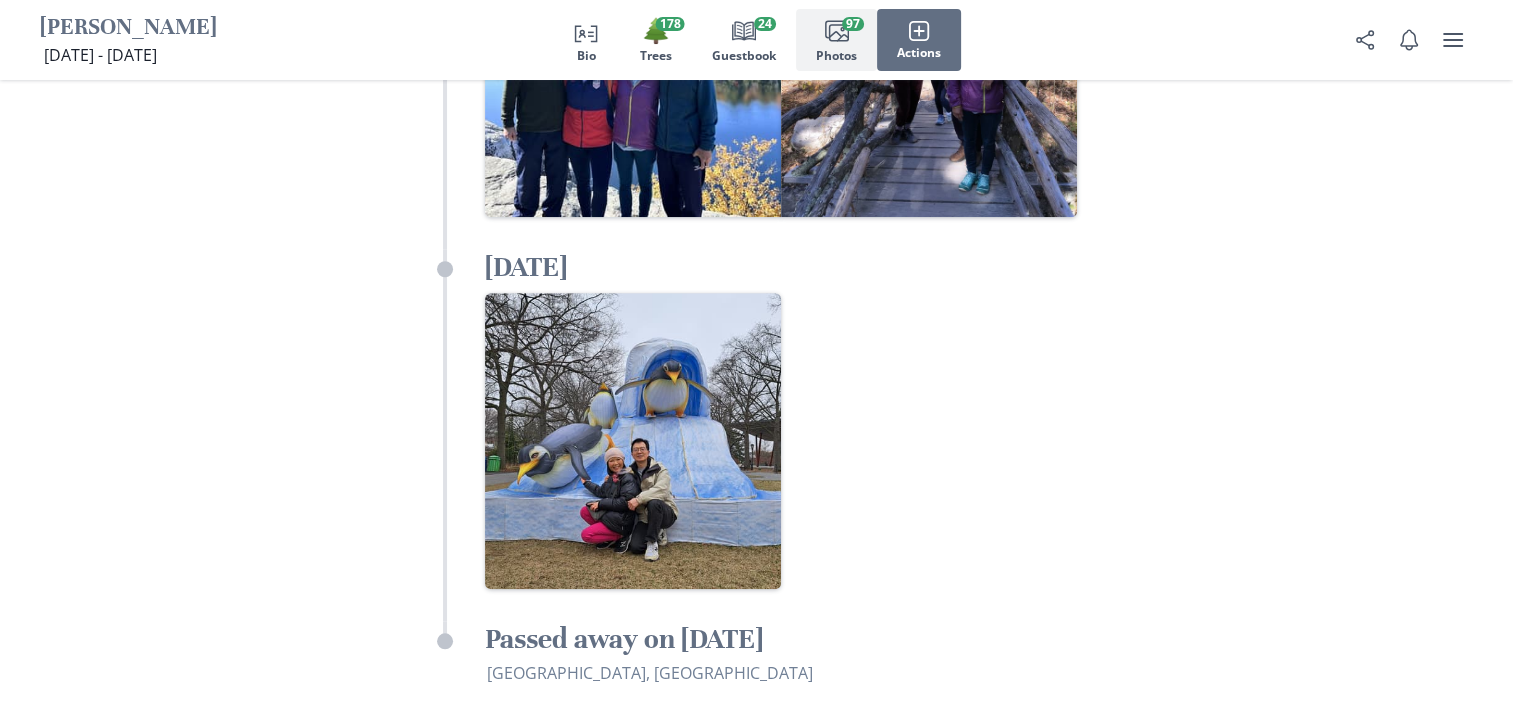 click on "Images Add photos" at bounding box center [756, 797] 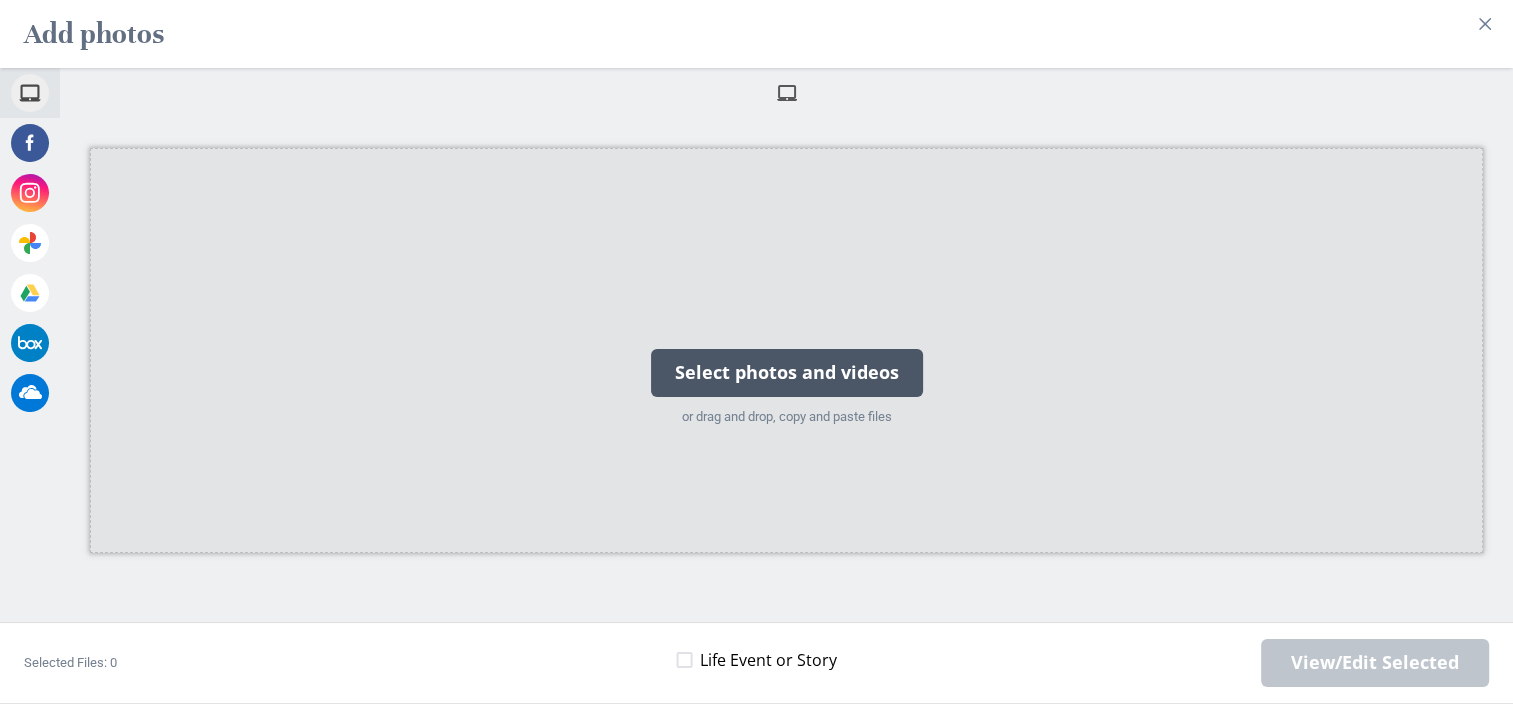 click on "Select photos and videos" at bounding box center [787, 373] 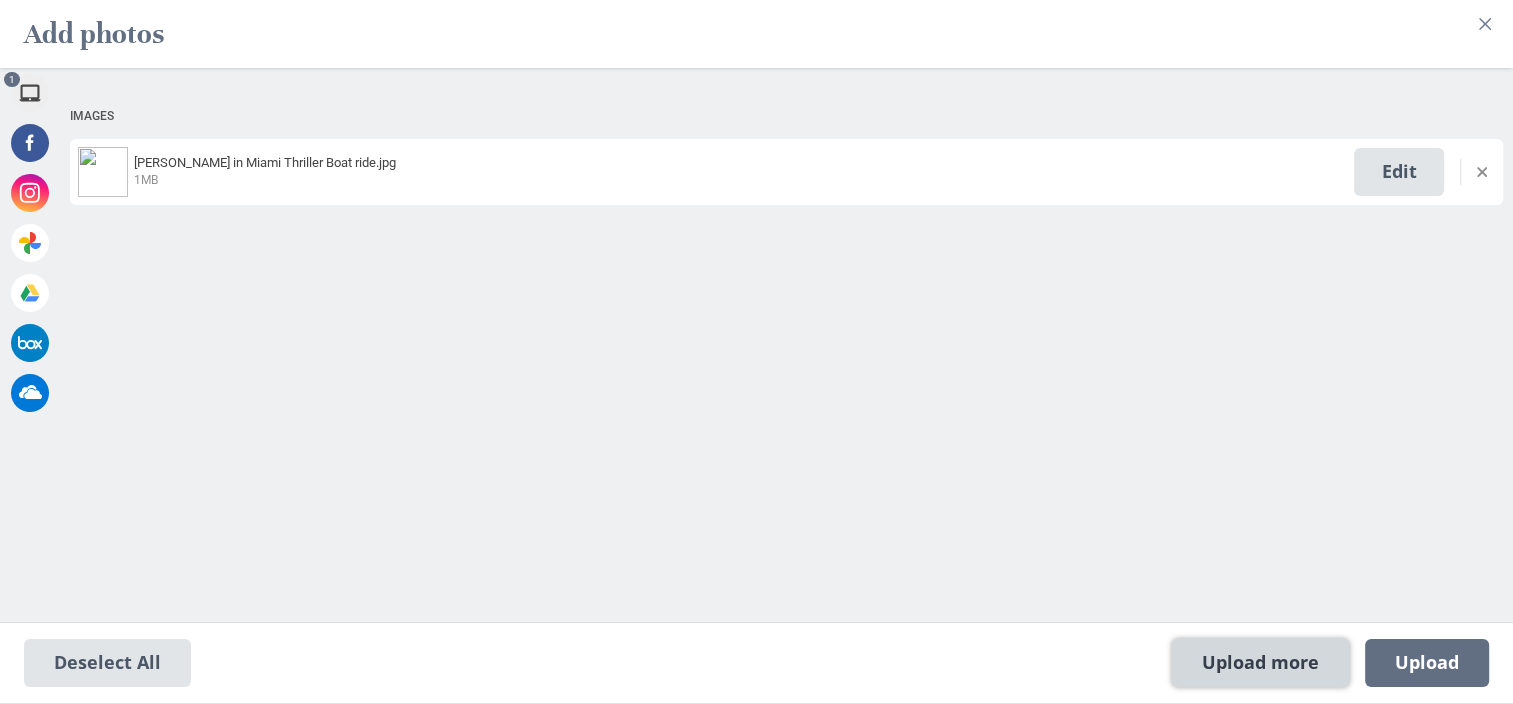 click on "Upload more" at bounding box center [1260, 663] 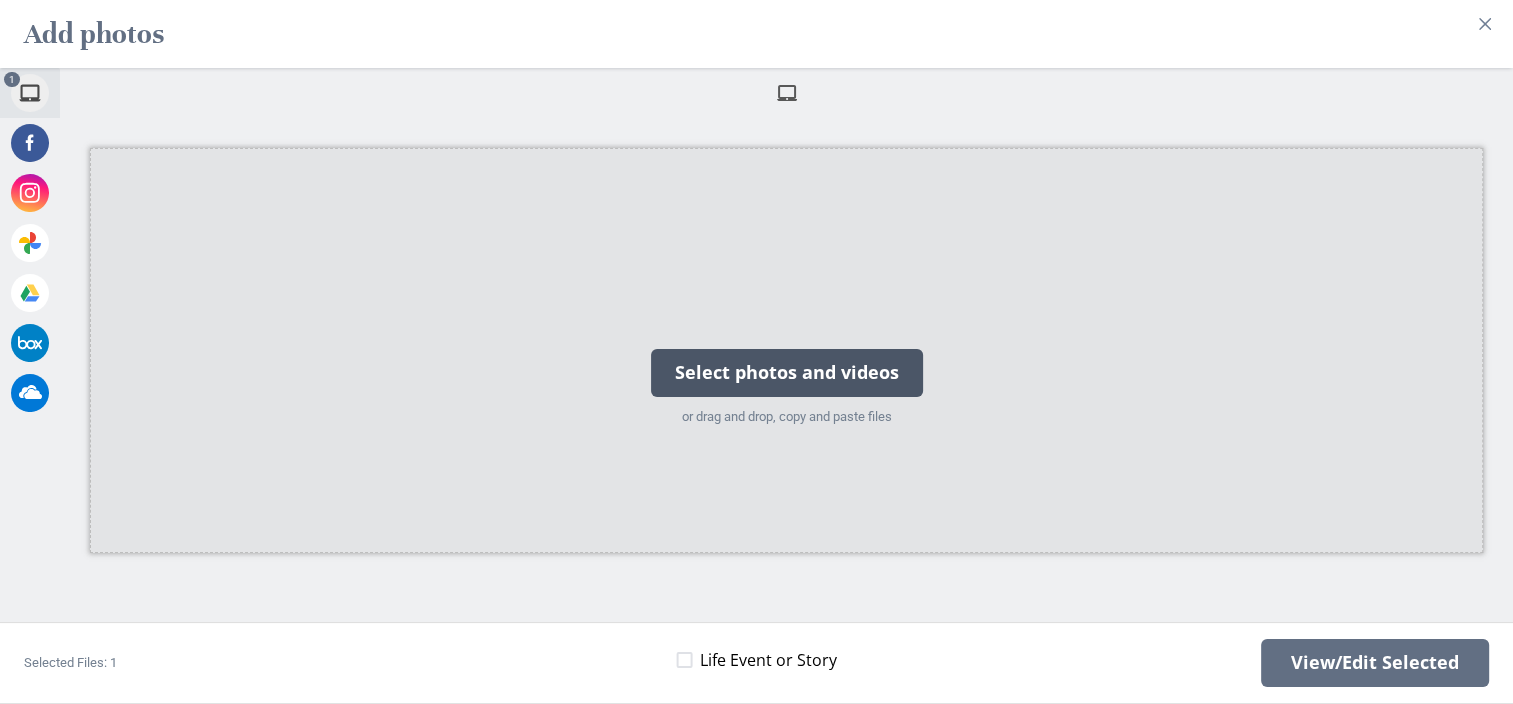 click on "Select photos and videos" at bounding box center (787, 373) 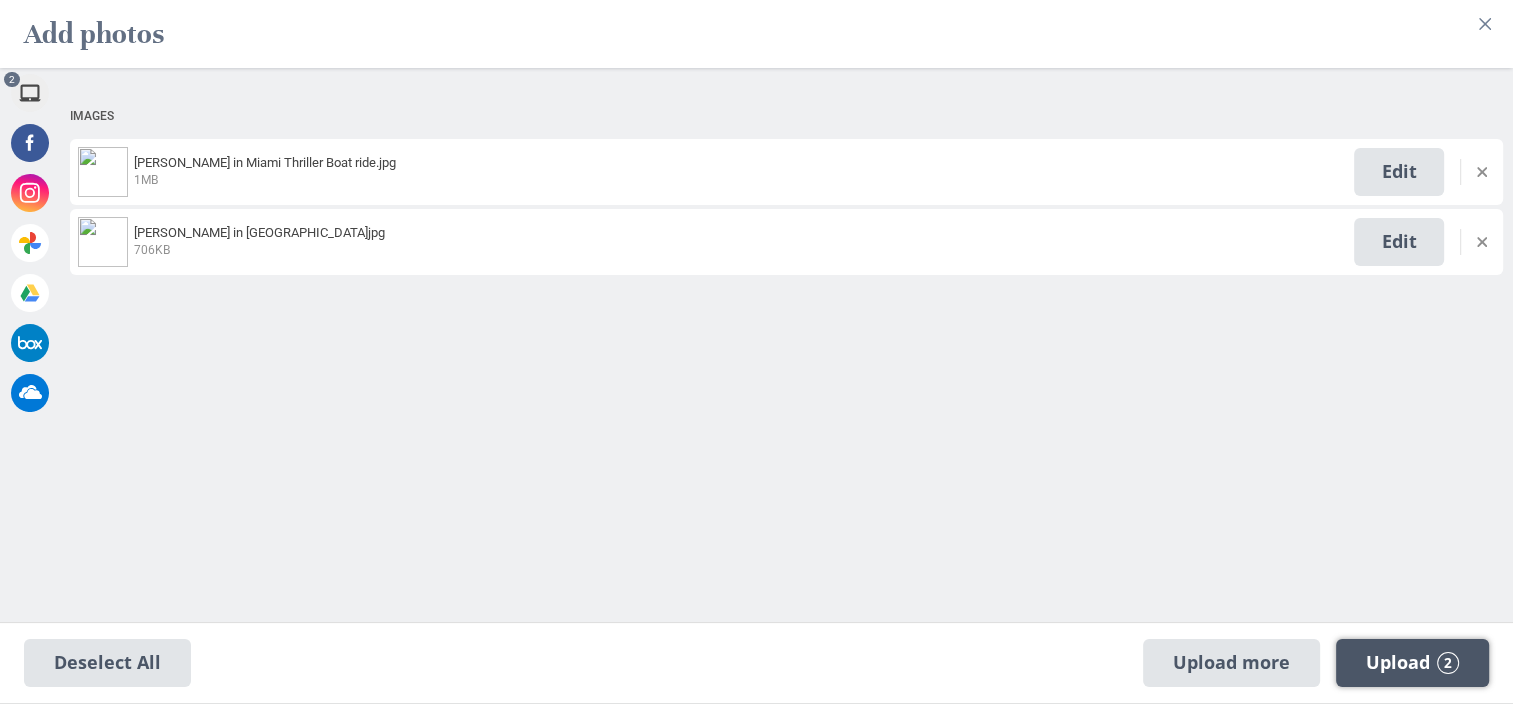 click on "Upload
2" at bounding box center (1412, 663) 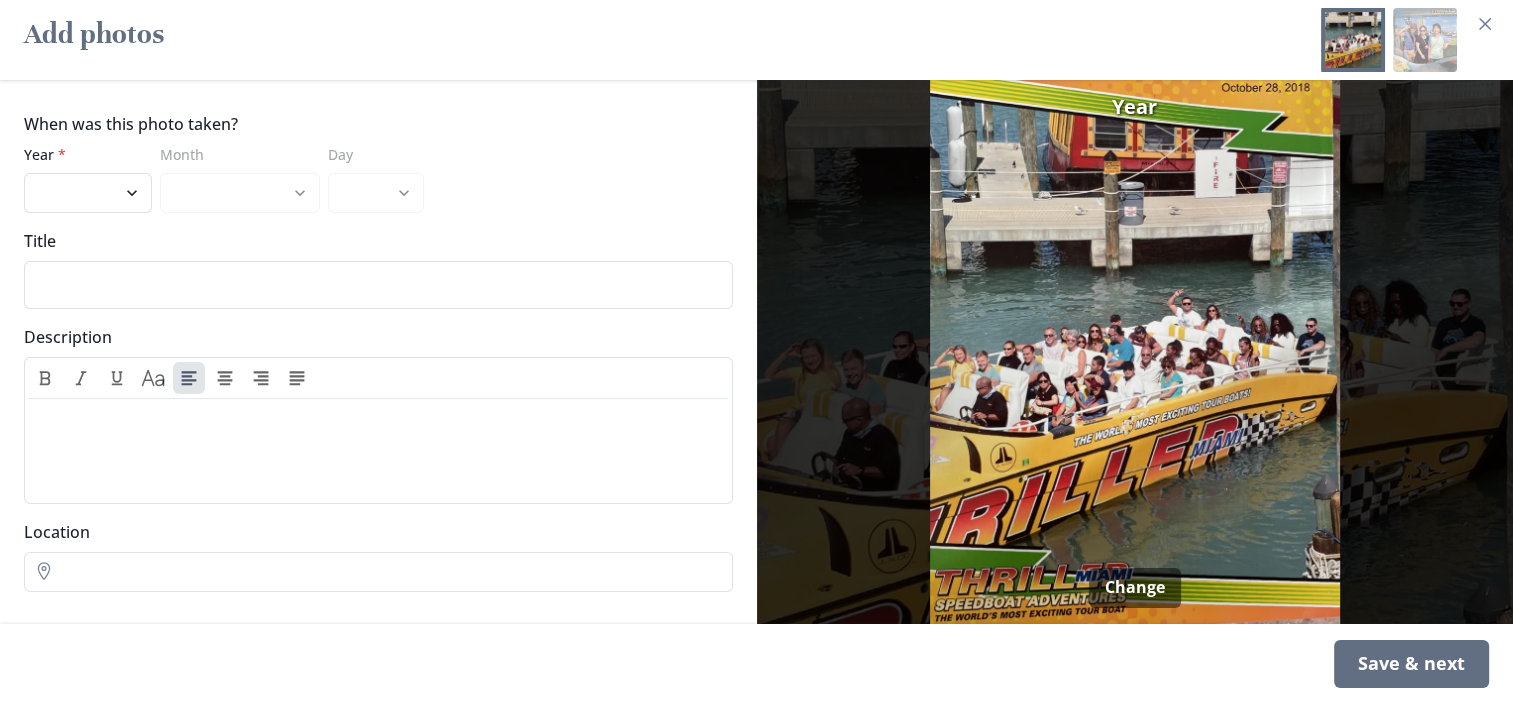 scroll, scrollTop: 32640, scrollLeft: 0, axis: vertical 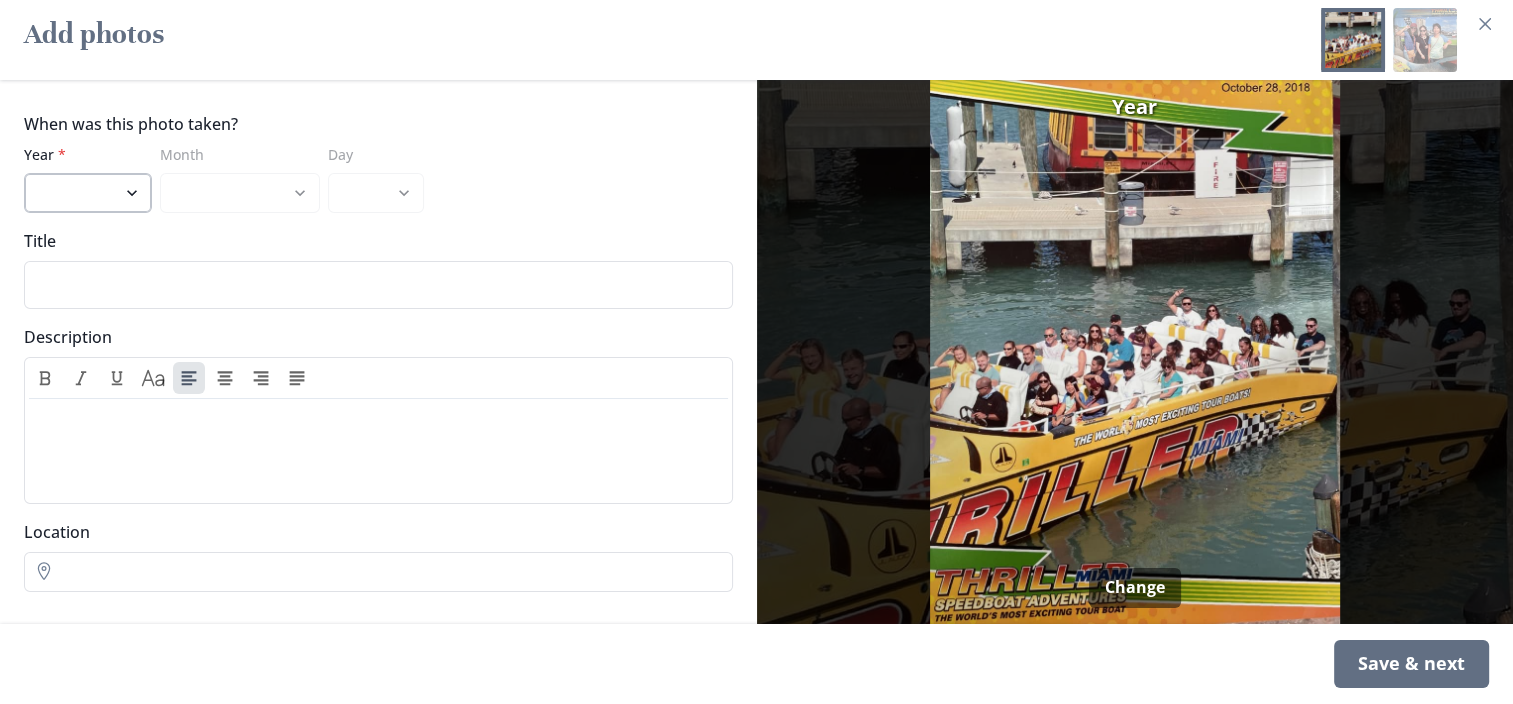 click on "2025 2024 2023 2022 2021 2020 2019 2018 2017 2016 2015 2014 2013 2012 2011 2010 2009 2008 2007 2006 2005 2004 2003 2002 2001 2000 1999 1998 1997 1996 1995 1994 1993 1992 1991 1990 1989 1988 1987 1986 1985 1984 1983 1982 1981 1980 1979 1978 1977 1976 1975 1974 1973 1972 1971 1970 1969 1968 1967 1966" at bounding box center (88, 193) 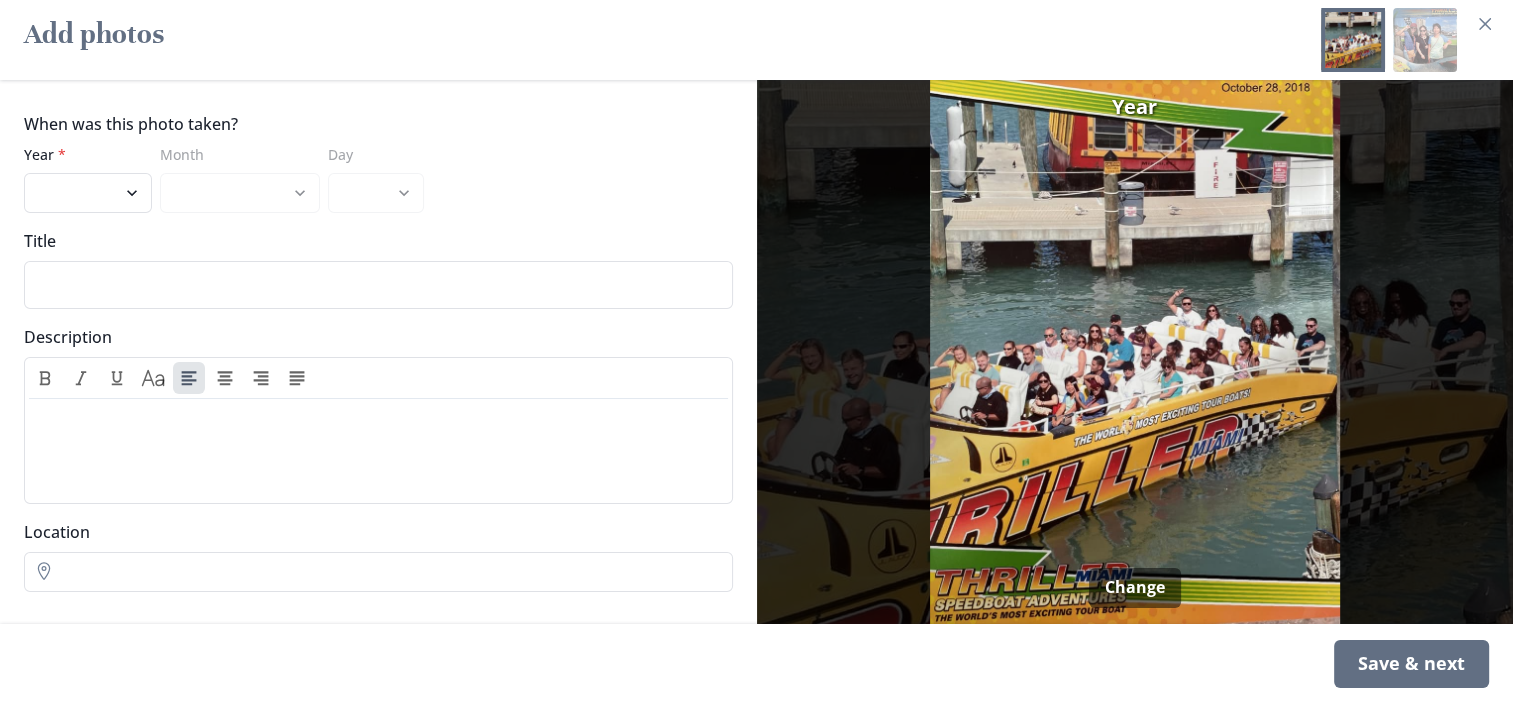 select on "2018" 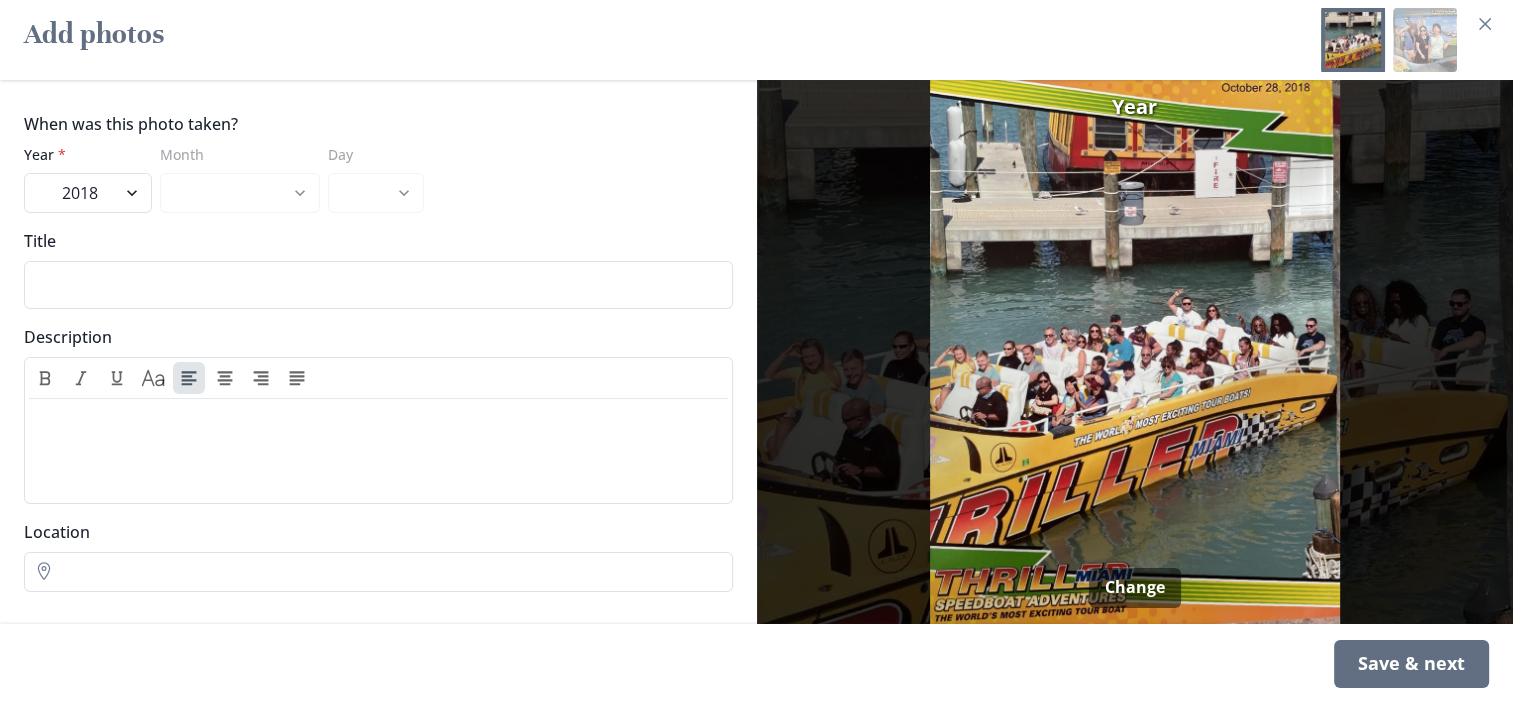 click on "2025 2024 2023 2022 2021 2020 2019 2018 2017 2016 2015 2014 2013 2012 2011 2010 2009 2008 2007 2006 2005 2004 2003 2002 2001 2000 1999 1998 1997 1996 1995 1994 1993 1992 1991 1990 1989 1988 1987 1986 1985 1984 1983 1982 1981 1980 1979 1978 1977 1976 1975 1974 1973 1972 1971 1970 1969 1968 1967 1966" at bounding box center [88, 193] 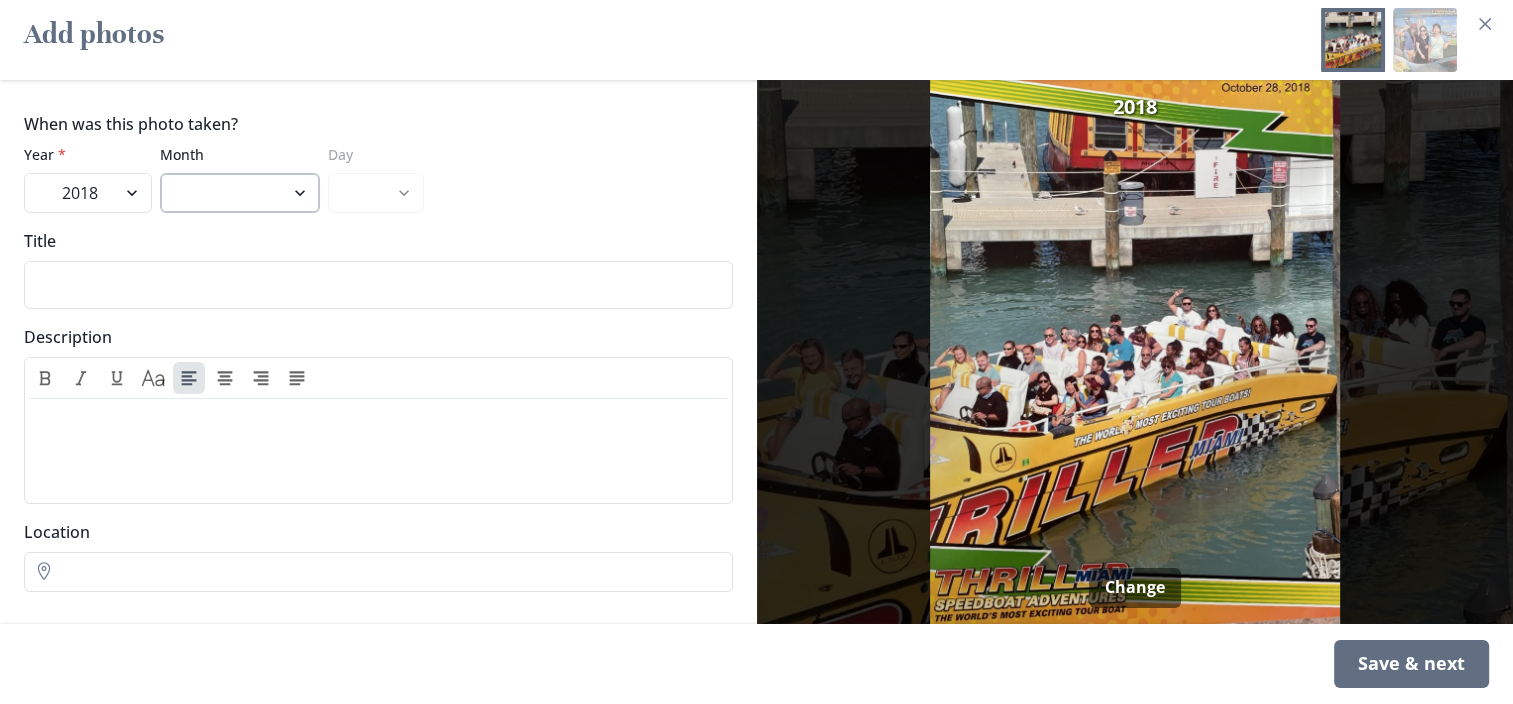 click on "January February March April May June July August September October November December" at bounding box center [240, 193] 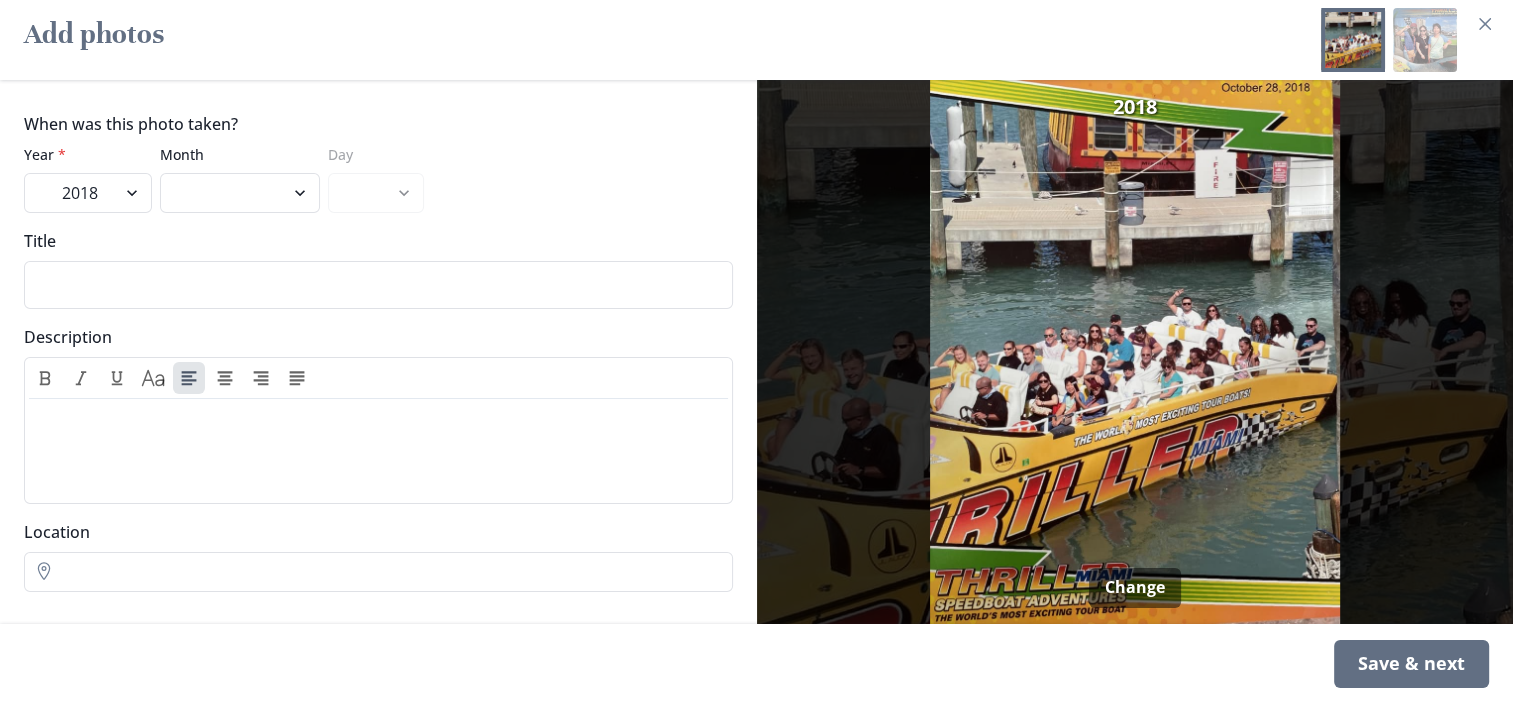 select on "10" 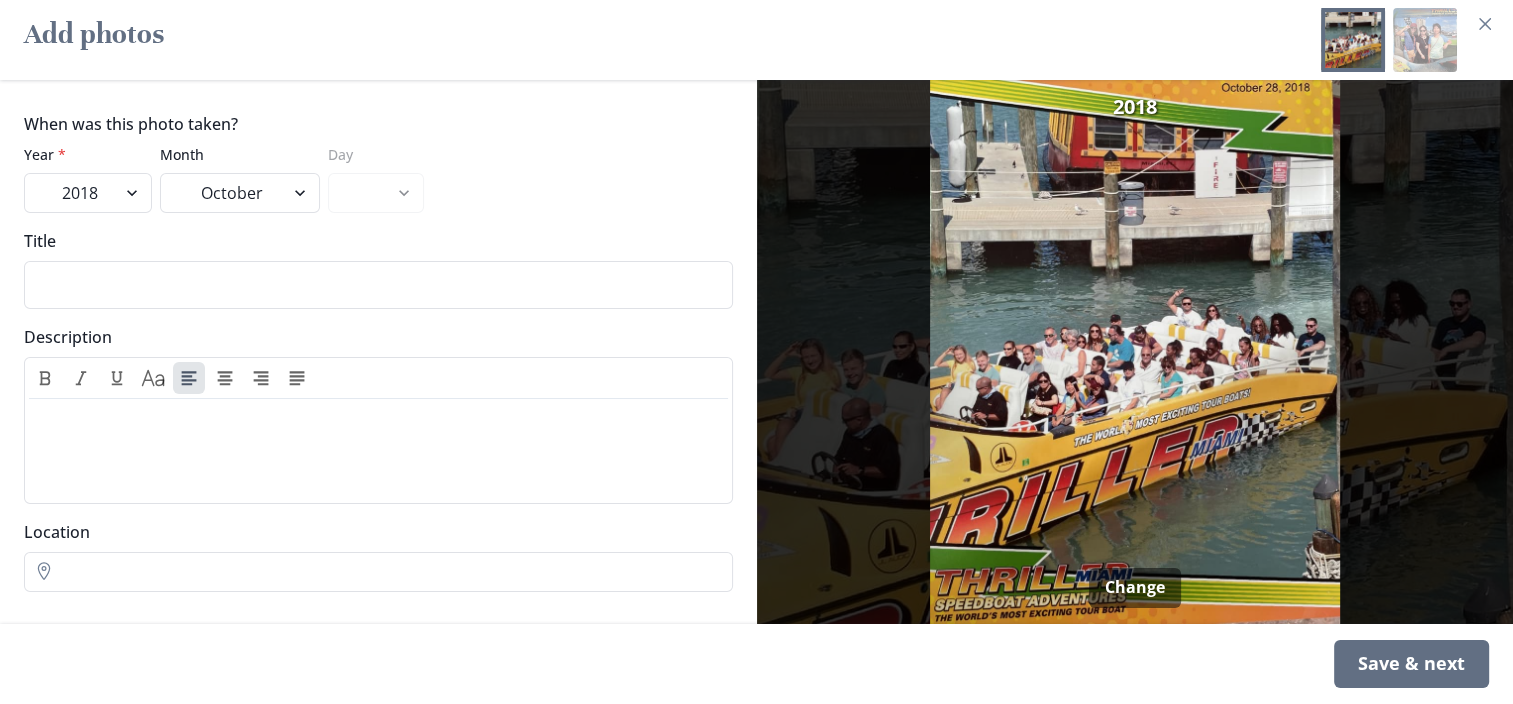 click on "January February March April May June July August September October November December" at bounding box center (240, 193) 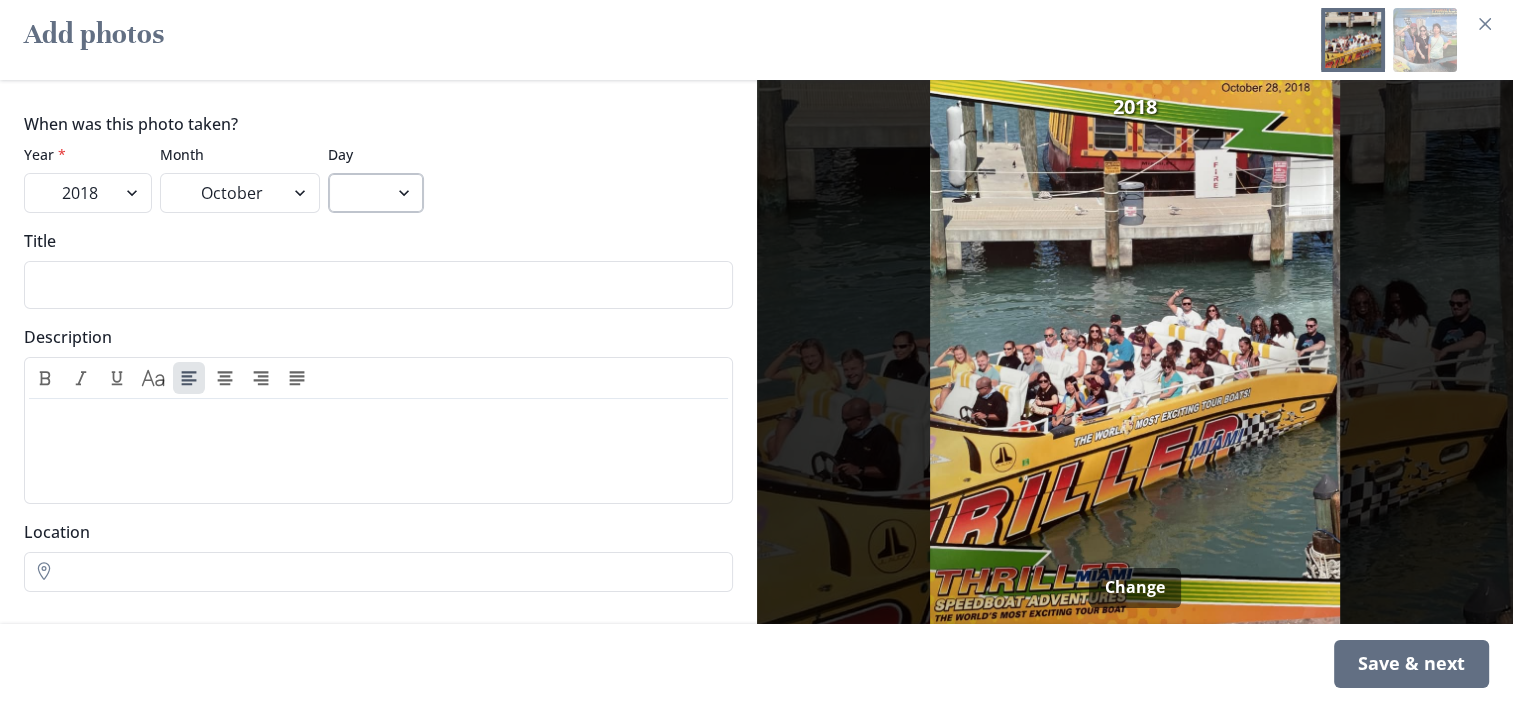 click on "1 2 3 4 5 6 7 8 9 10 11 12 13 14 15 16 17 18 19 20 21 22 23 24 25 26 27 28 29 30 31" at bounding box center (376, 193) 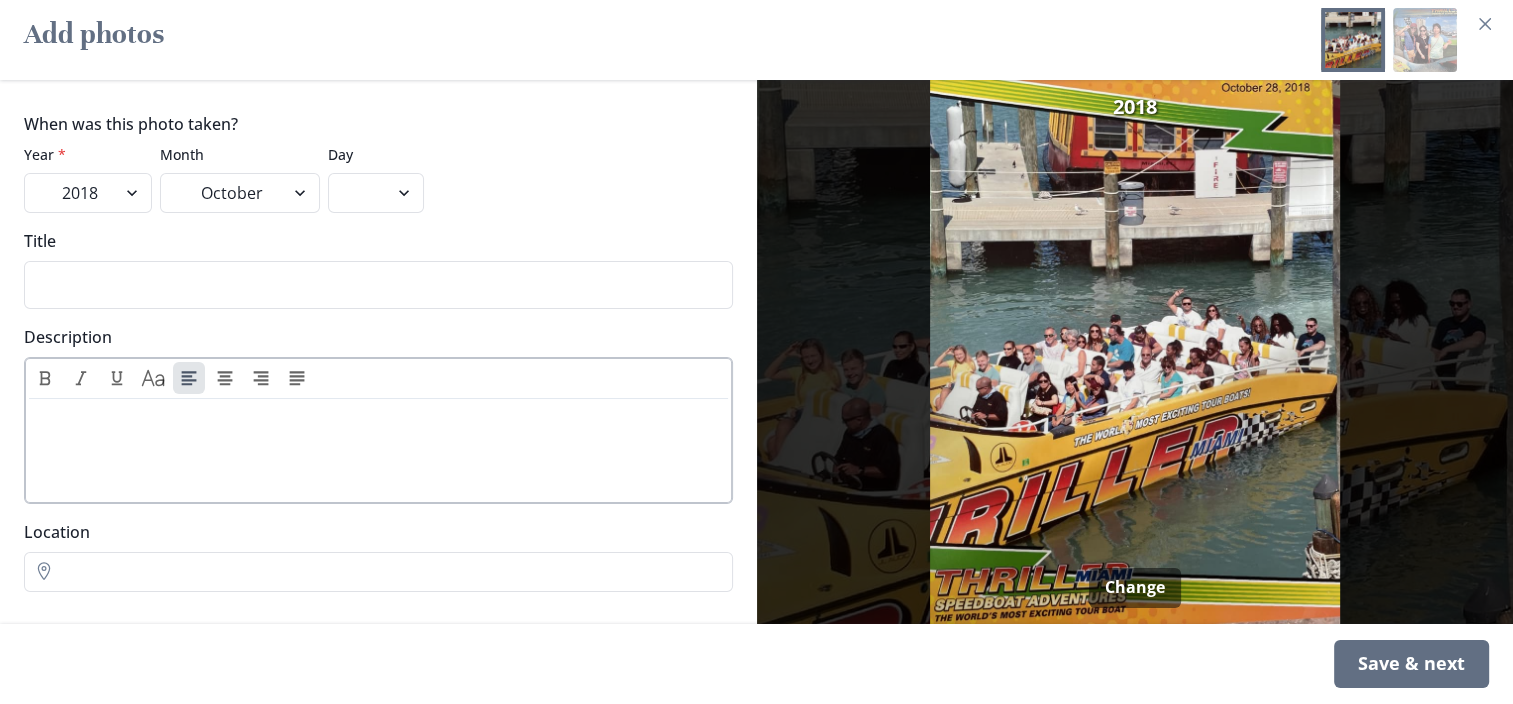 select on "28" 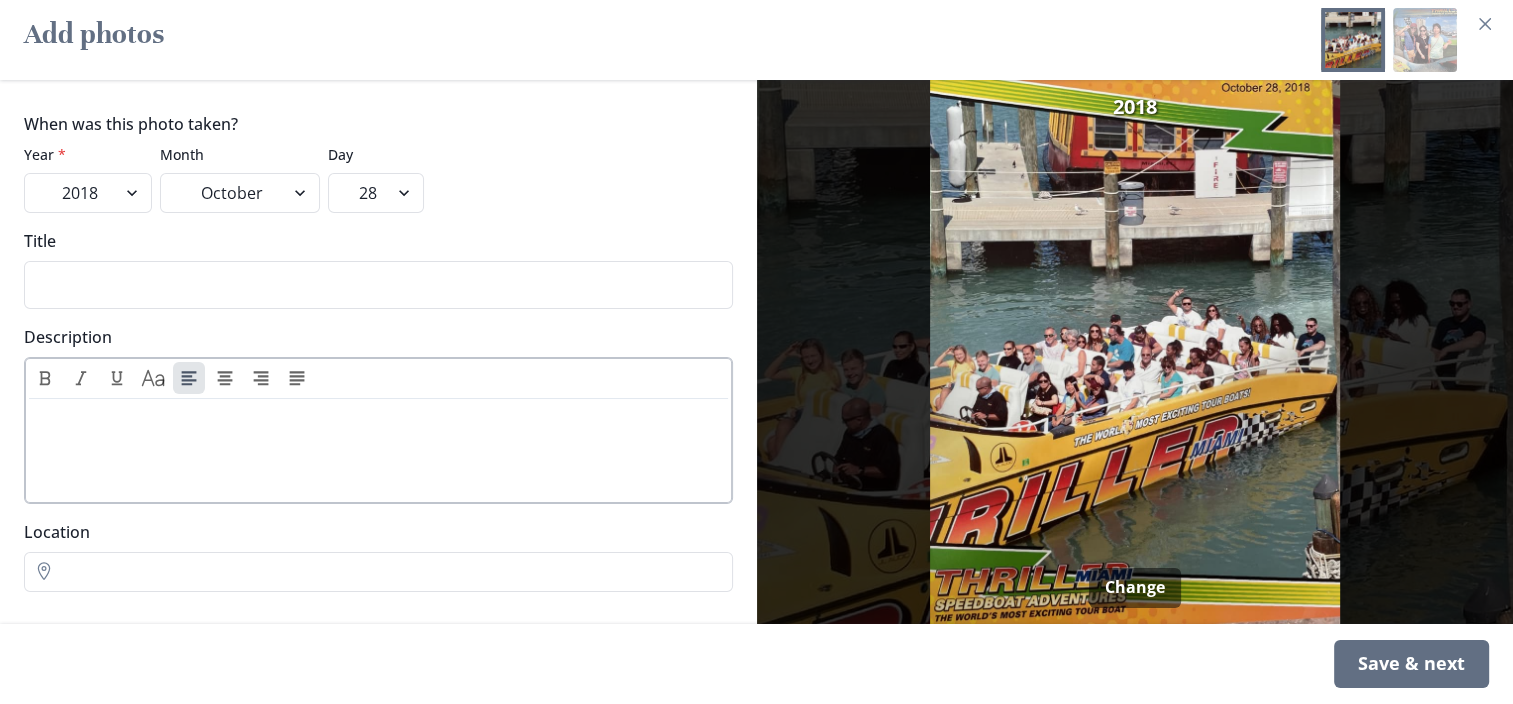 click on "1 2 3 4 5 6 7 8 9 10 11 12 13 14 15 16 17 18 19 20 21 22 23 24 25 26 27 28 29 30 31" at bounding box center [376, 193] 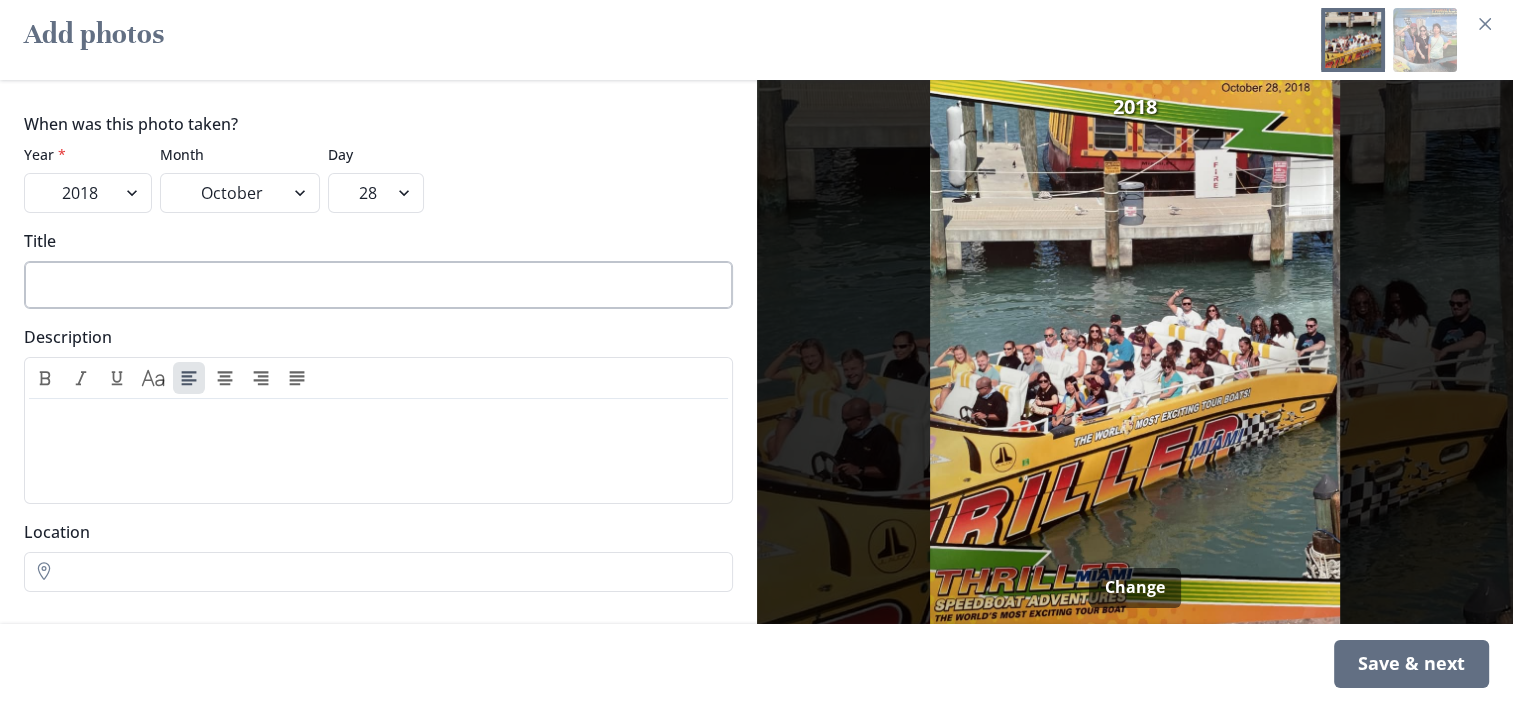 click on "Title" at bounding box center [378, 285] 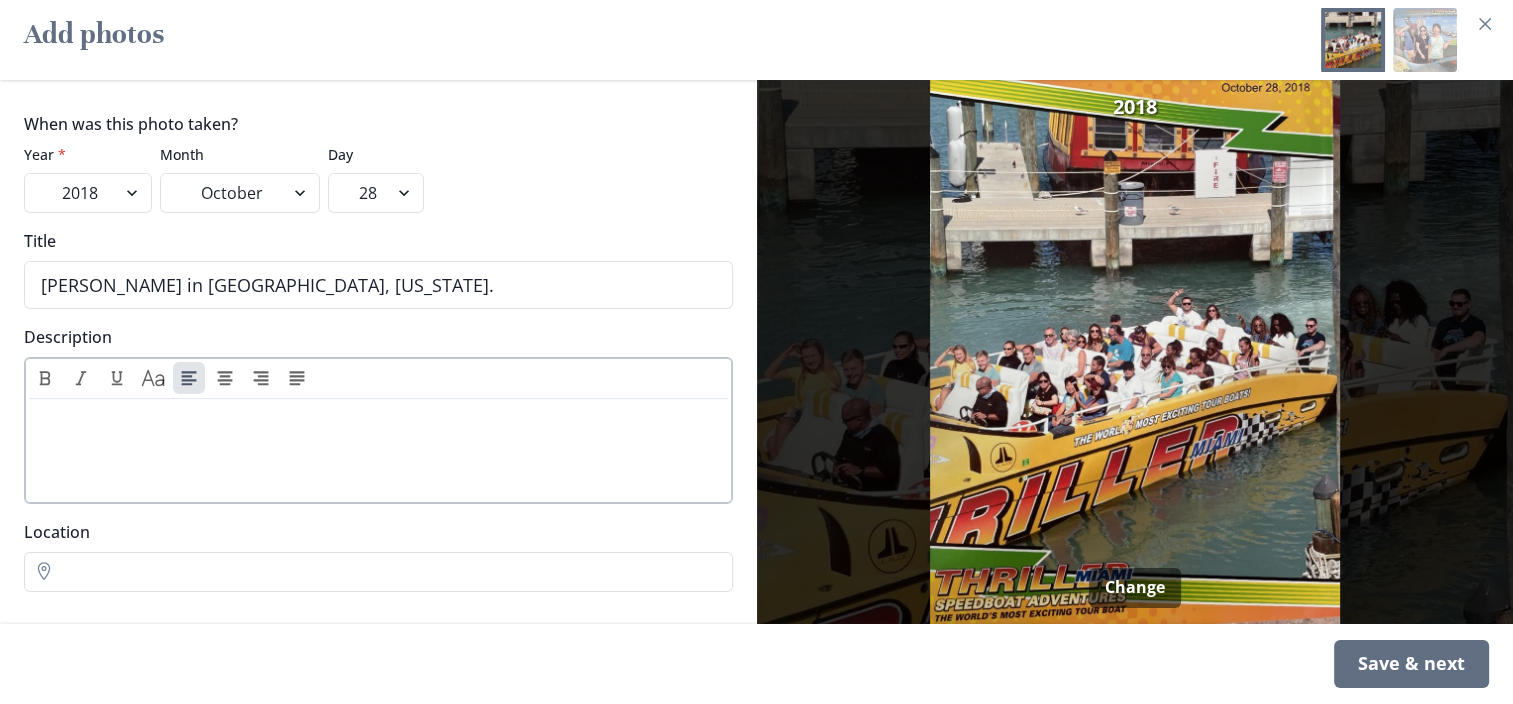 type on "[PERSON_NAME] in [GEOGRAPHIC_DATA], [US_STATE]." 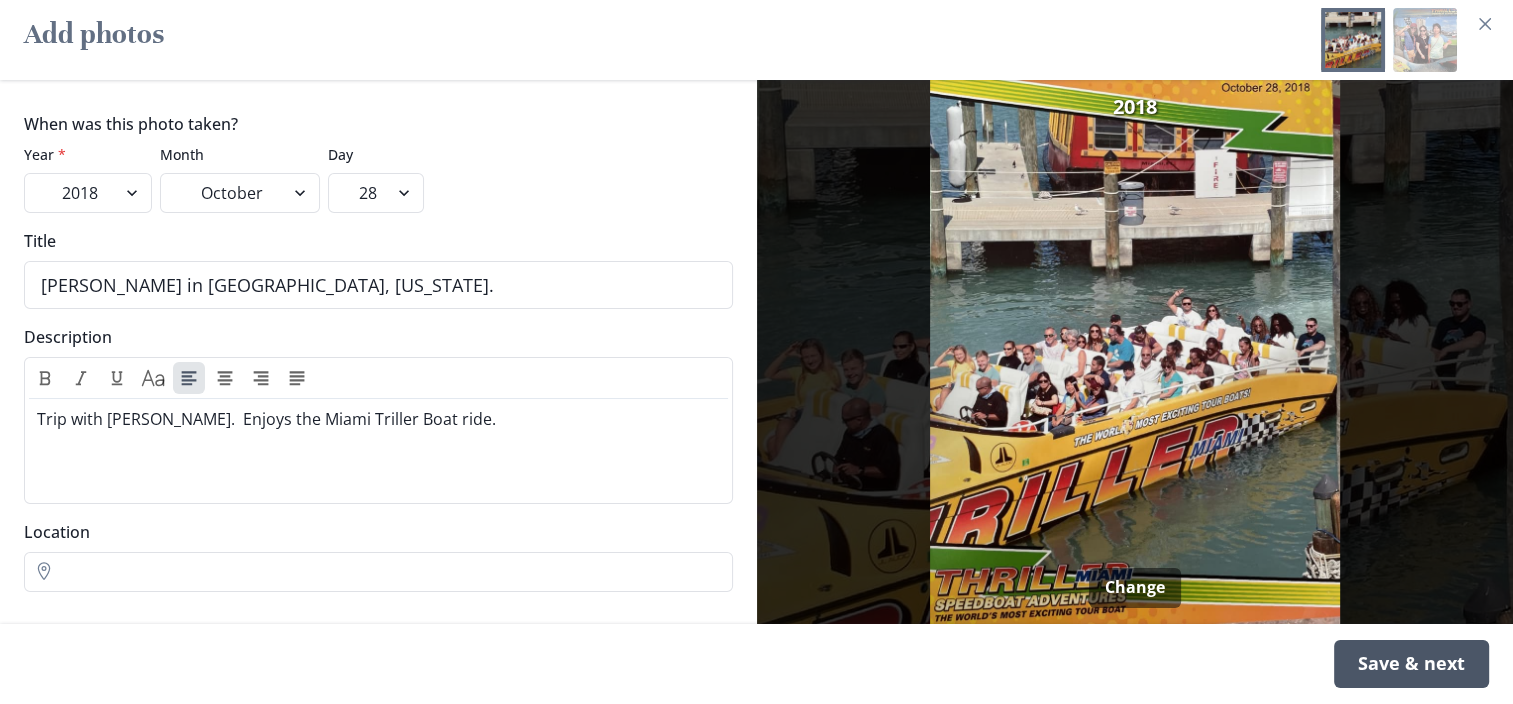 click on "Save & next" at bounding box center [1411, 664] 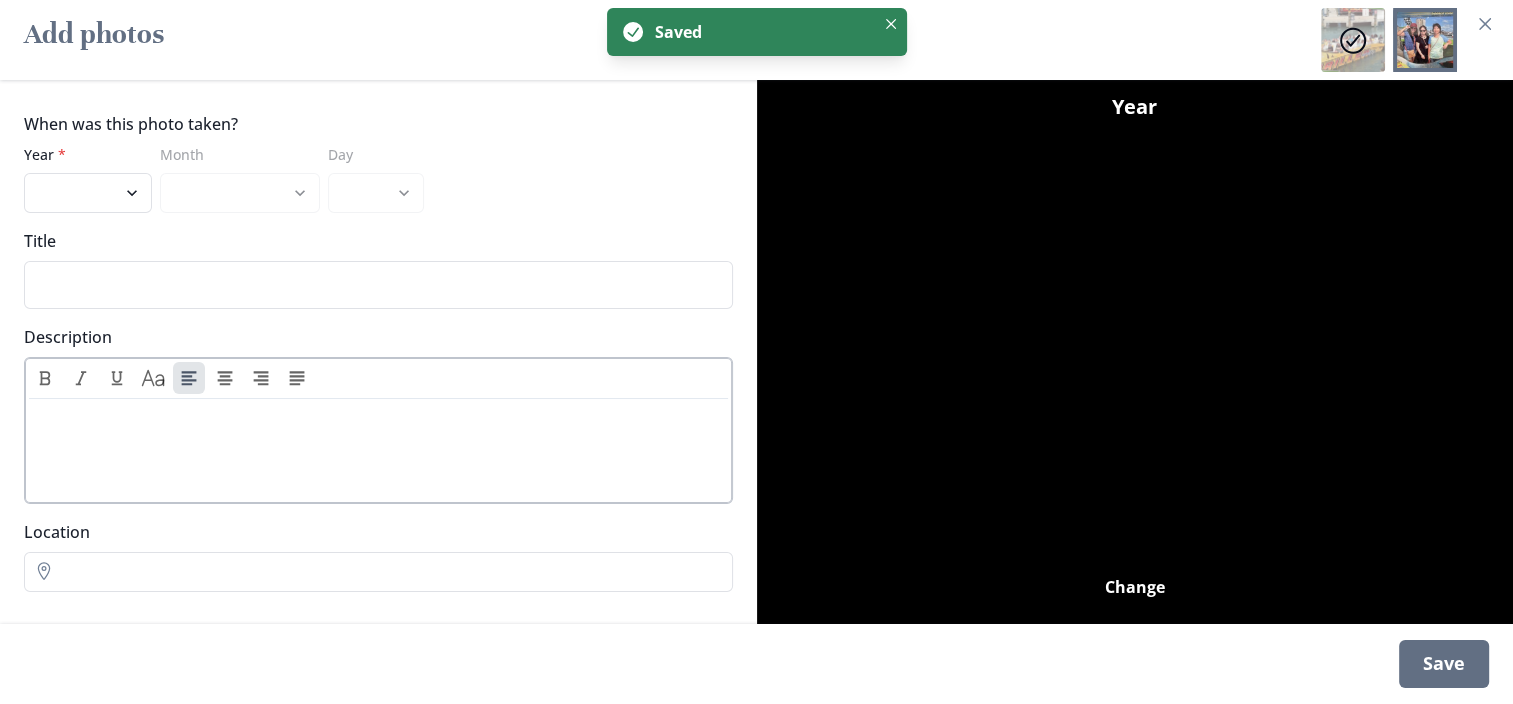 scroll, scrollTop: 33012, scrollLeft: 0, axis: vertical 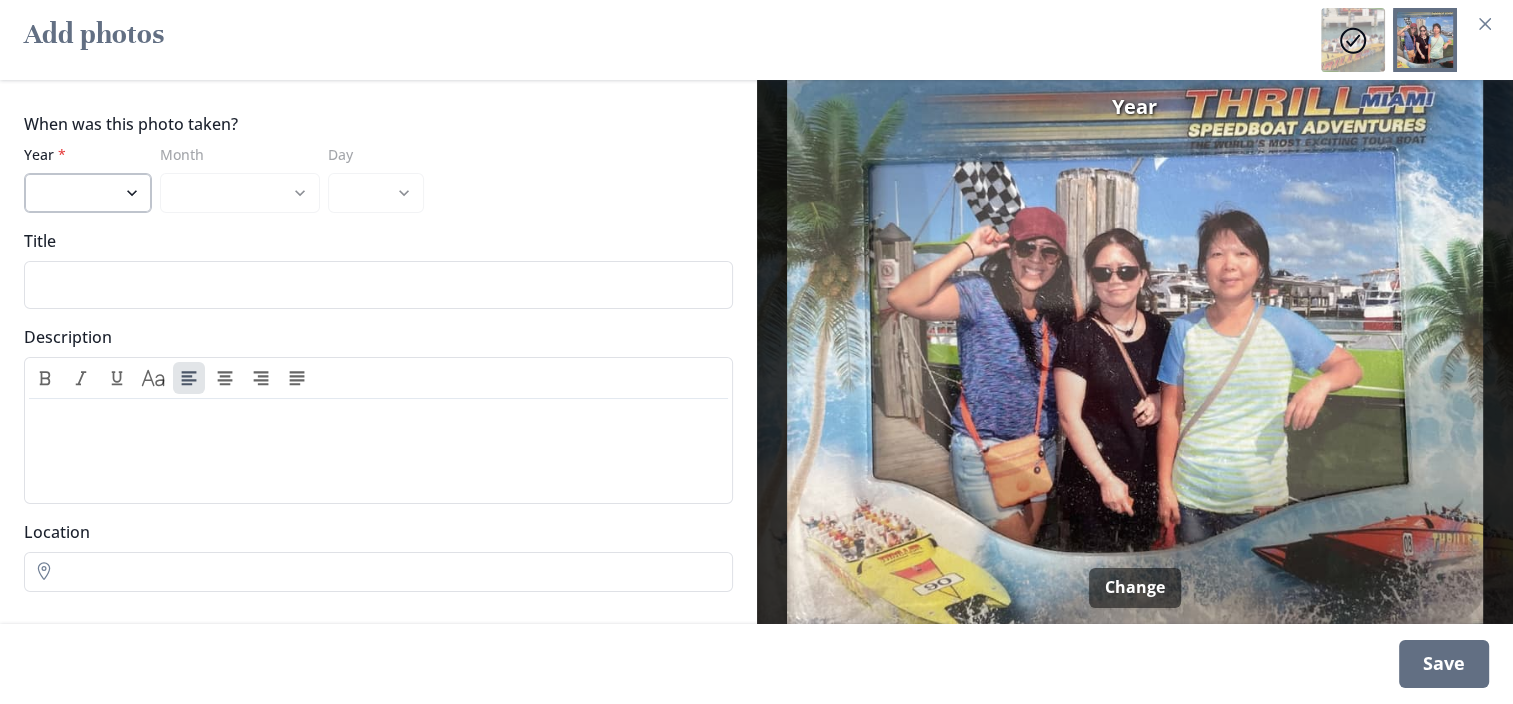 click on "2025 2024 2023 2022 2021 2020 2019 2018 2017 2016 2015 2014 2013 2012 2011 2010 2009 2008 2007 2006 2005 2004 2003 2002 2001 2000 1999 1998 1997 1996 1995 1994 1993 1992 1991 1990 1989 1988 1987 1986 1985 1984 1983 1982 1981 1980 1979 1978 1977 1976 1975 1974 1973 1972 1971 1970 1969 1968 1967 1966" at bounding box center [88, 193] 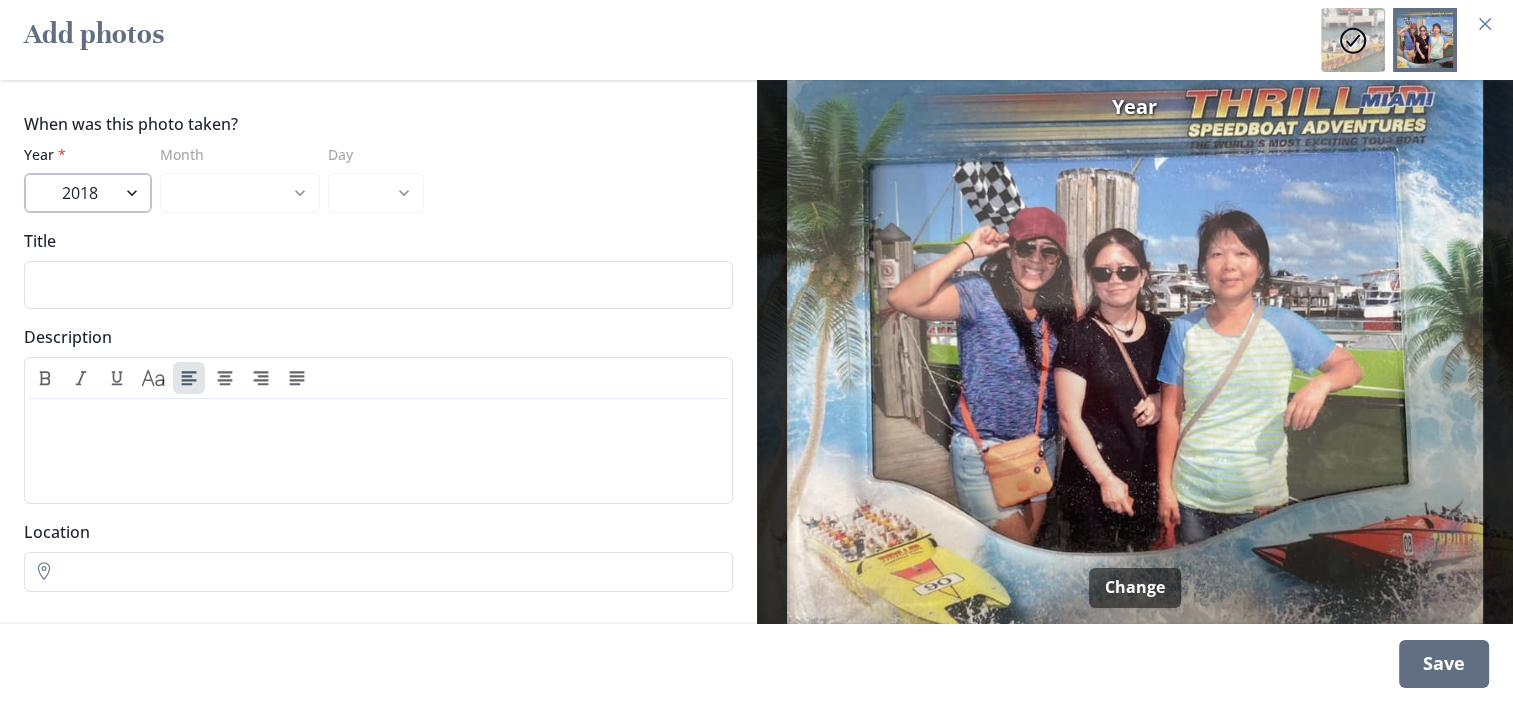 click on "2025 2024 2023 2022 2021 2020 2019 2018 2017 2016 2015 2014 2013 2012 2011 2010 2009 2008 2007 2006 2005 2004 2003 2002 2001 2000 1999 1998 1997 1996 1995 1994 1993 1992 1991 1990 1989 1988 1987 1986 1985 1984 1983 1982 1981 1980 1979 1978 1977 1976 1975 1974 1973 1972 1971 1970 1969 1968 1967 1966" at bounding box center [88, 193] 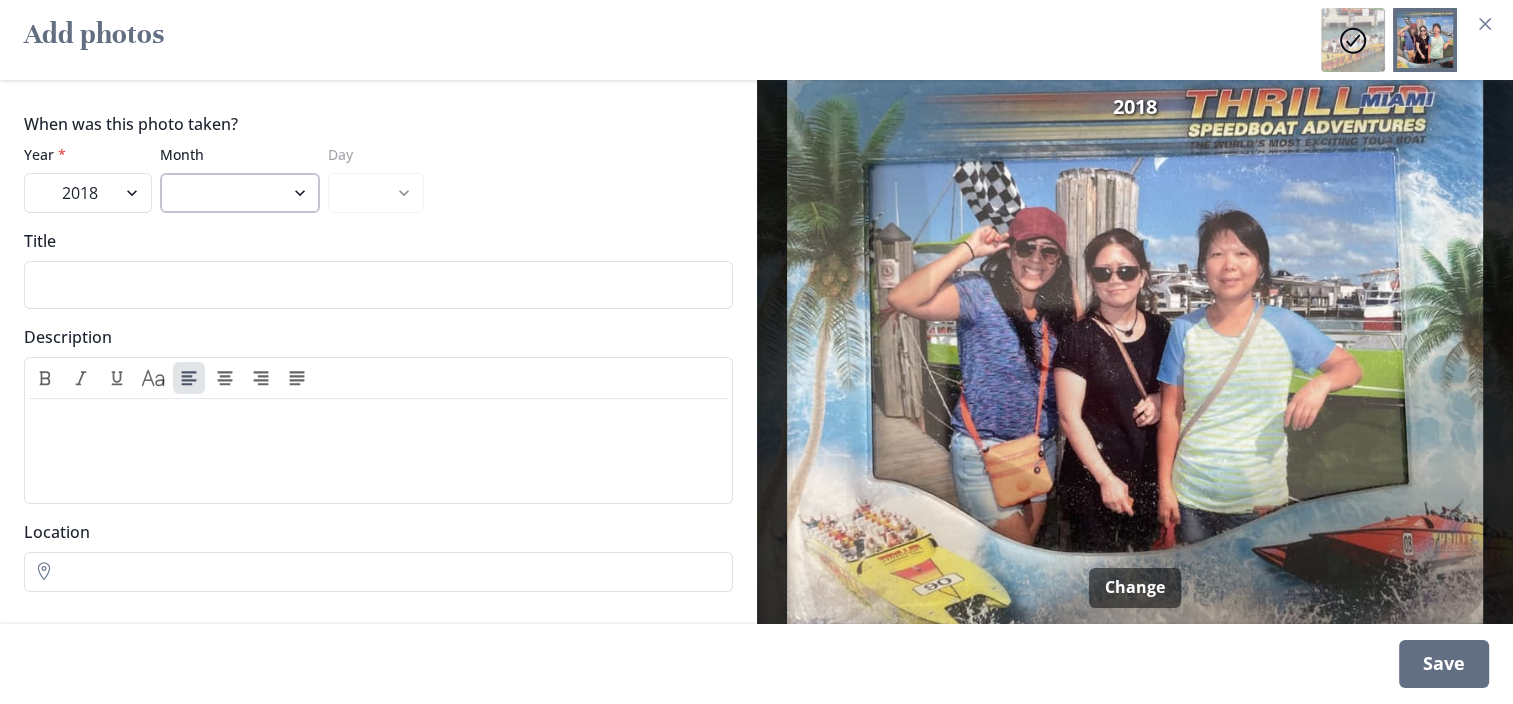 click on "January February March April May June July August September October November December" at bounding box center (240, 193) 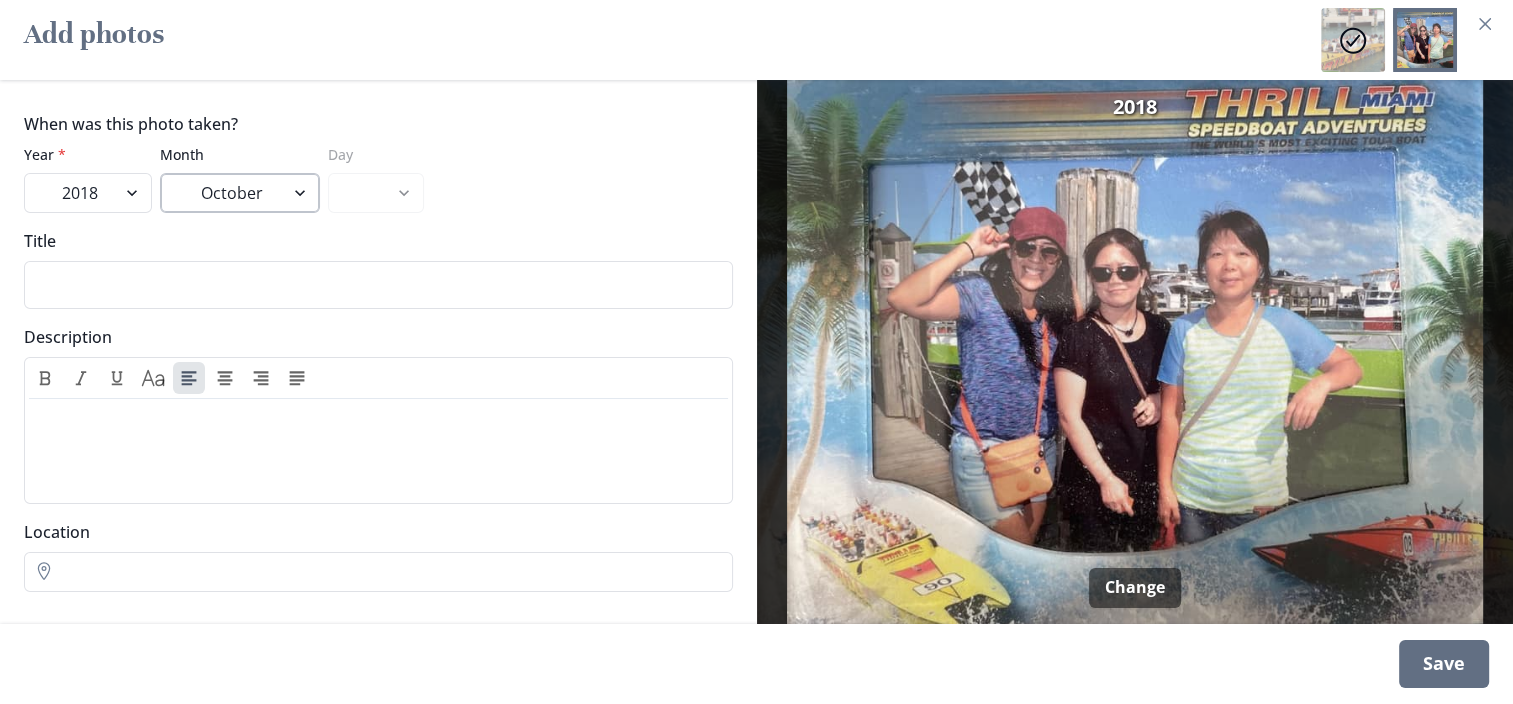 click on "January February March April May June July August September October November December" at bounding box center (240, 193) 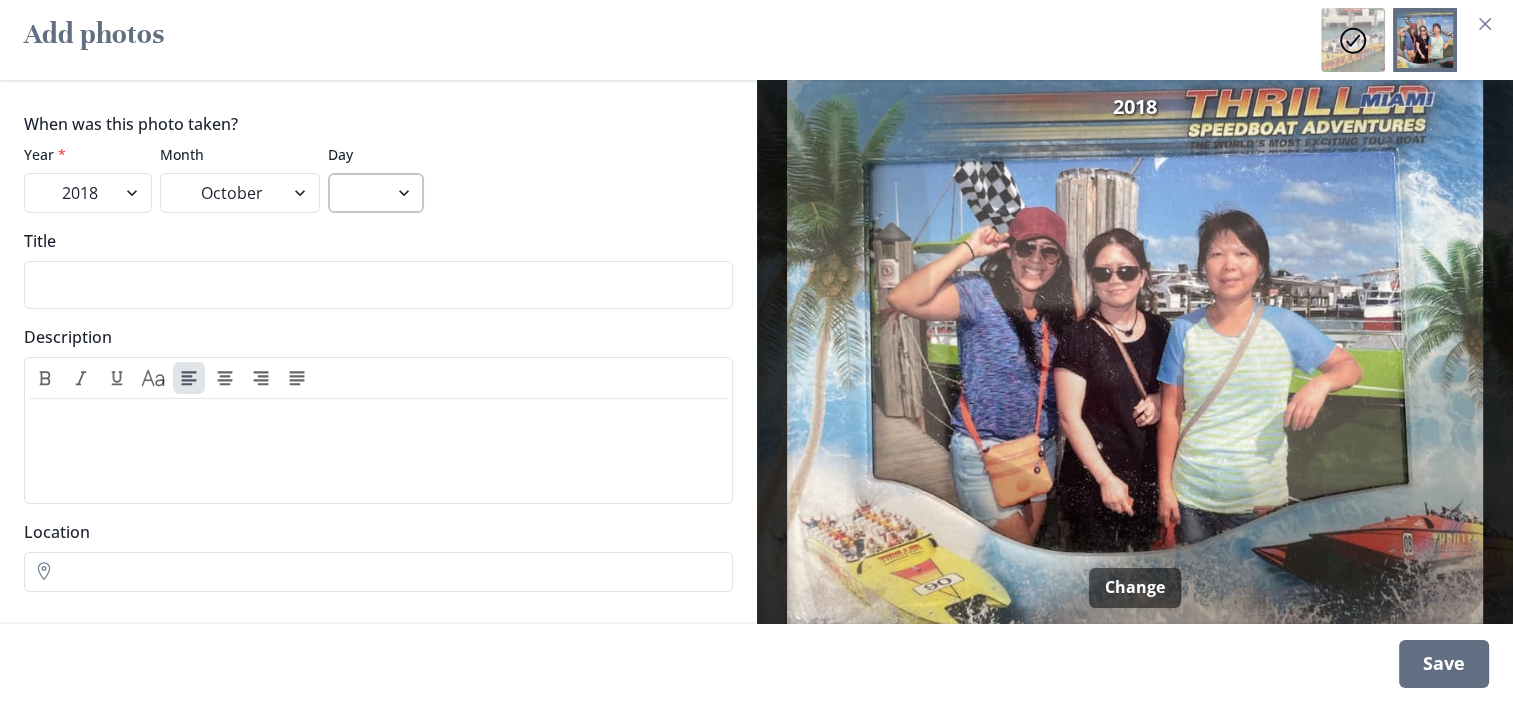 click on "1 2 3 4 5 6 7 8 9 10 11 12 13 14 15 16 17 18 19 20 21 22 23 24 25 26 27 28 29 30 31" at bounding box center (376, 193) 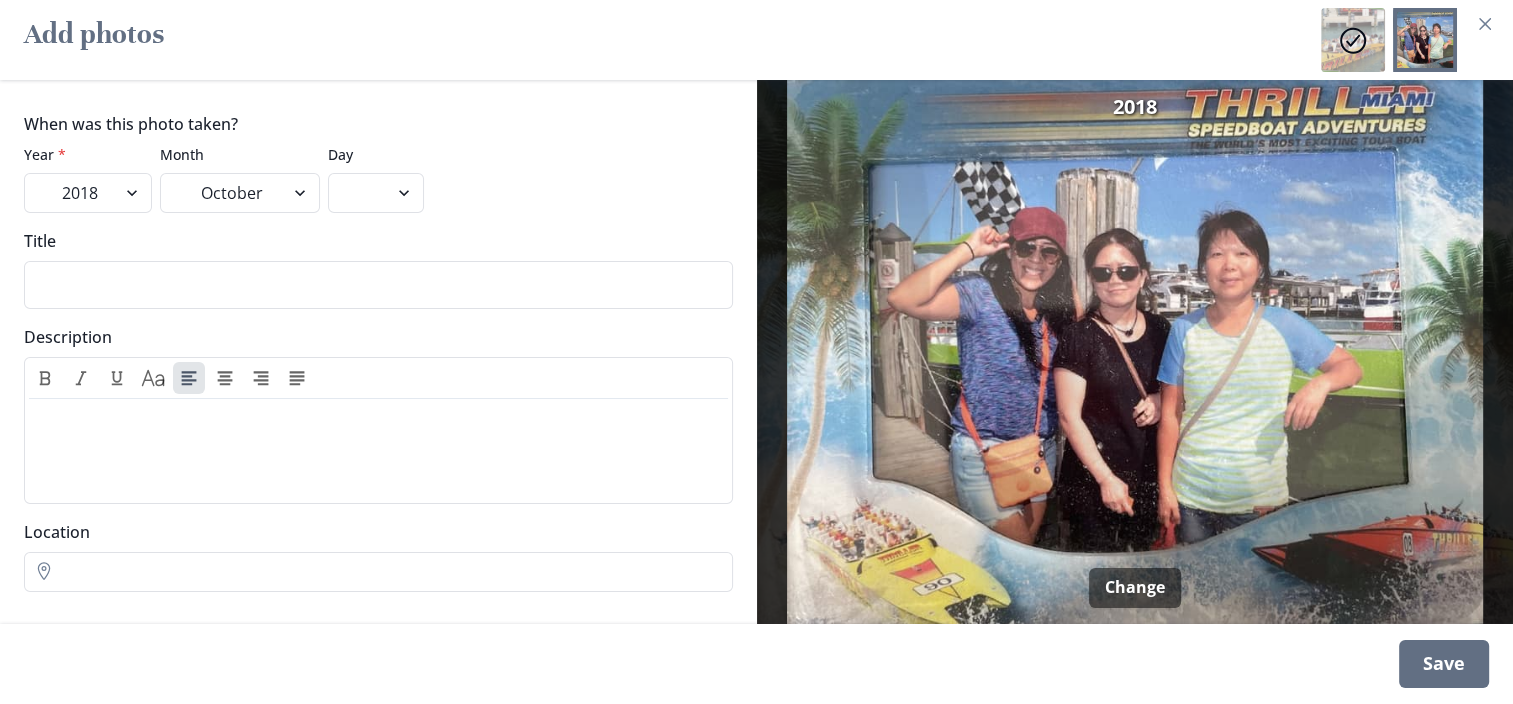 select on "28" 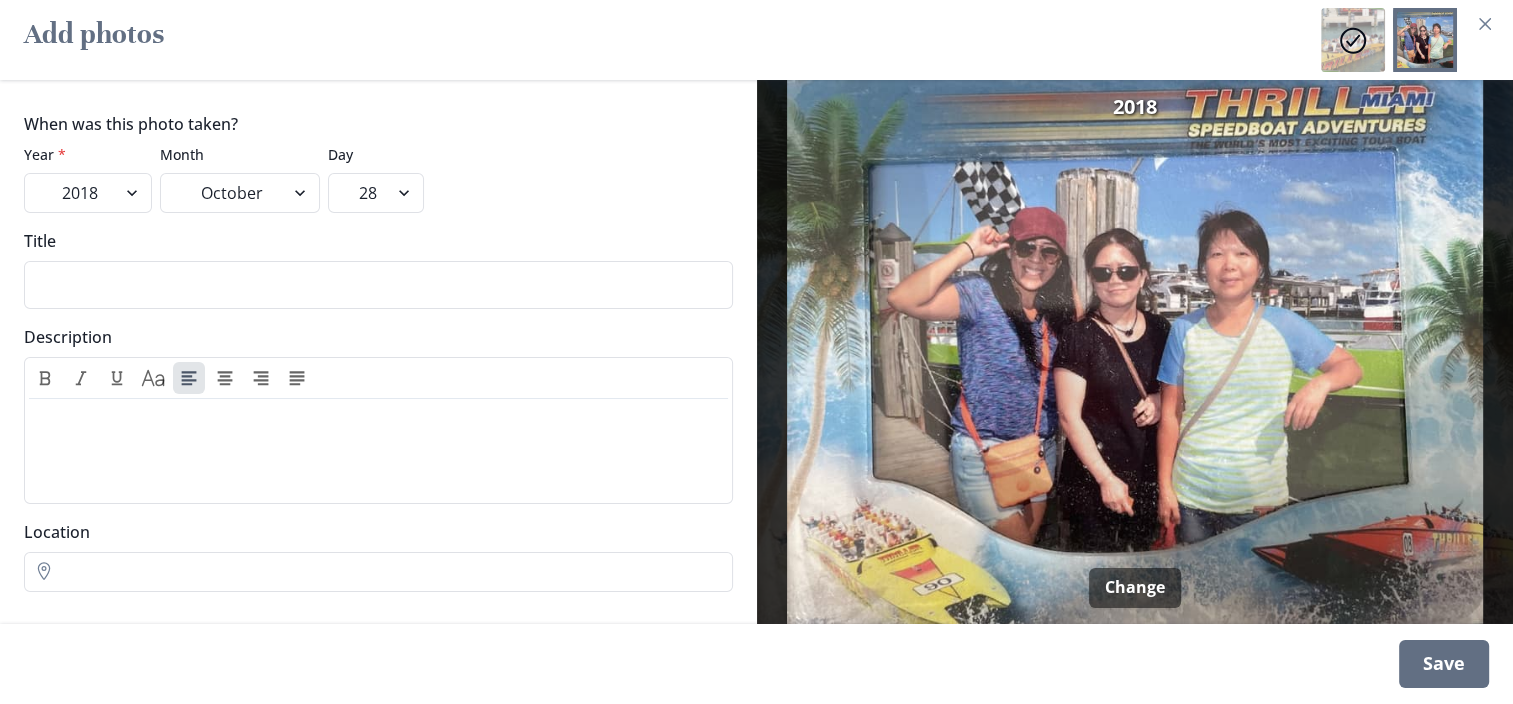 click on "1 2 3 4 5 6 7 8 9 10 11 12 13 14 15 16 17 18 19 20 21 22 23 24 25 26 27 28 29 30 31" at bounding box center [376, 193] 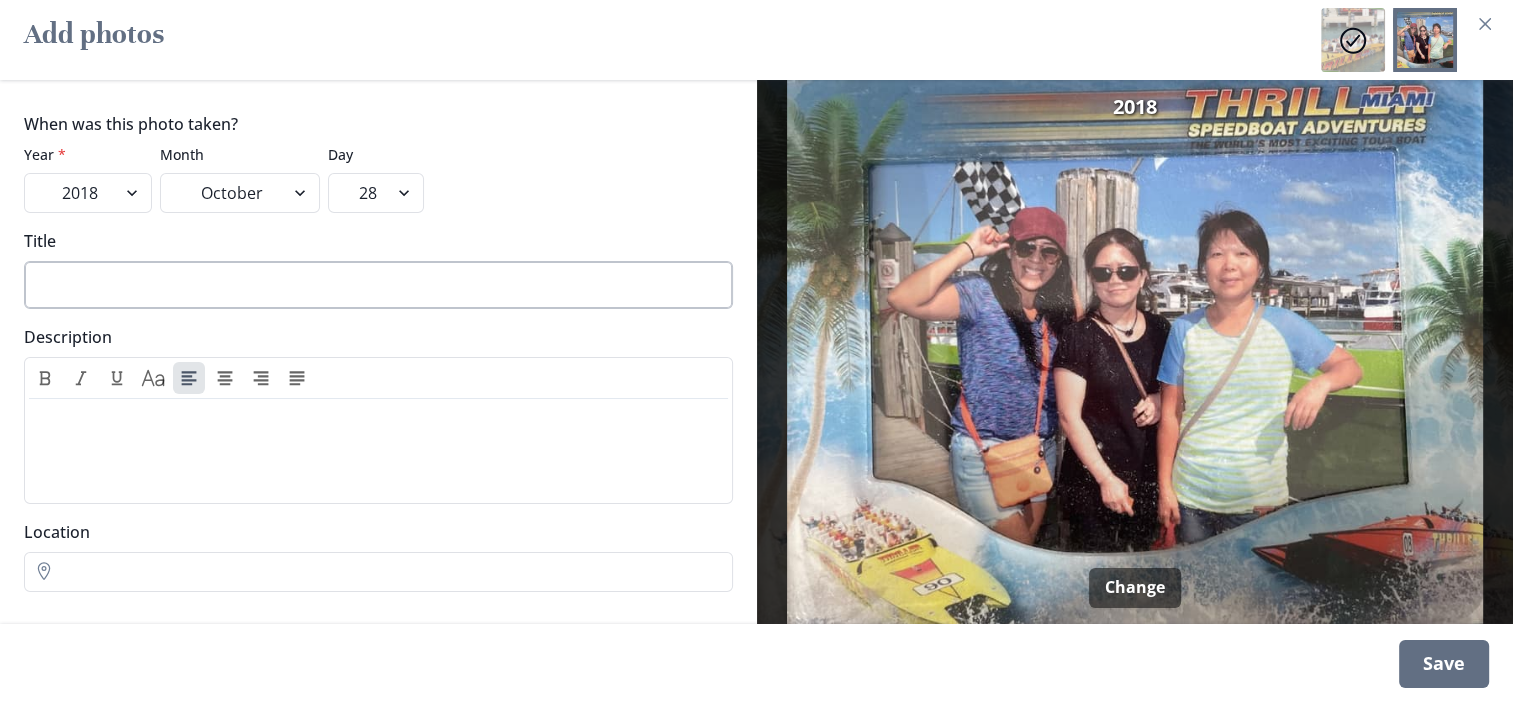 click on "Title" at bounding box center [378, 285] 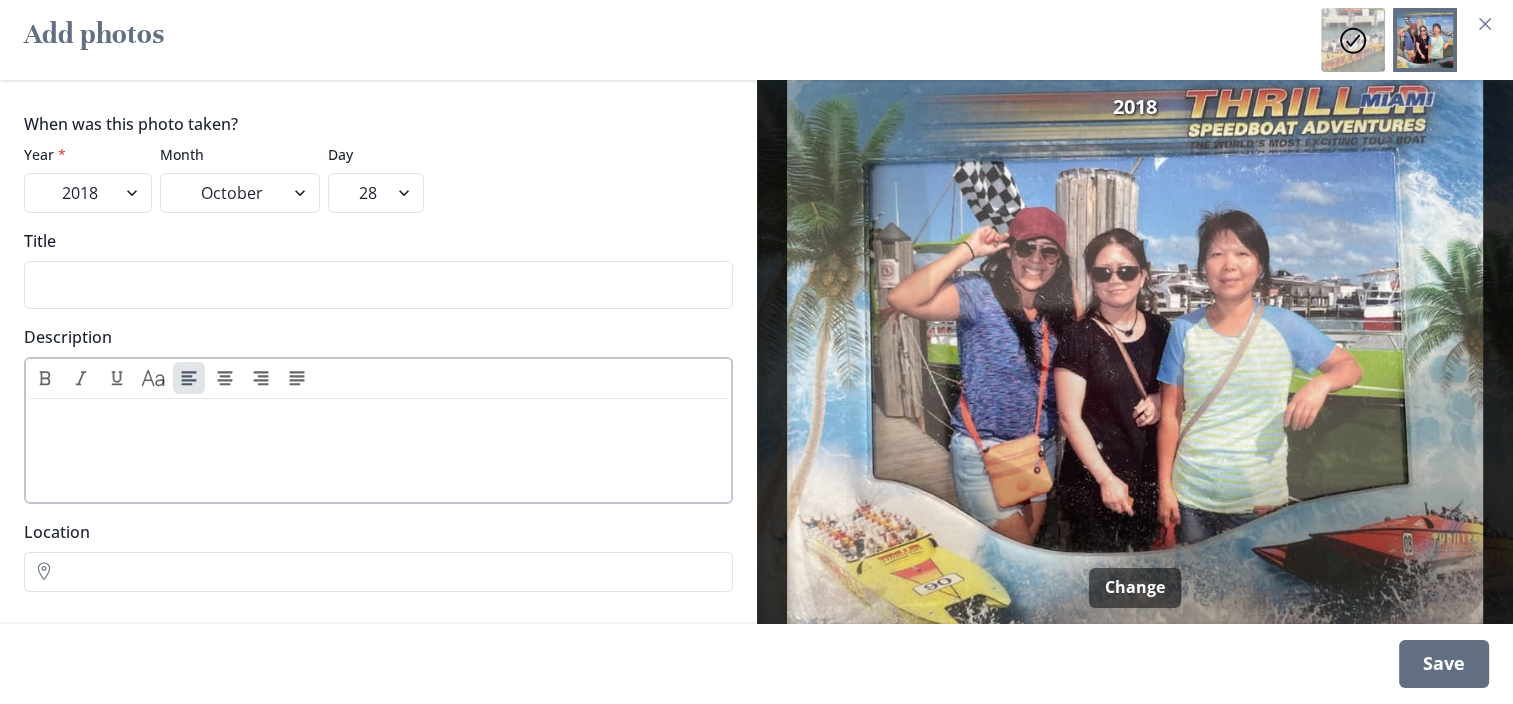 click at bounding box center (378, 419) 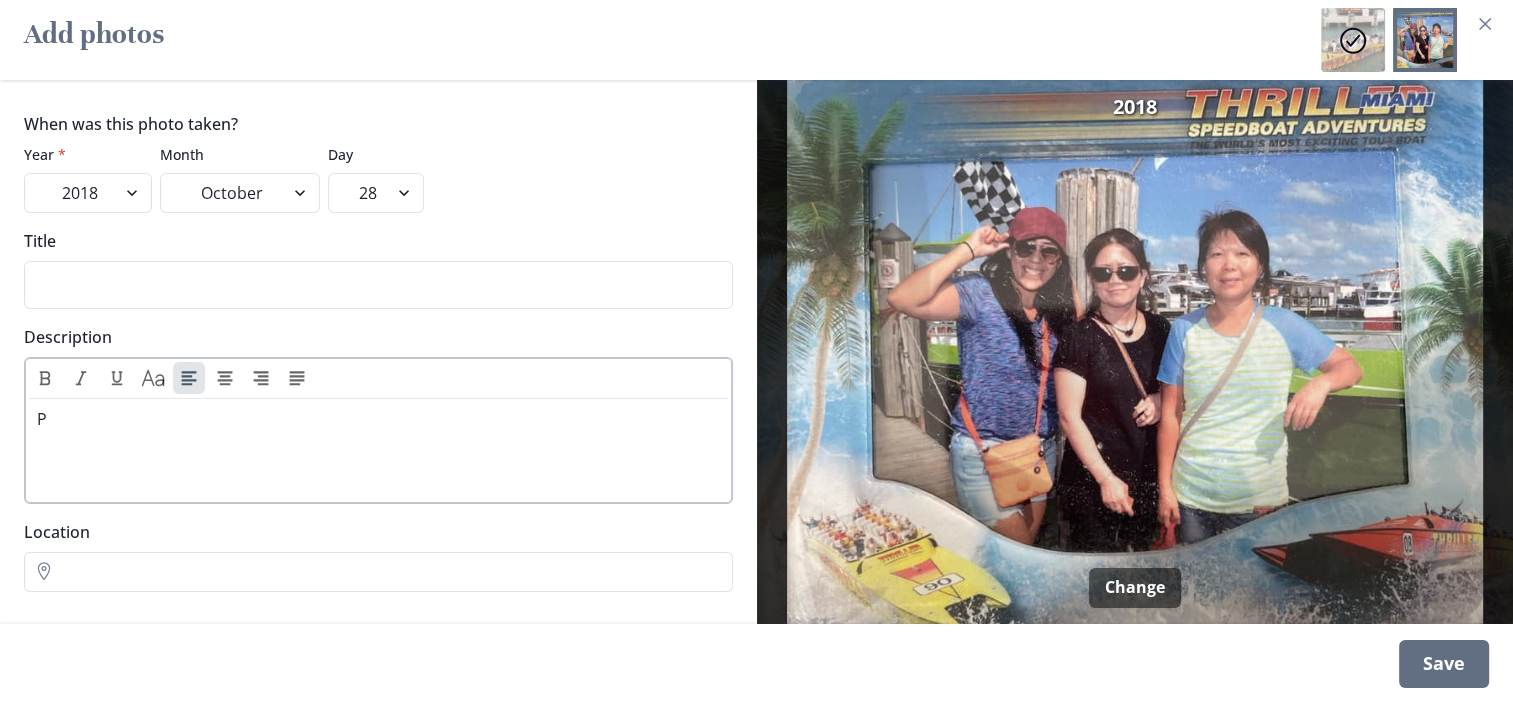 type 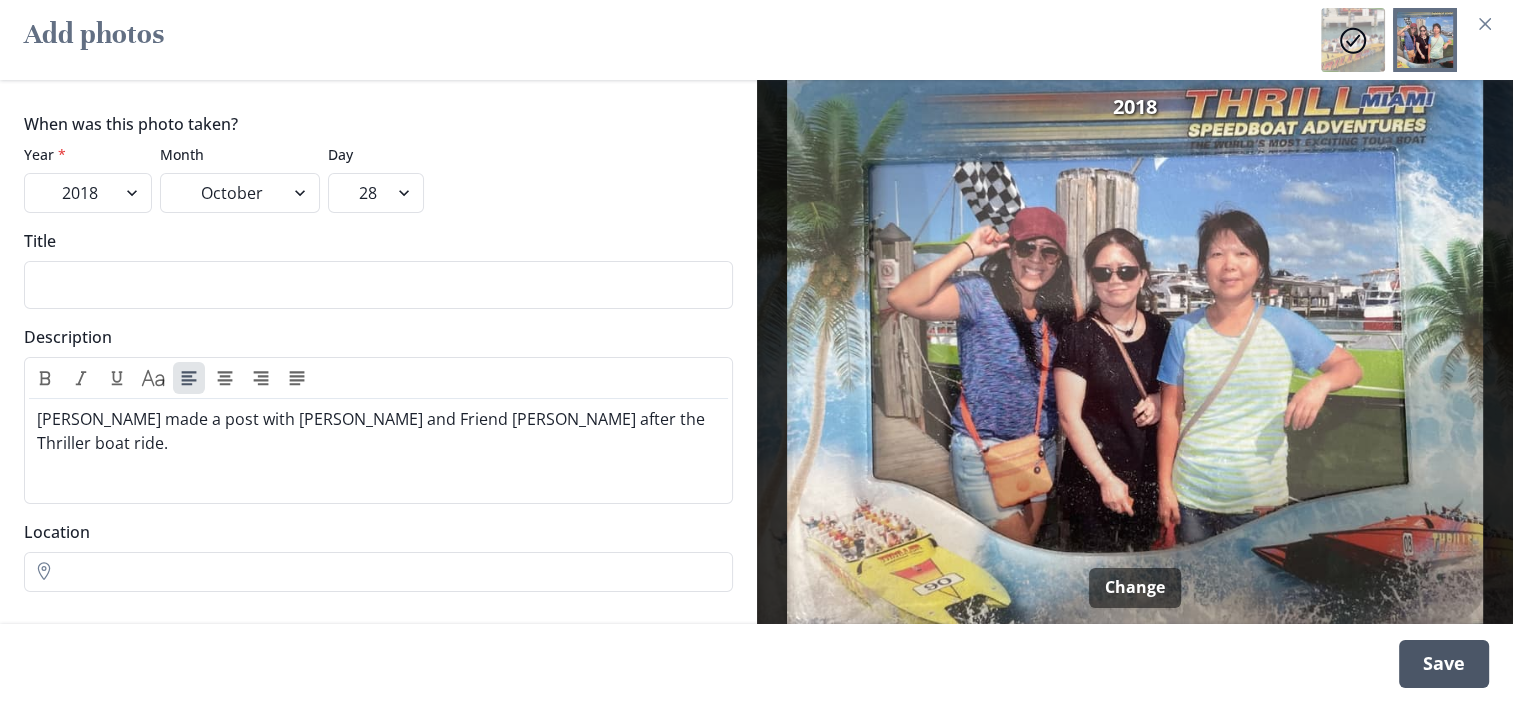 click on "Save" at bounding box center (1444, 664) 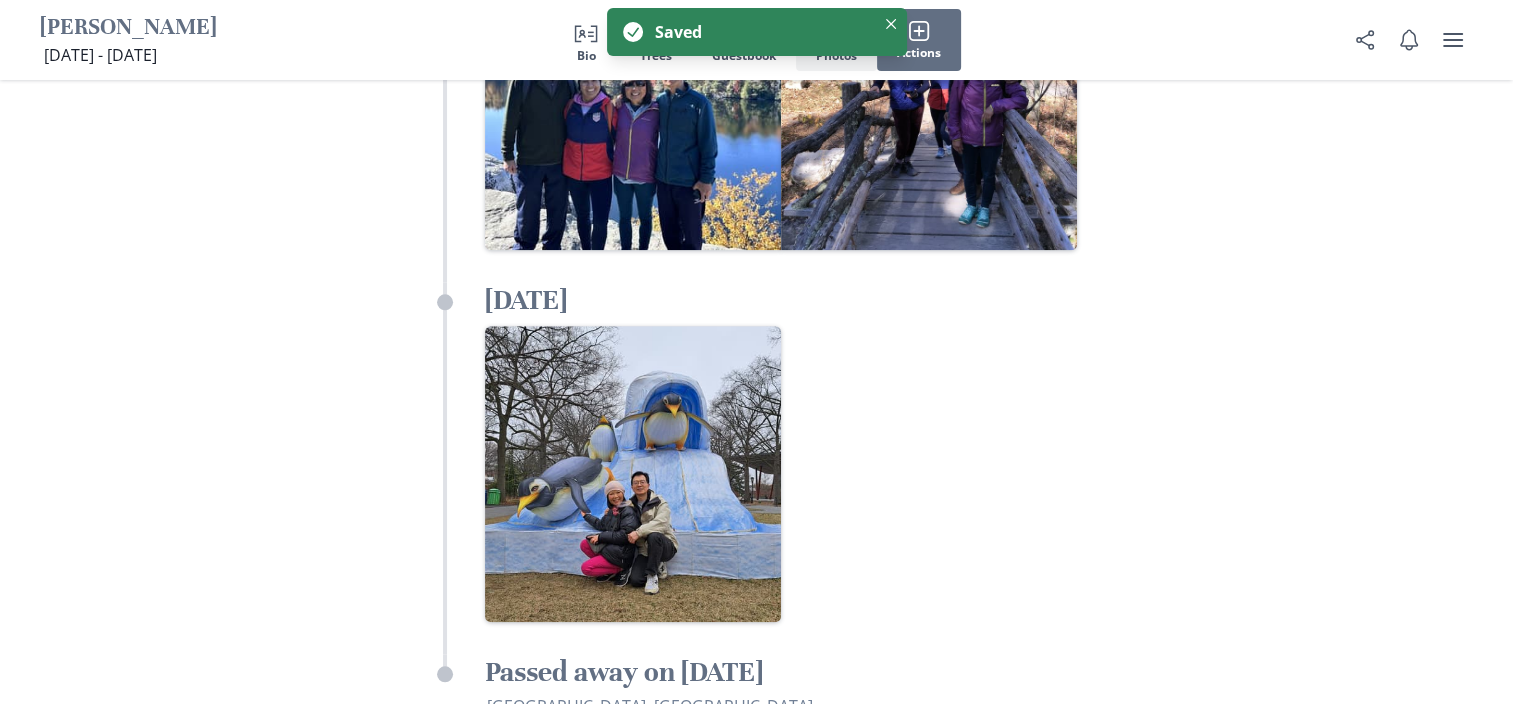 scroll, scrollTop: 32277, scrollLeft: 0, axis: vertical 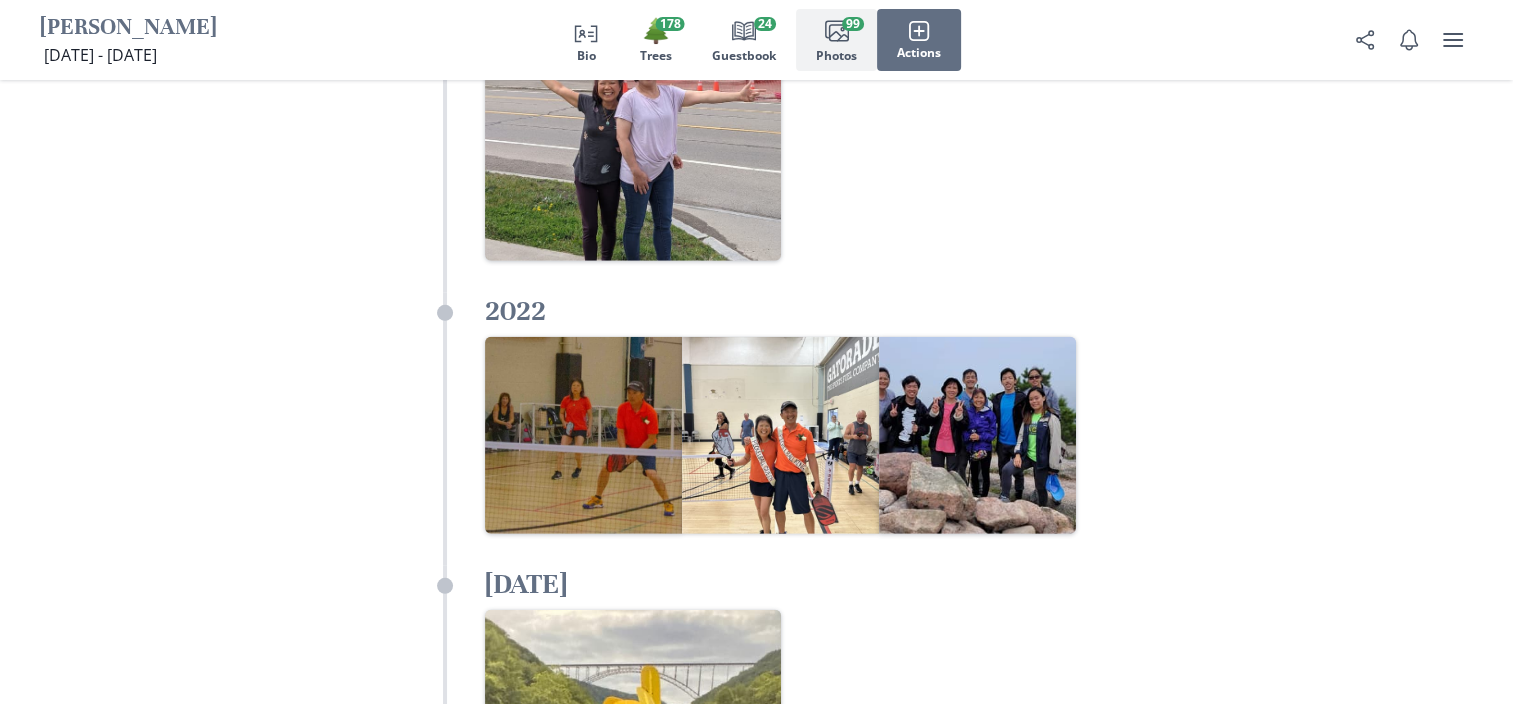 click on "Images" 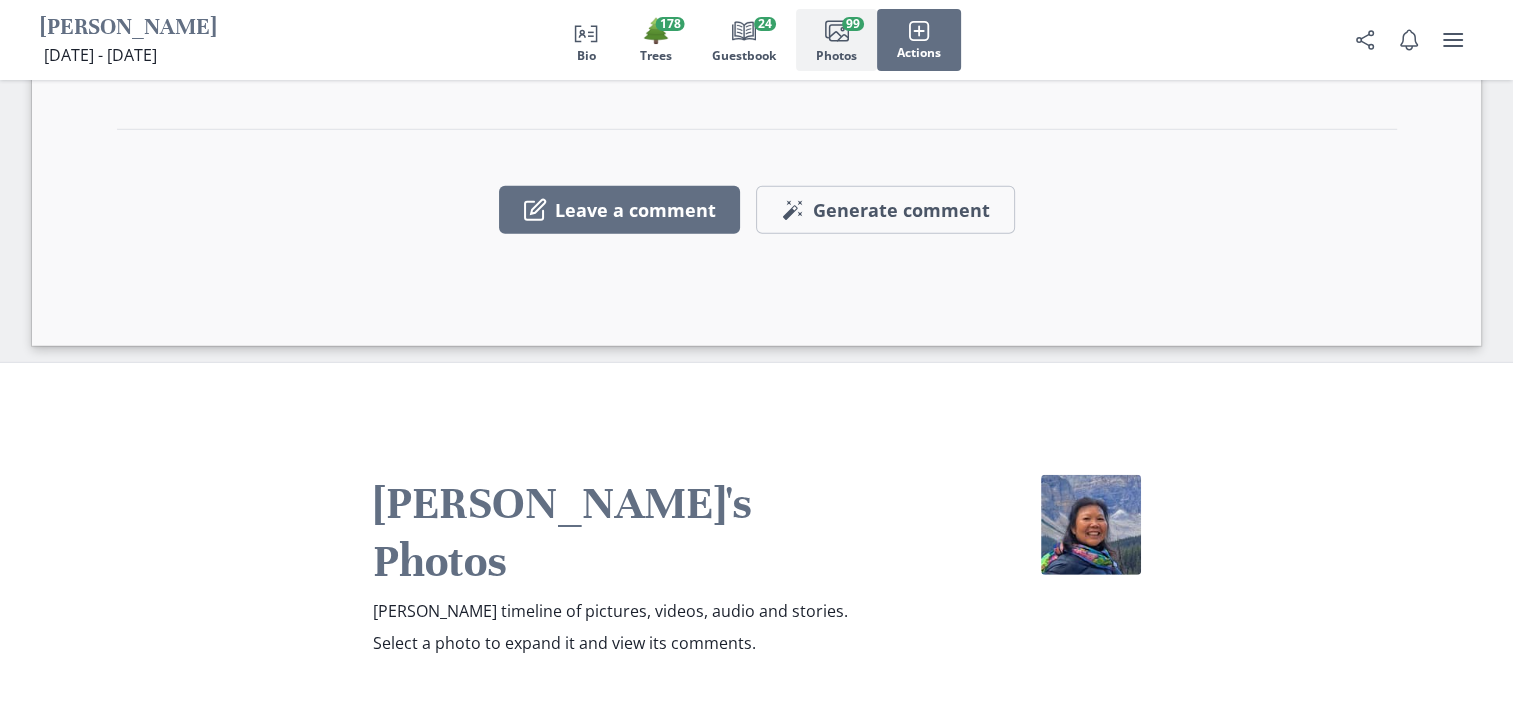 scroll, scrollTop: 5618, scrollLeft: 0, axis: vertical 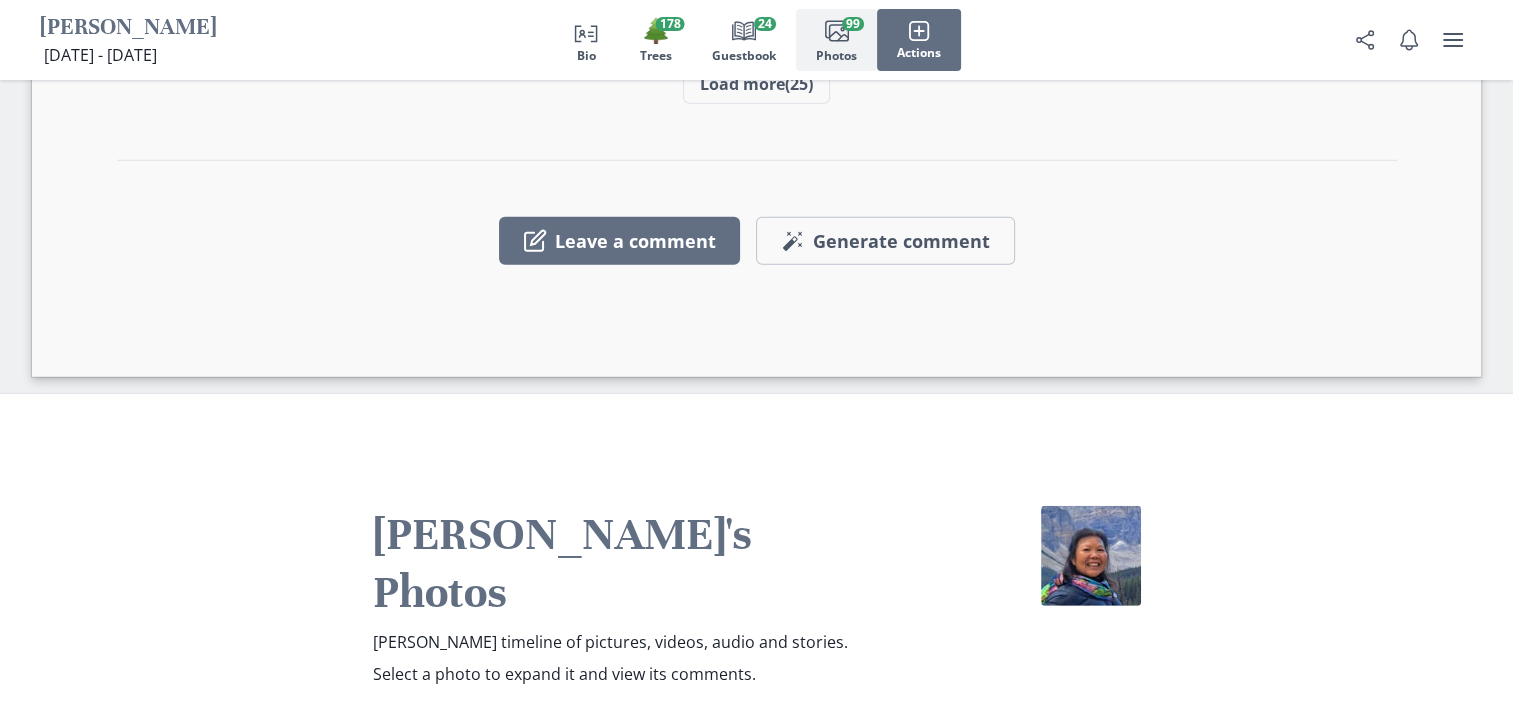click on "Images Add photos" at bounding box center [756, 838] 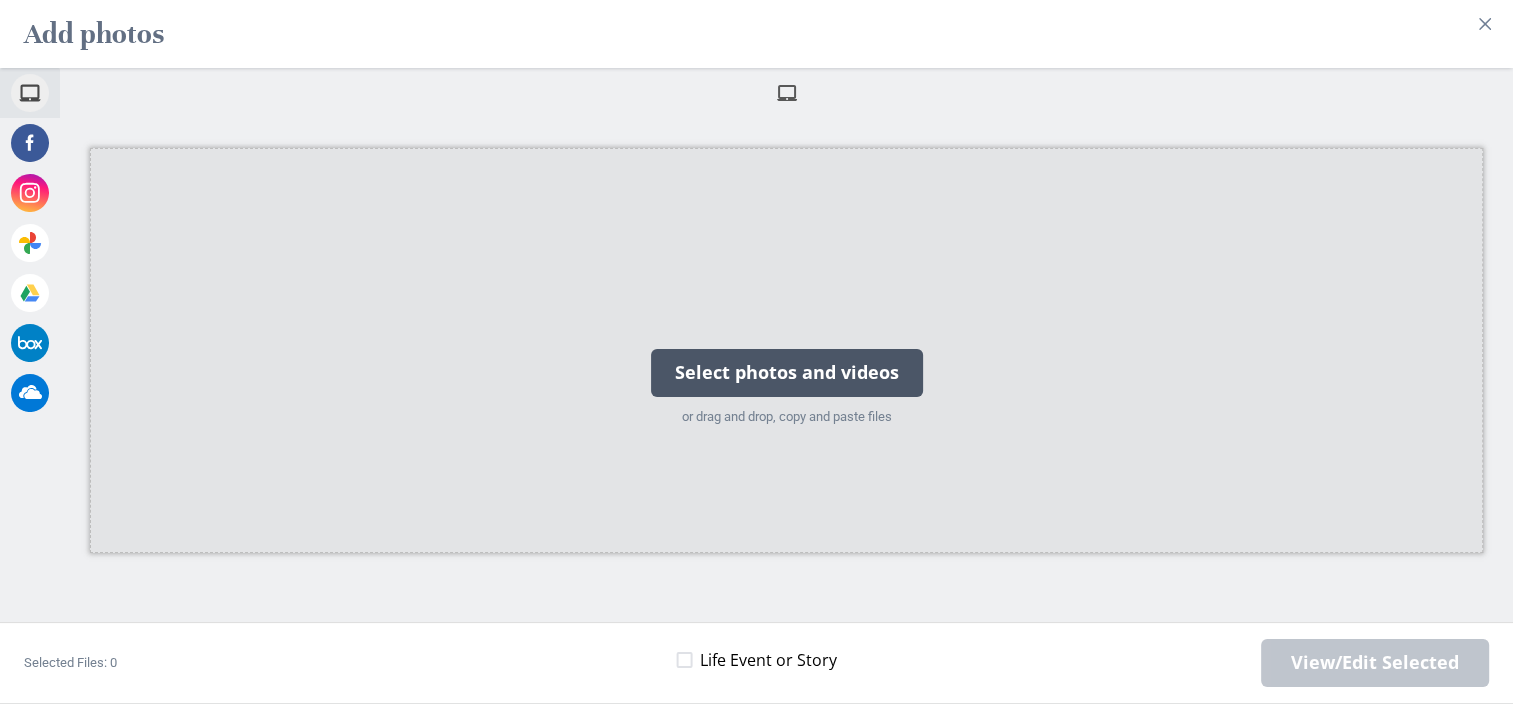 click on "Select photos and videos" at bounding box center [787, 373] 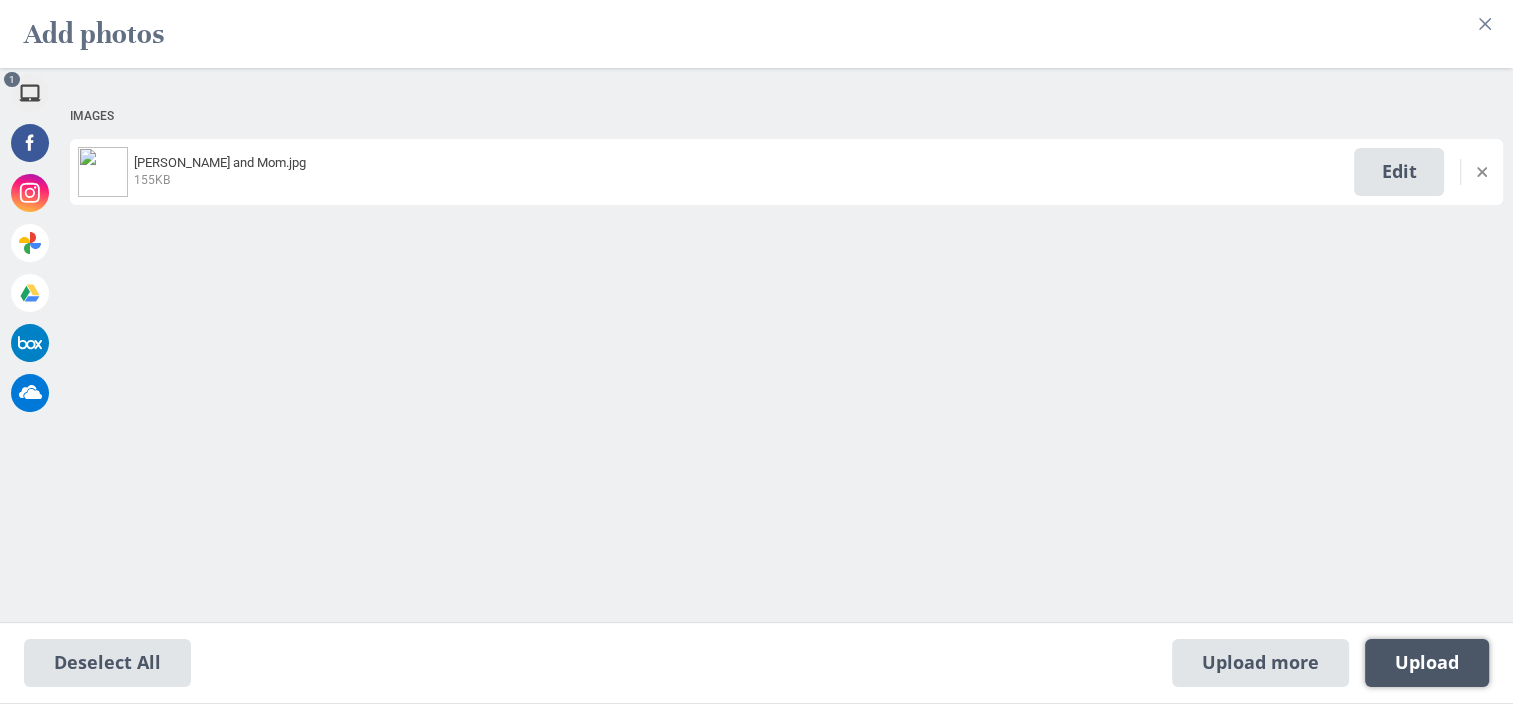 click on "Upload
1" at bounding box center [1427, 663] 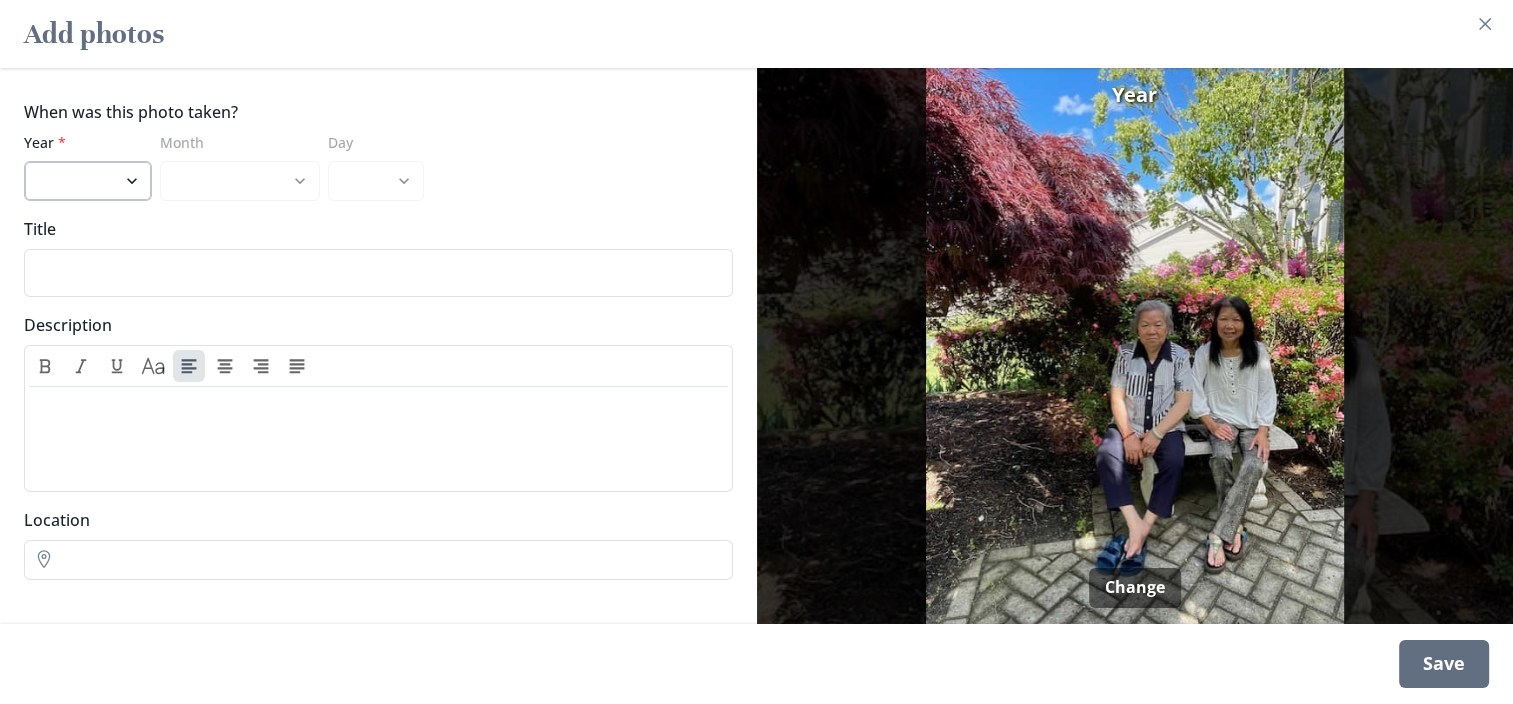click on "2025 2024 2023 2022 2021 2020 2019 2018 2017 2016 2015 2014 2013 2012 2011 2010 2009 2008 2007 2006 2005 2004 2003 2002 2001 2000 1999 1998 1997 1996 1995 1994 1993 1992 1991 1990 1989 1988 1987 1986 1985 1984 1983 1982 1981 1980 1979 1978 1977 1976 1975 1974 1973 1972 1971 1970 1969 1968 1967 1966" at bounding box center [88, 181] 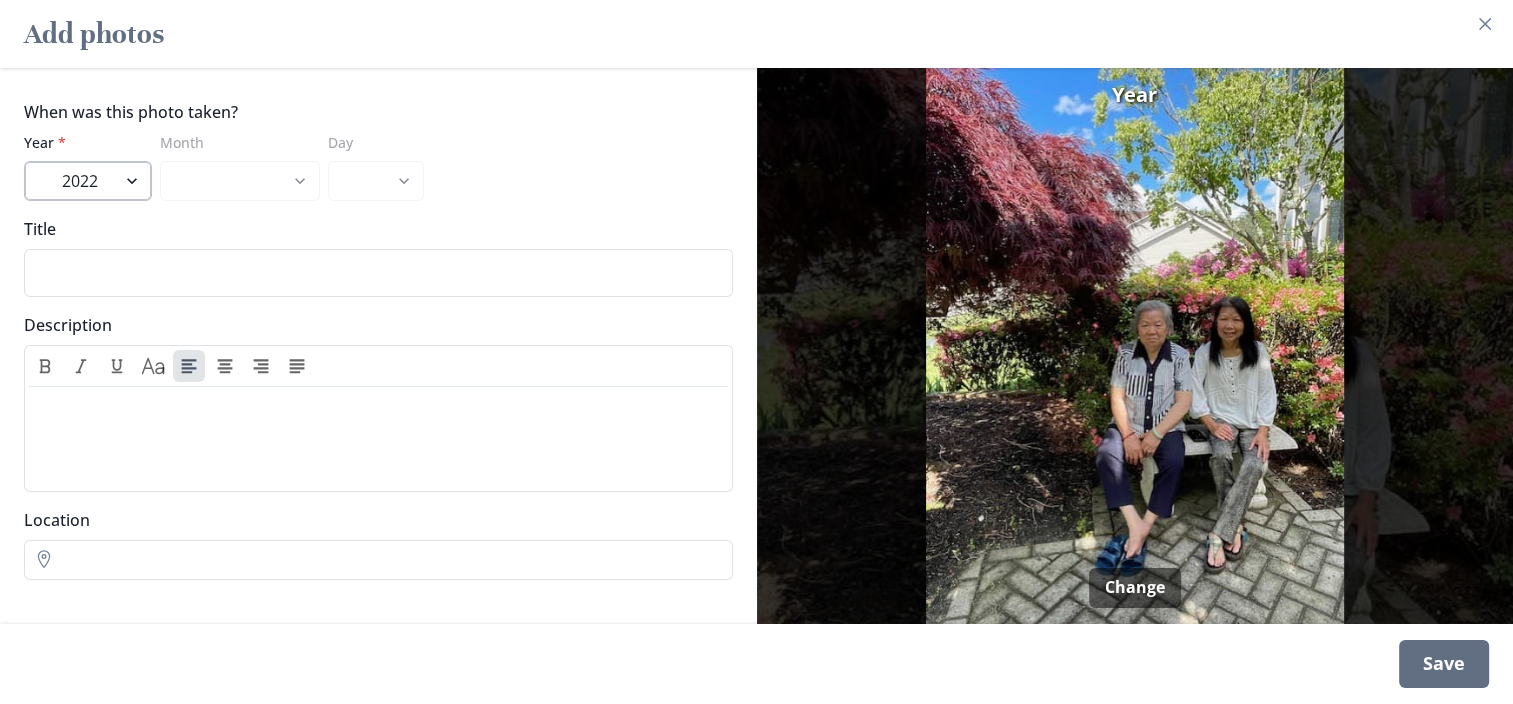 click on "2025 2024 2023 2022 2021 2020 2019 2018 2017 2016 2015 2014 2013 2012 2011 2010 2009 2008 2007 2006 2005 2004 2003 2002 2001 2000 1999 1998 1997 1996 1995 1994 1993 1992 1991 1990 1989 1988 1987 1986 1985 1984 1983 1982 1981 1980 1979 1978 1977 1976 1975 1974 1973 1972 1971 1970 1969 1968 1967 1966" at bounding box center (88, 181) 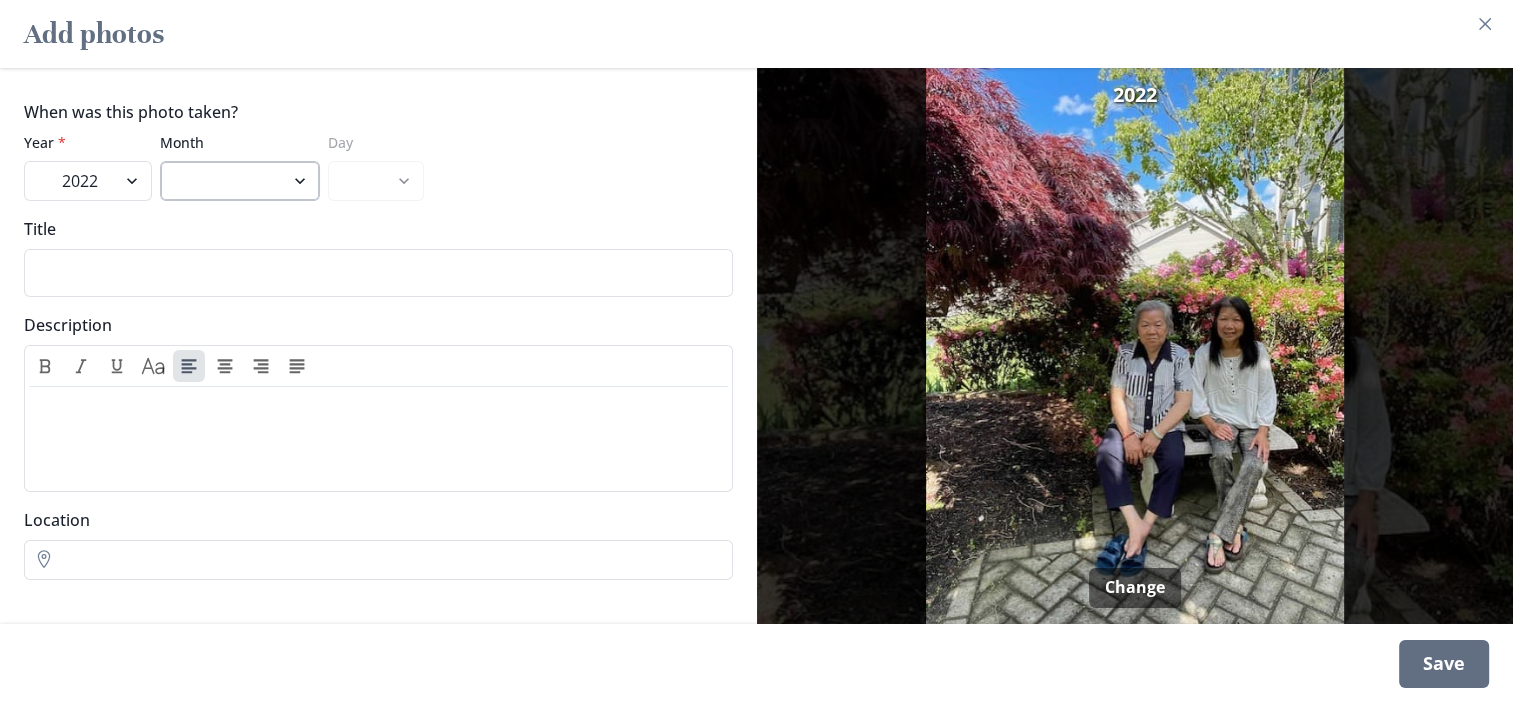click on "January February March April May June July August September October November December" at bounding box center [240, 181] 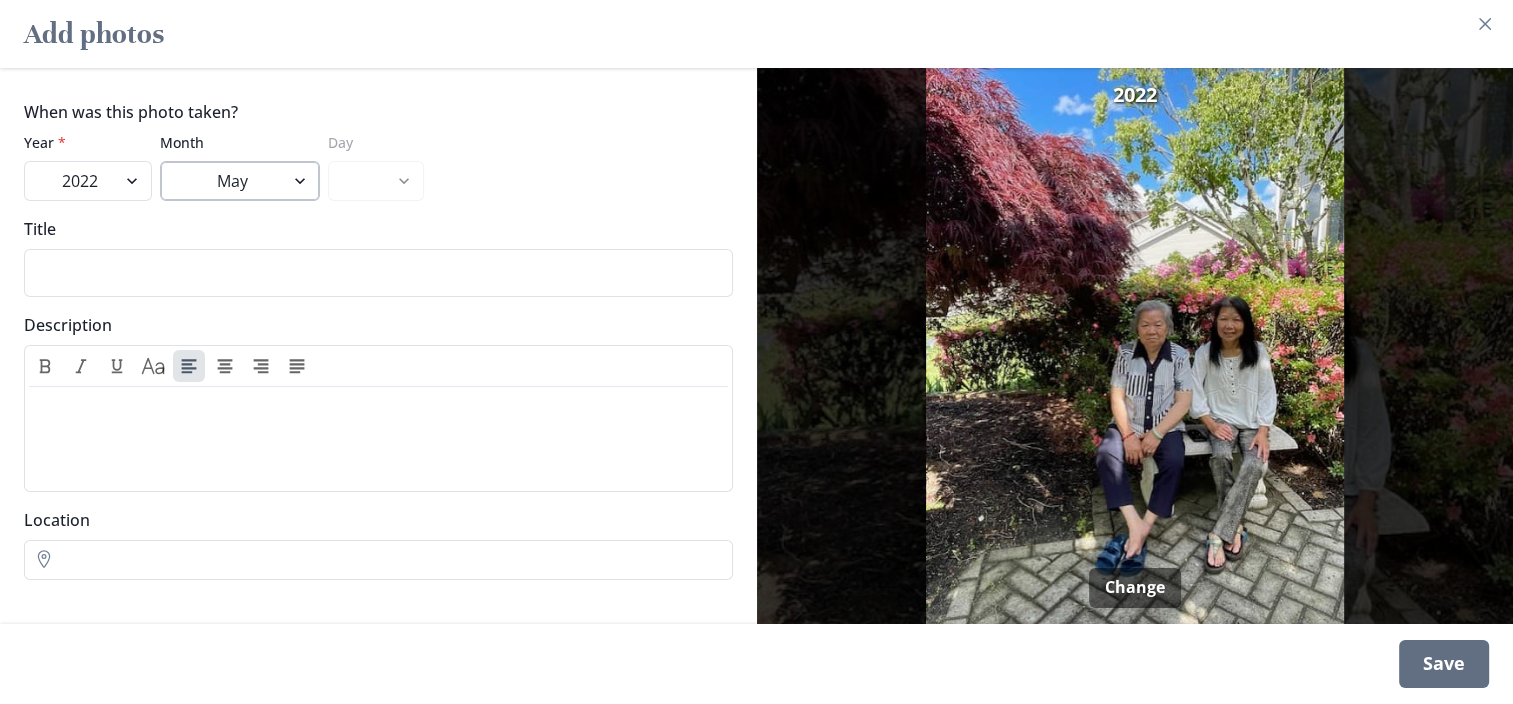 click on "January February March April May June July August September October November December" at bounding box center (240, 181) 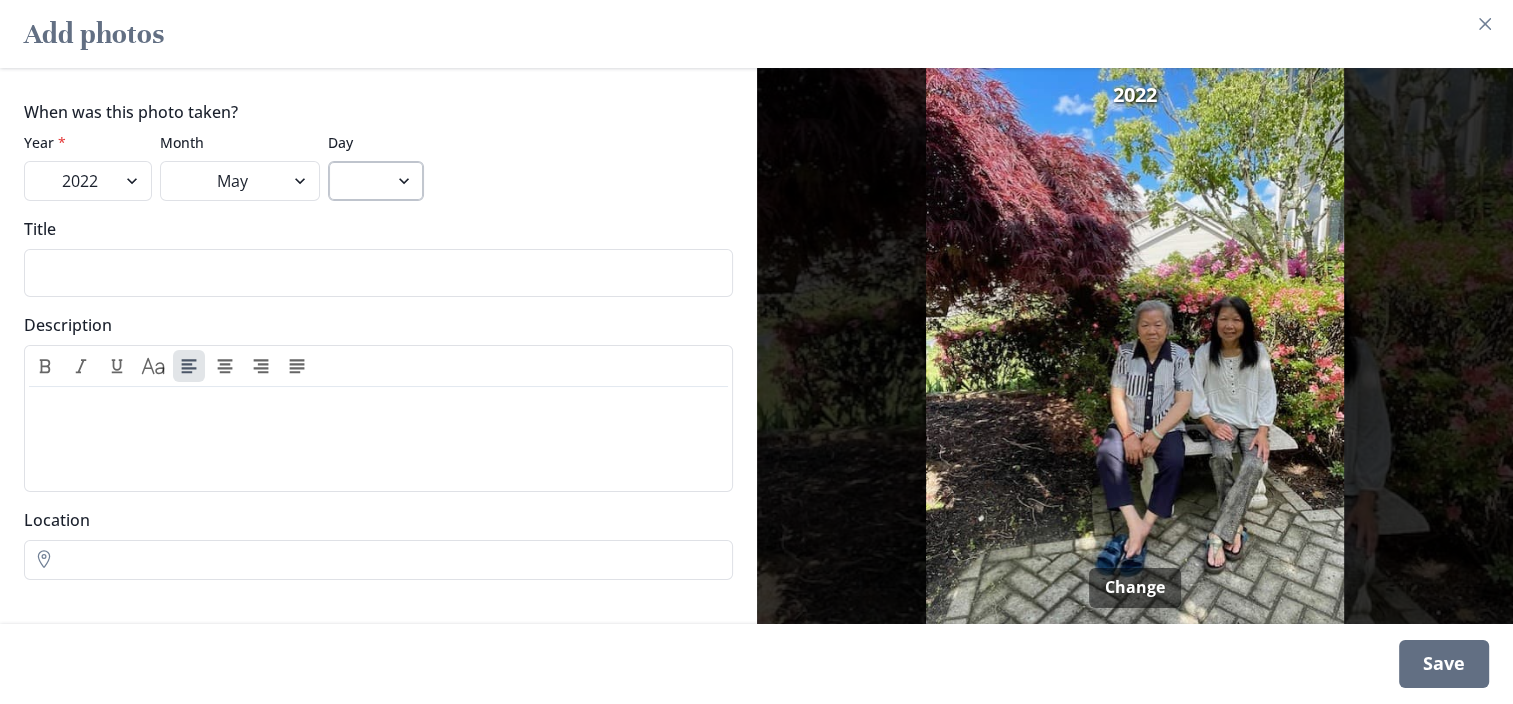 click on "1 2 3 4 5 6 7 8 9 10 11 12 13 14 15 16 17 18 19 20 21 22 23 24 25 26 27 28 29 30 31" at bounding box center [376, 181] 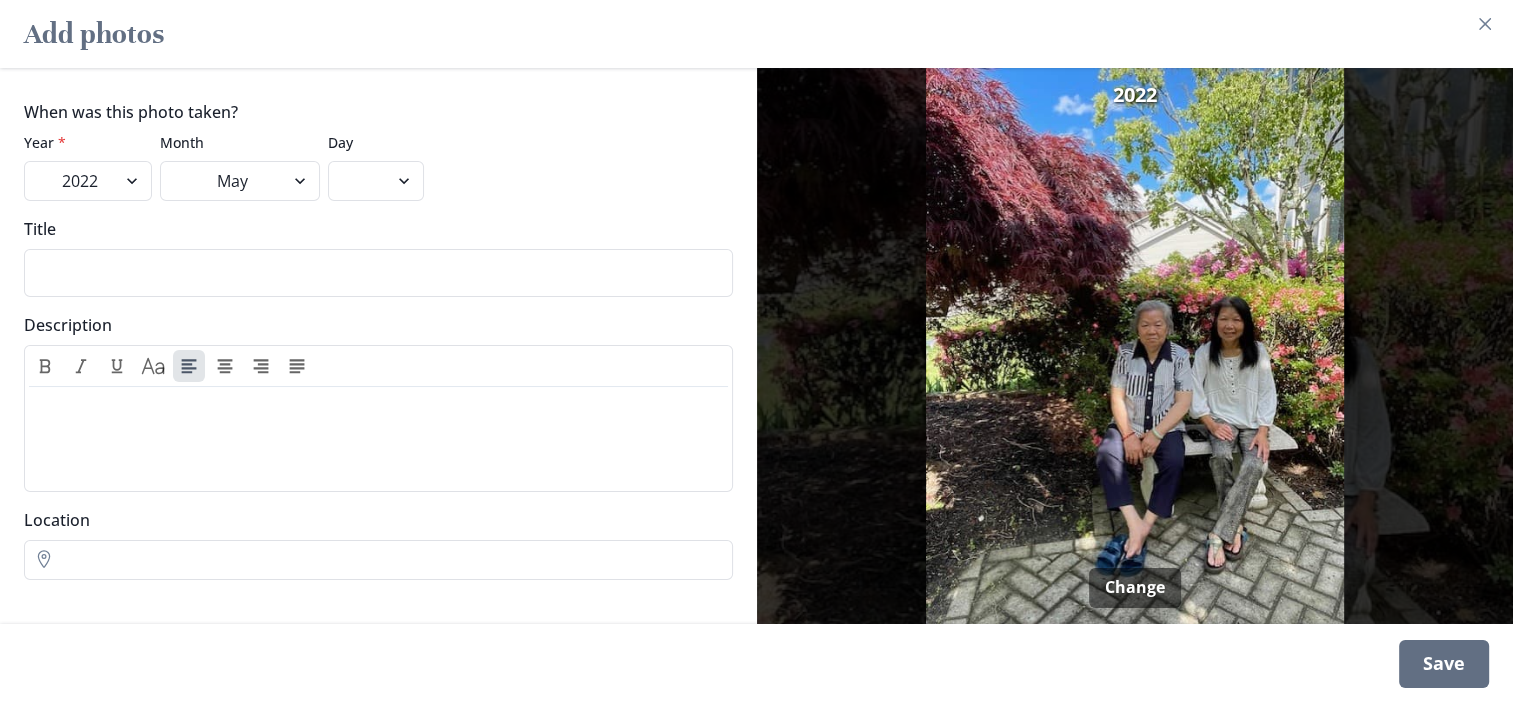 select on "28" 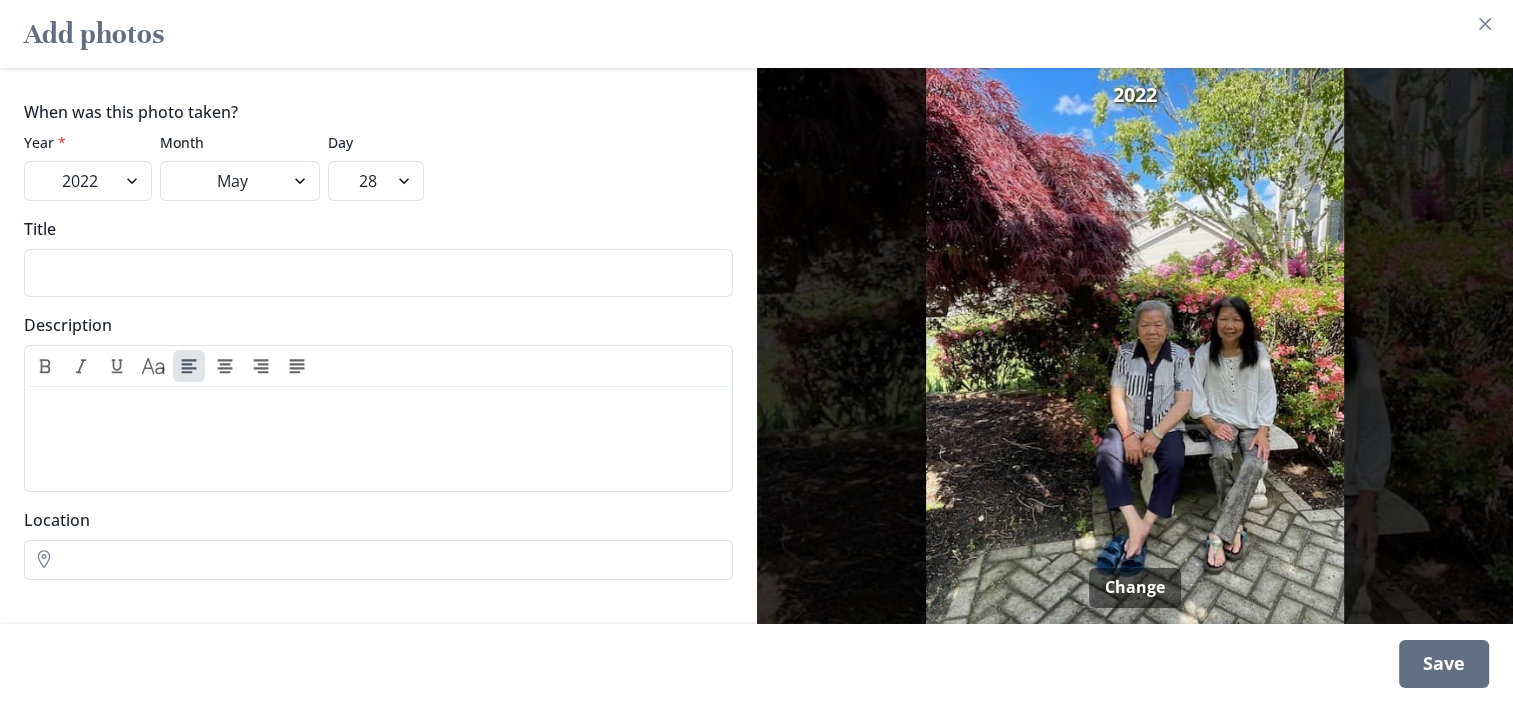 click on "1 2 3 4 5 6 7 8 9 10 11 12 13 14 15 16 17 18 19 20 21 22 23 24 25 26 27 28 29 30 31" at bounding box center (376, 181) 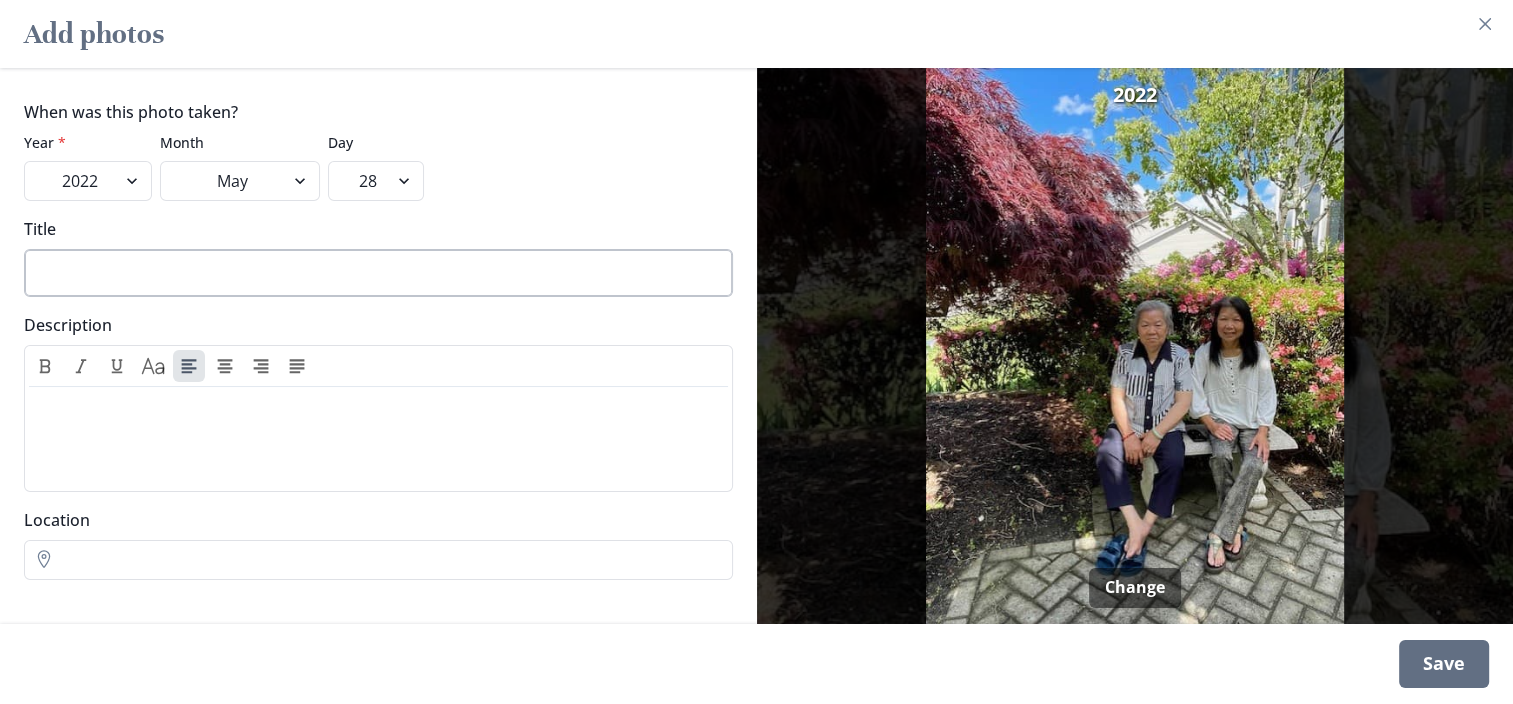 click on "Title" at bounding box center (378, 273) 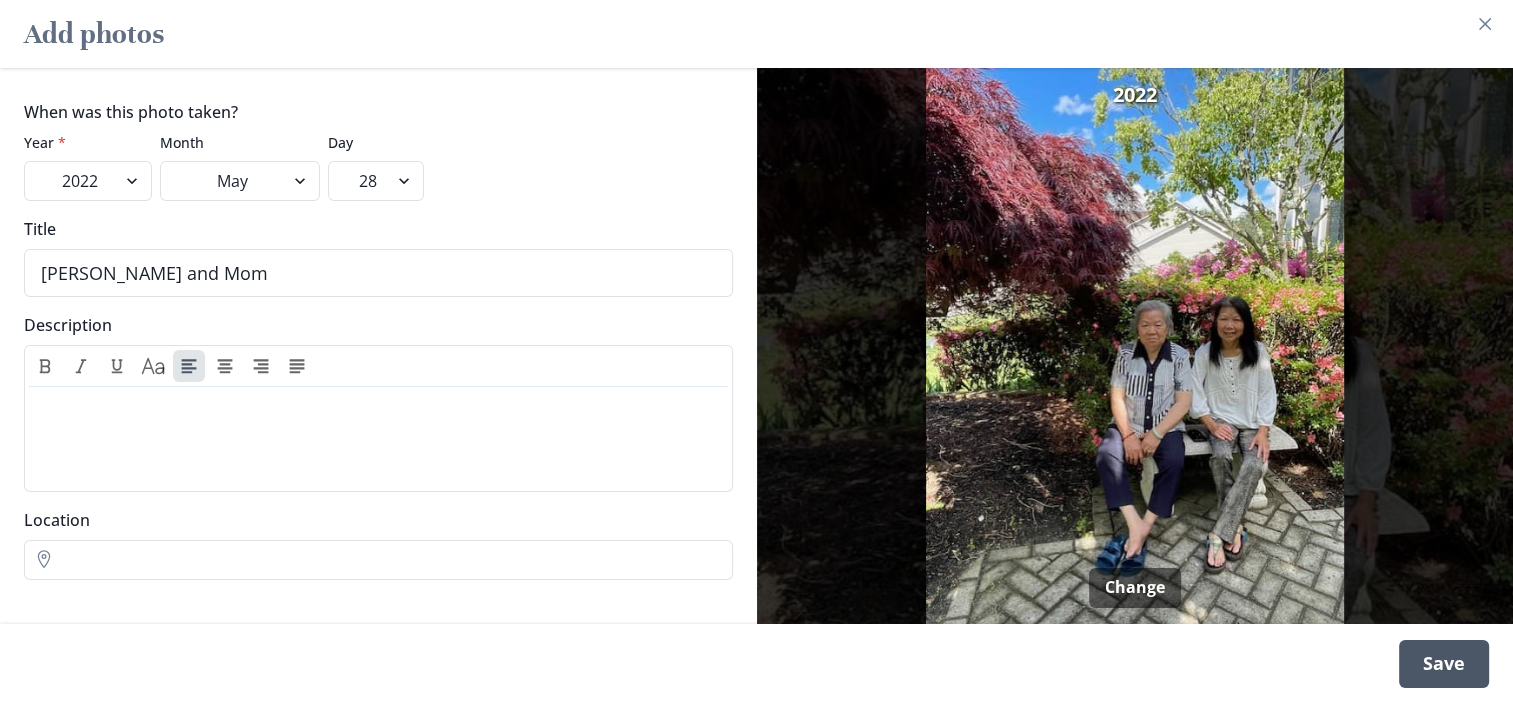 type on "[PERSON_NAME] and Mom" 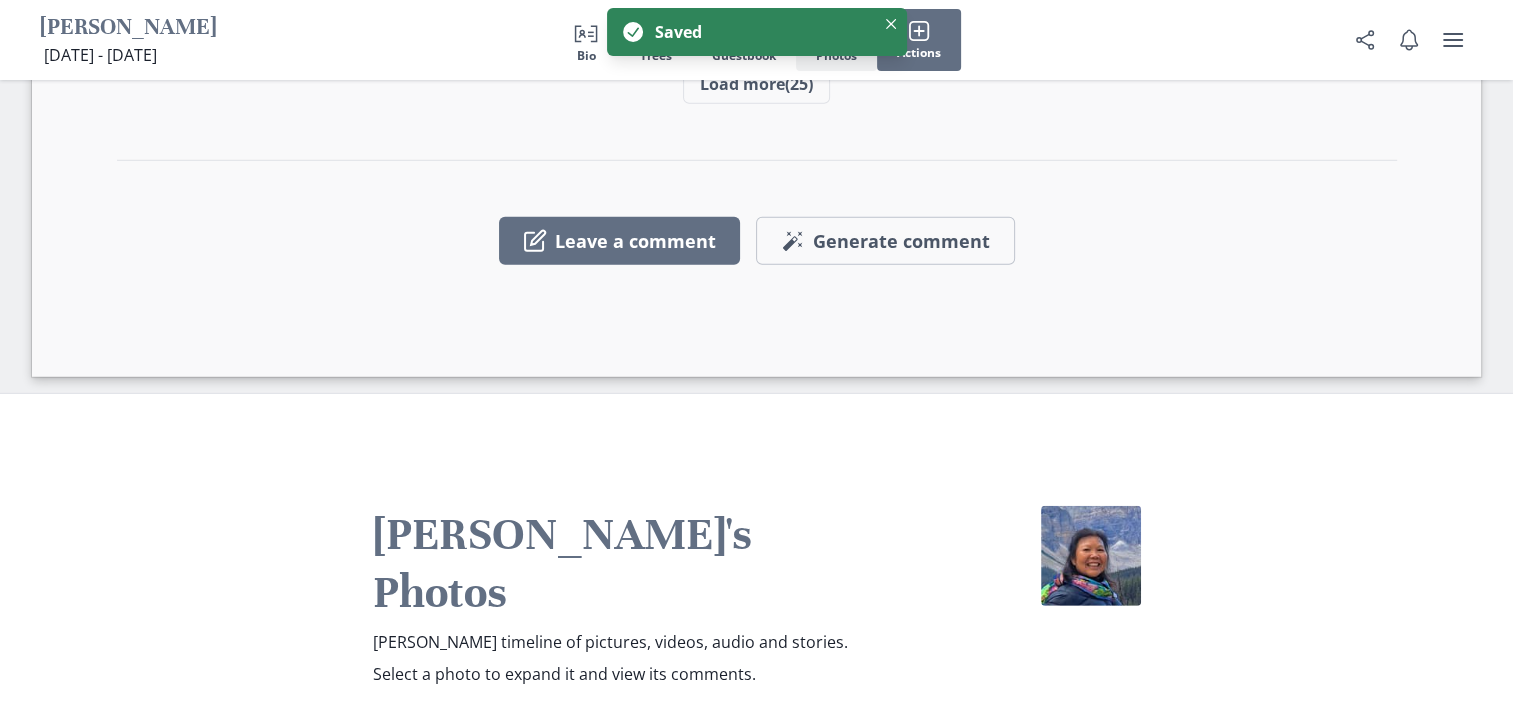 click on "Images Add photos" at bounding box center [756, 838] 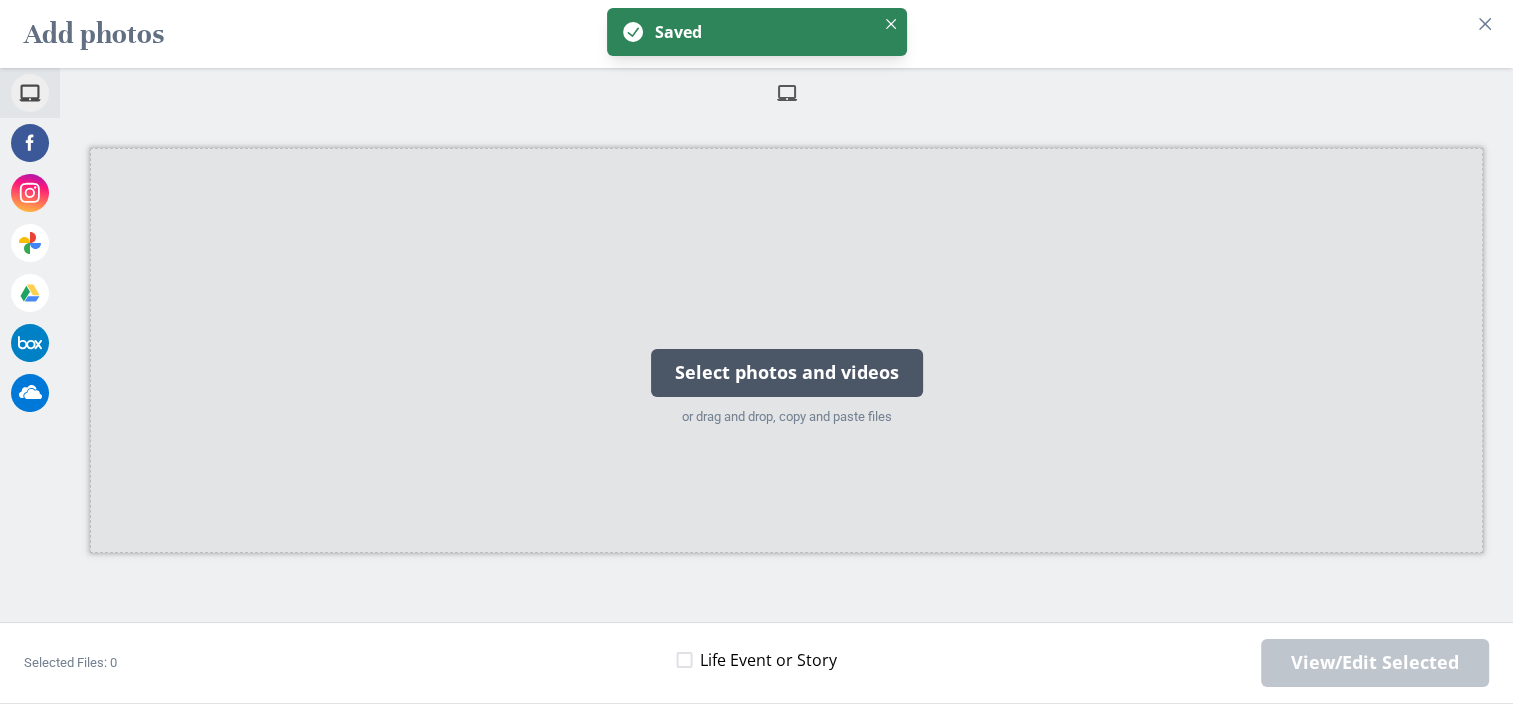click on "Select photos and videos" at bounding box center (787, 373) 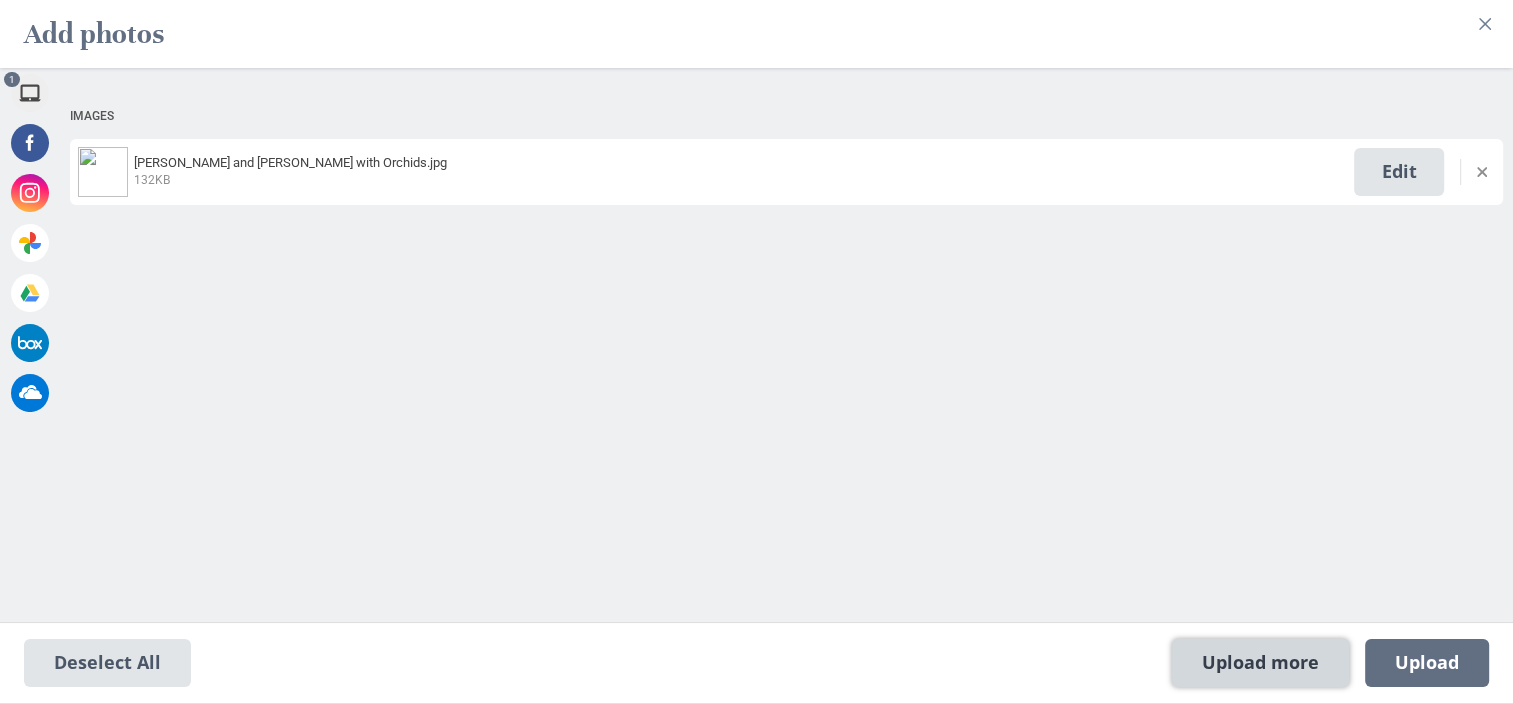 click on "Upload more" at bounding box center (1260, 663) 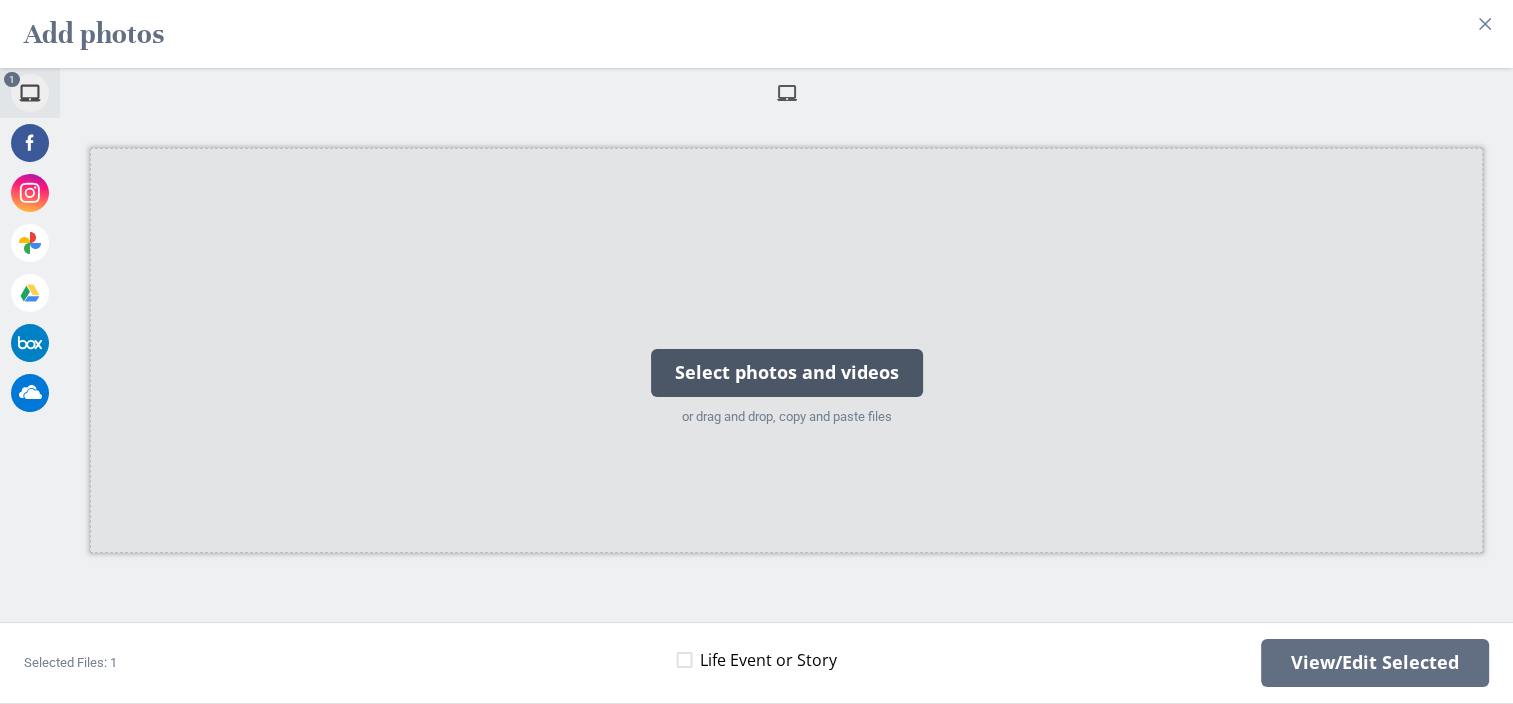 click on "Select photos and videos" at bounding box center [787, 373] 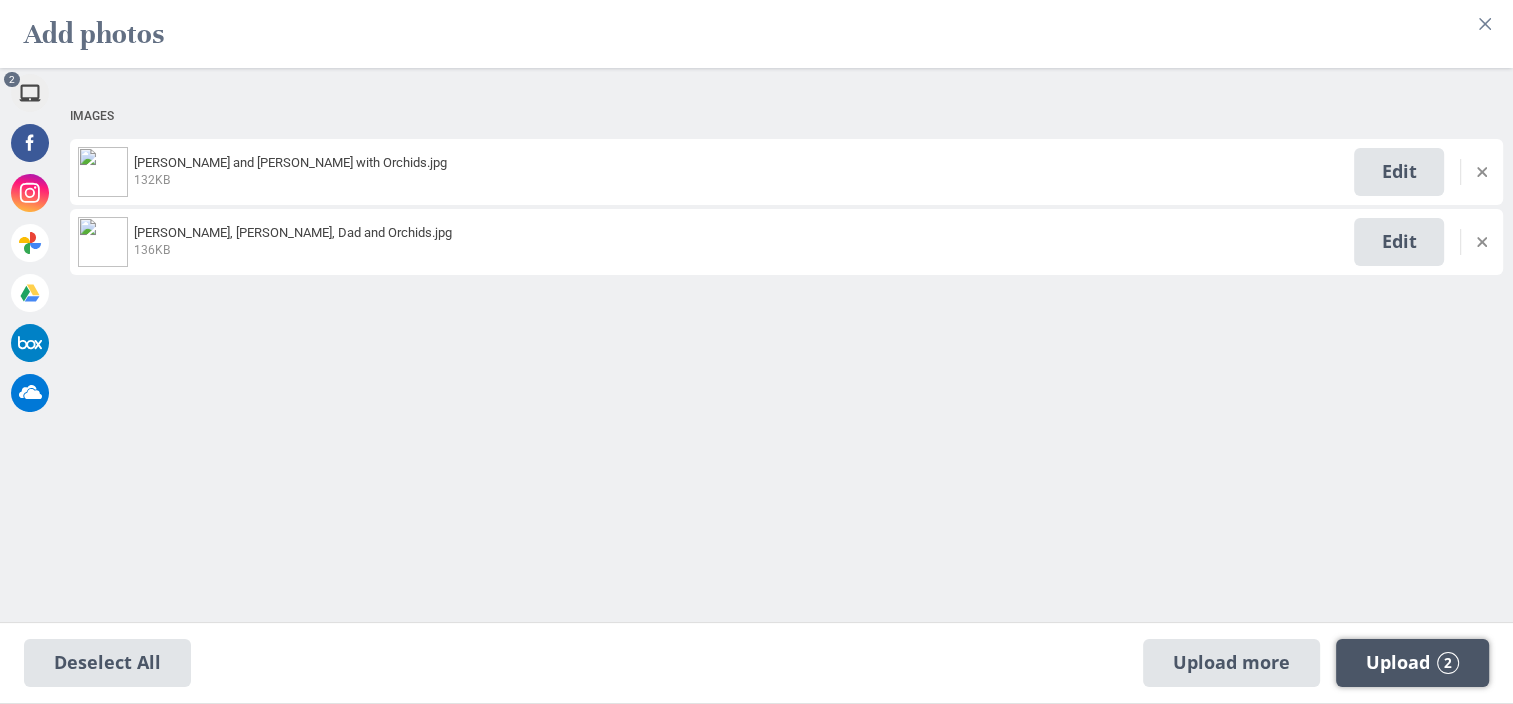 click on "Upload
2" at bounding box center [1412, 663] 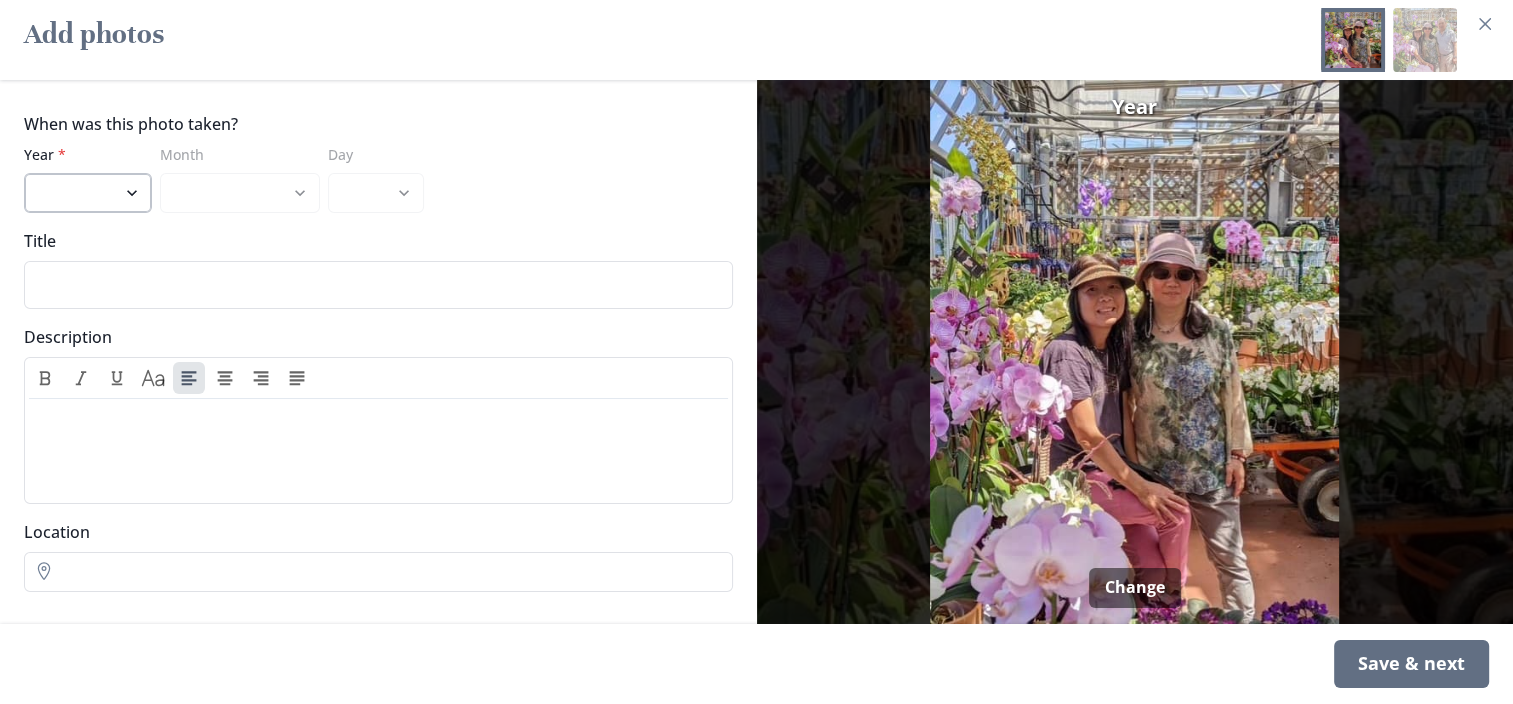 click on "2025 2024 2023 2022 2021 2020 2019 2018 2017 2016 2015 2014 2013 2012 2011 2010 2009 2008 2007 2006 2005 2004 2003 2002 2001 2000 1999 1998 1997 1996 1995 1994 1993 1992 1991 1990 1989 1988 1987 1986 1985 1984 1983 1982 1981 1980 1979 1978 1977 1976 1975 1974 1973 1972 1971 1970 1969 1968 1967 1966" at bounding box center [88, 193] 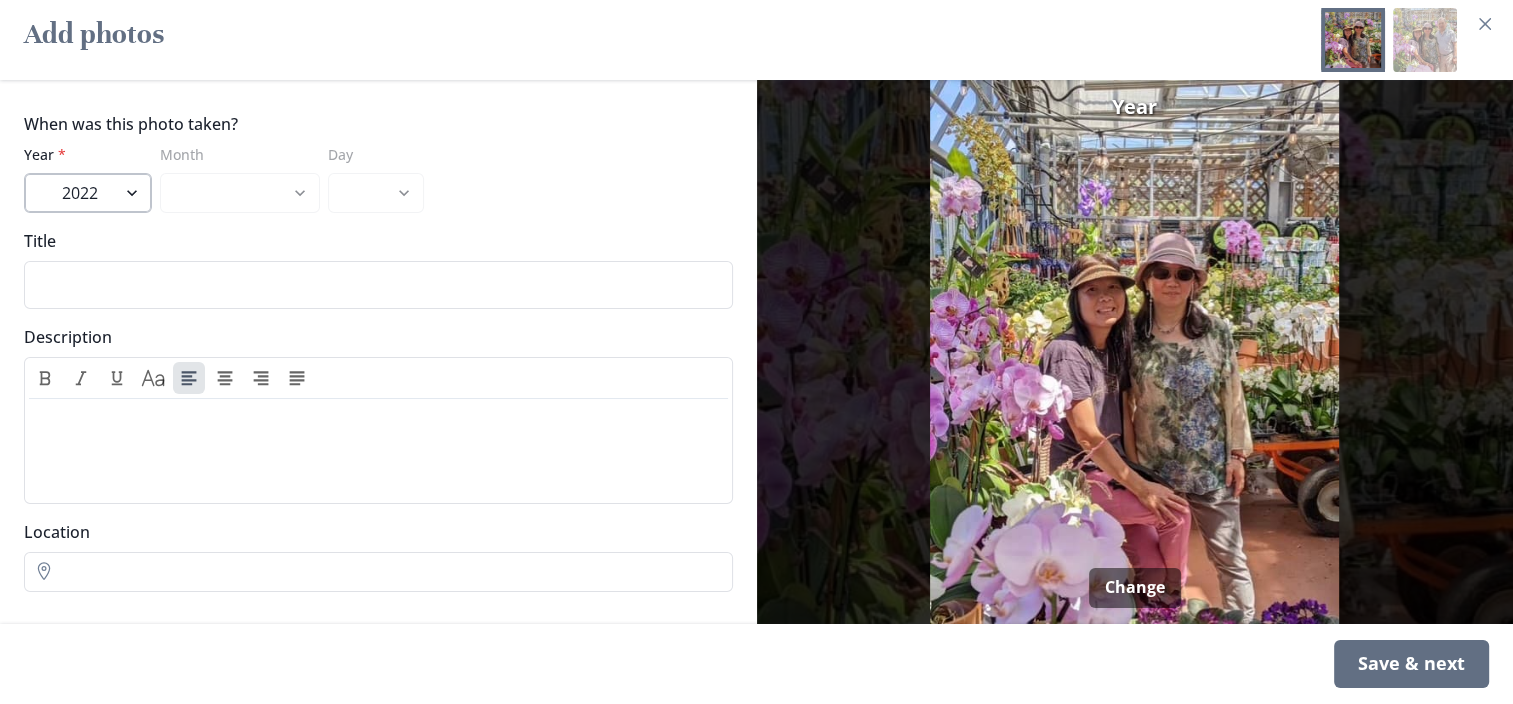 click on "2025 2024 2023 2022 2021 2020 2019 2018 2017 2016 2015 2014 2013 2012 2011 2010 2009 2008 2007 2006 2005 2004 2003 2002 2001 2000 1999 1998 1997 1996 1995 1994 1993 1992 1991 1990 1989 1988 1987 1986 1985 1984 1983 1982 1981 1980 1979 1978 1977 1976 1975 1974 1973 1972 1971 1970 1969 1968 1967 1966" at bounding box center [88, 193] 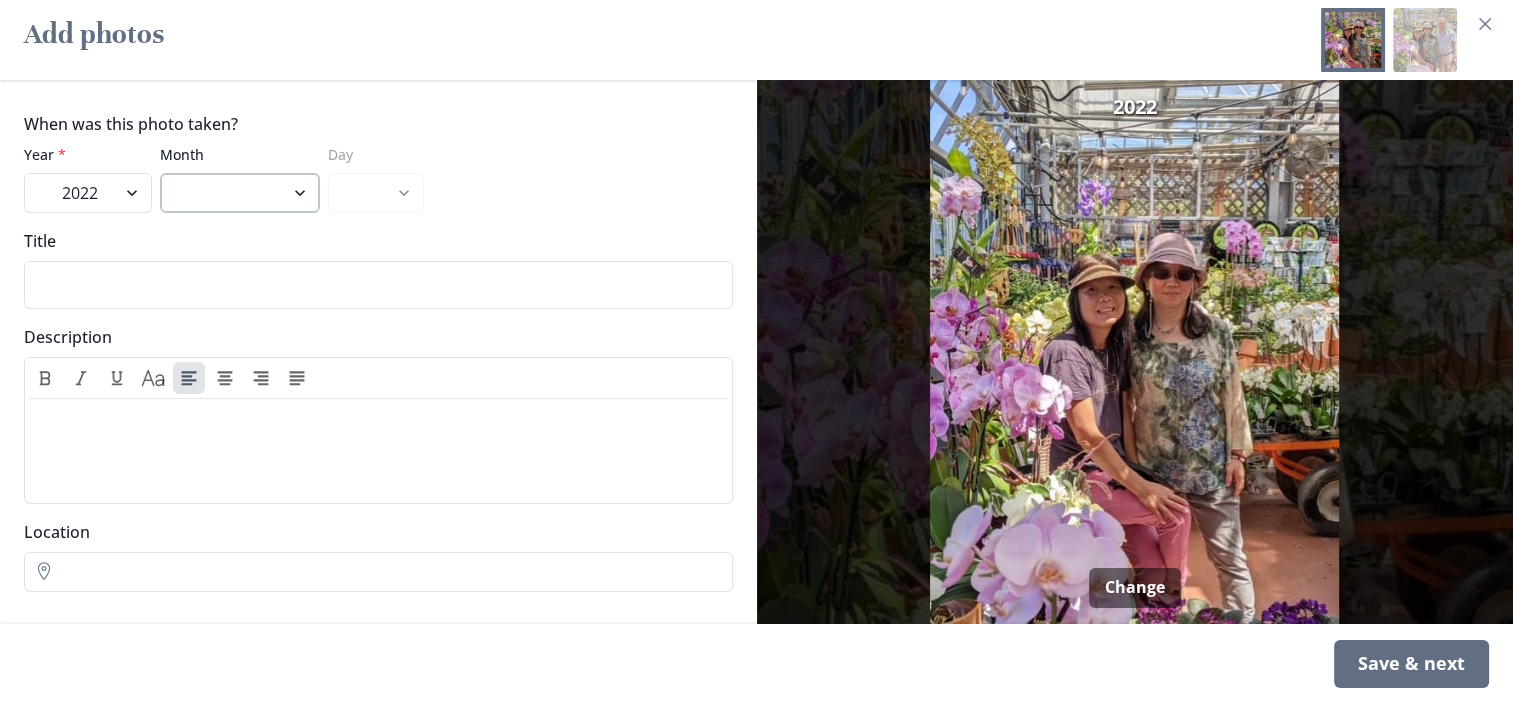 click on "January February March April May June July August September October November December" at bounding box center [240, 193] 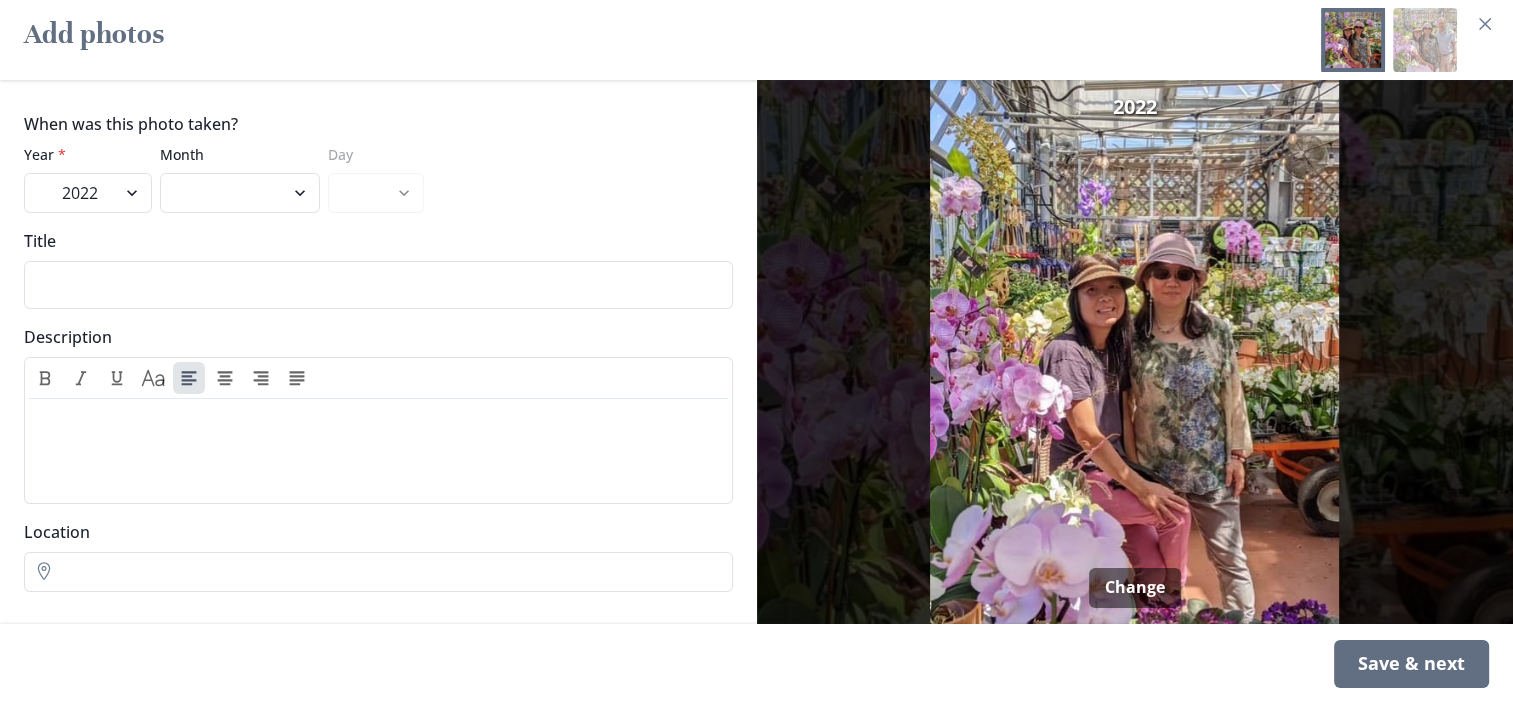 select on "5" 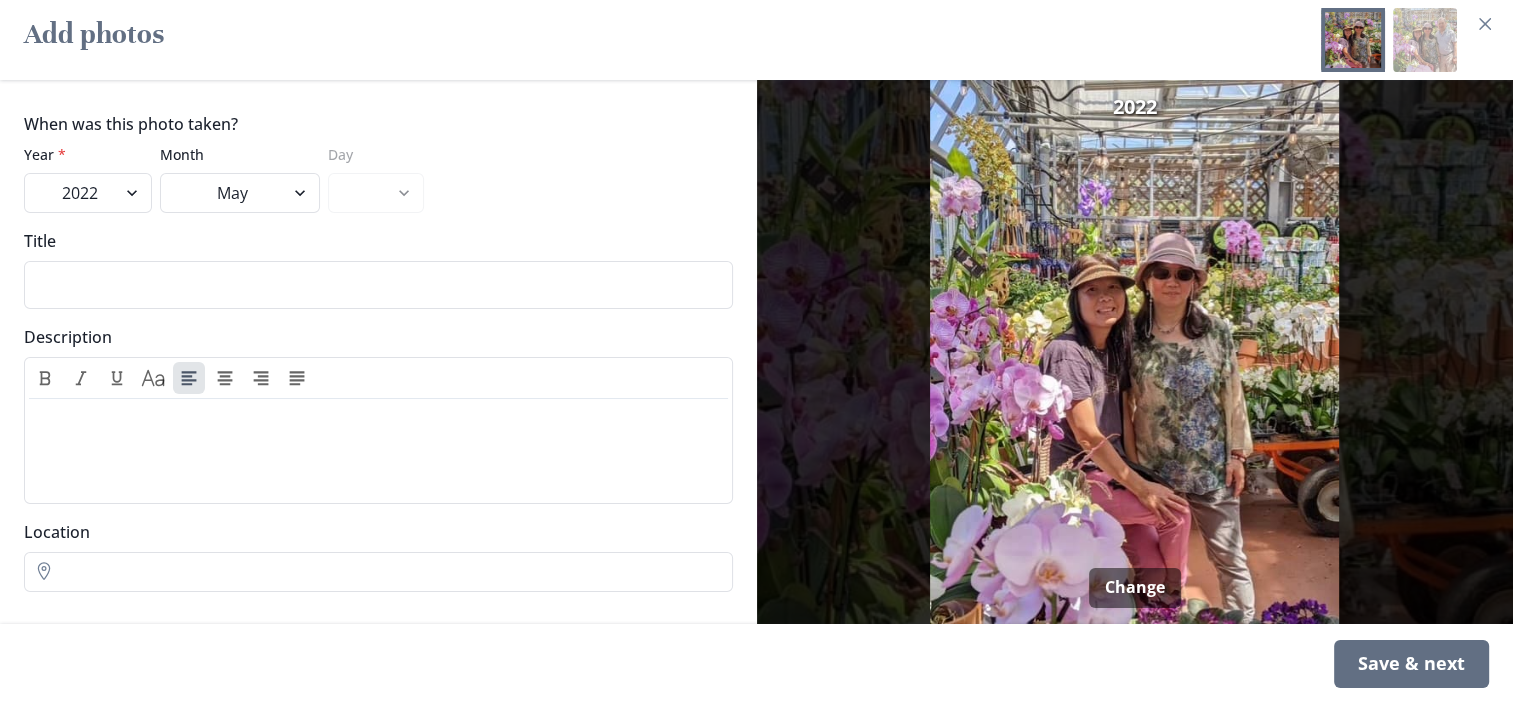 click on "January February March April May June July August September October November December" at bounding box center [240, 193] 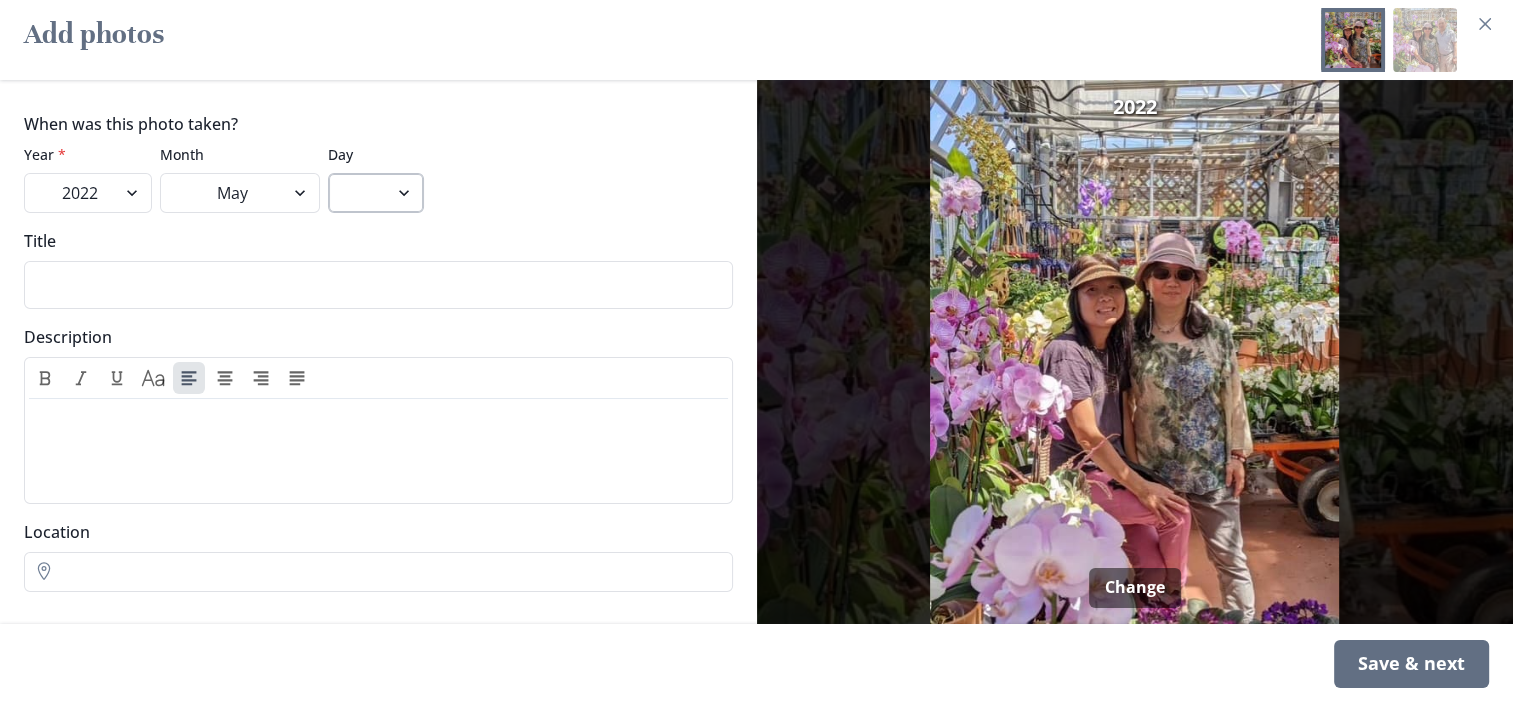 click on "1 2 3 4 5 6 7 8 9 10 11 12 13 14 15 16 17 18 19 20 21 22 23 24 25 26 27 28 29 30 31" at bounding box center [376, 193] 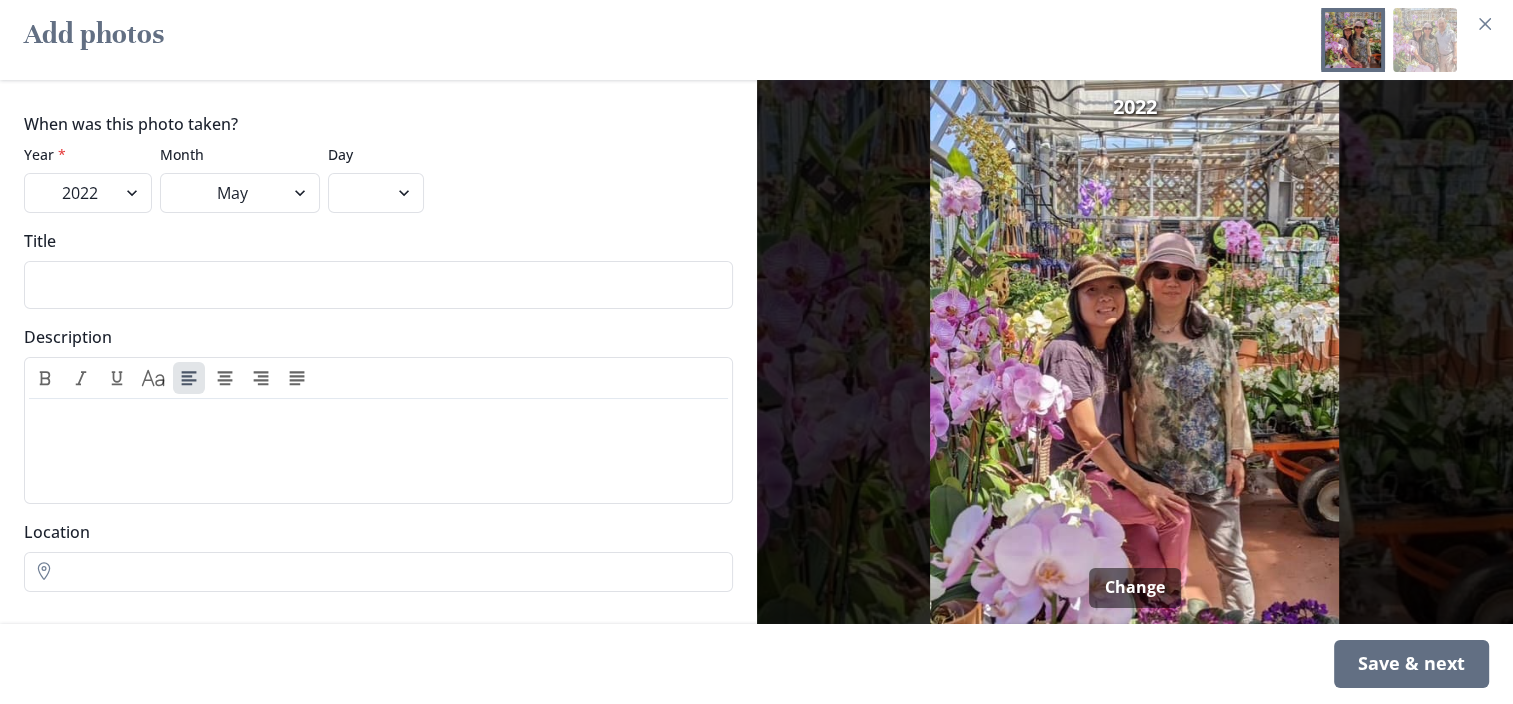 select on "29" 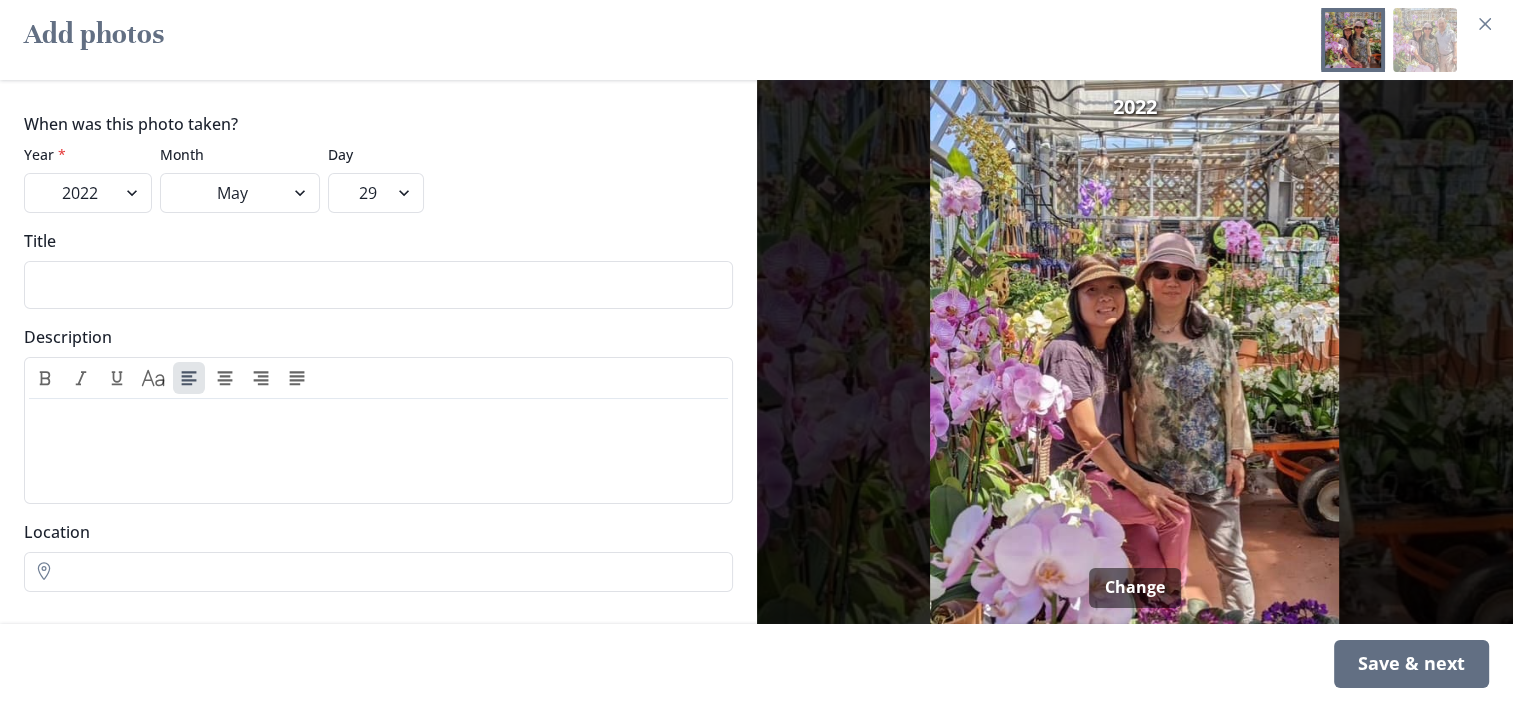 click on "1 2 3 4 5 6 7 8 9 10 11 12 13 14 15 16 17 18 19 20 21 22 23 24 25 26 27 28 29 30 31" at bounding box center [376, 193] 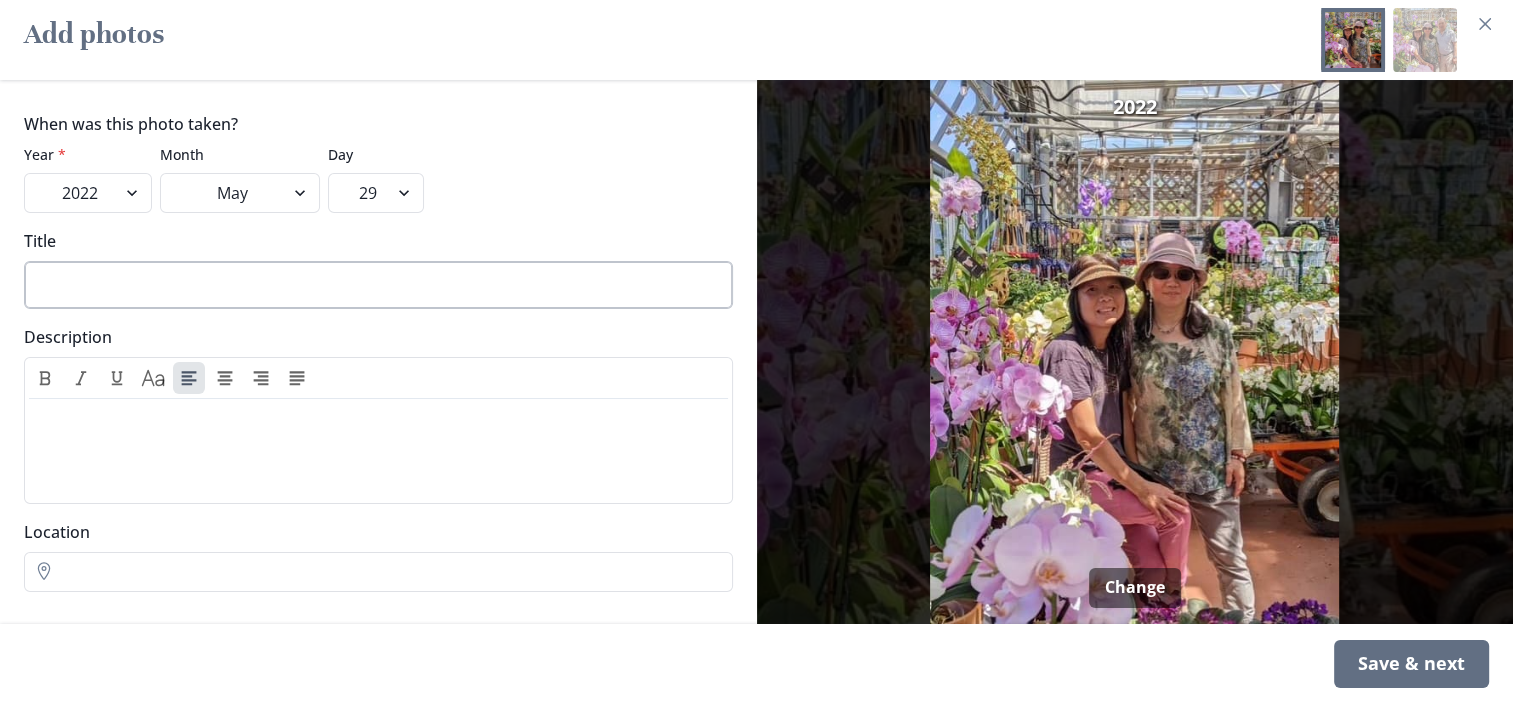 click on "Title" at bounding box center (378, 285) 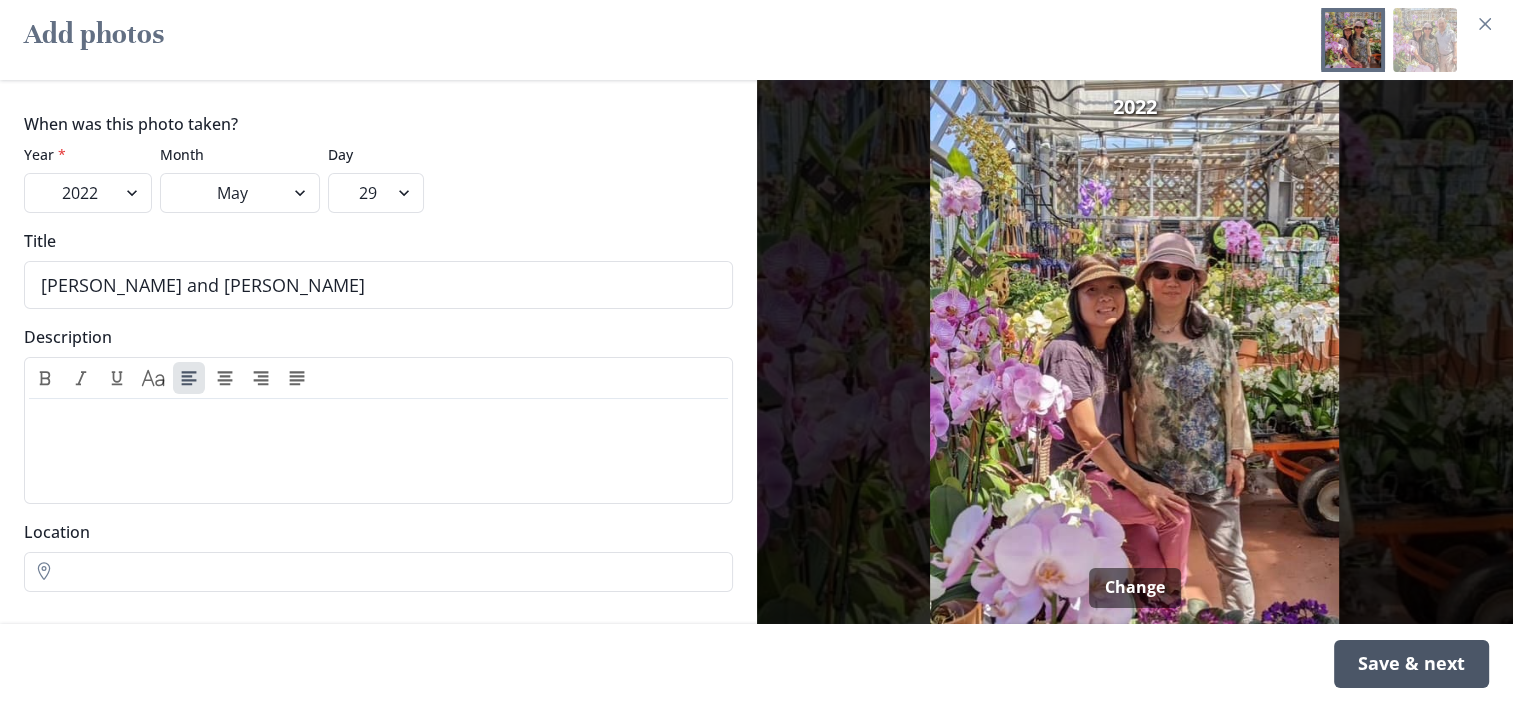 type on "[PERSON_NAME] and [PERSON_NAME]" 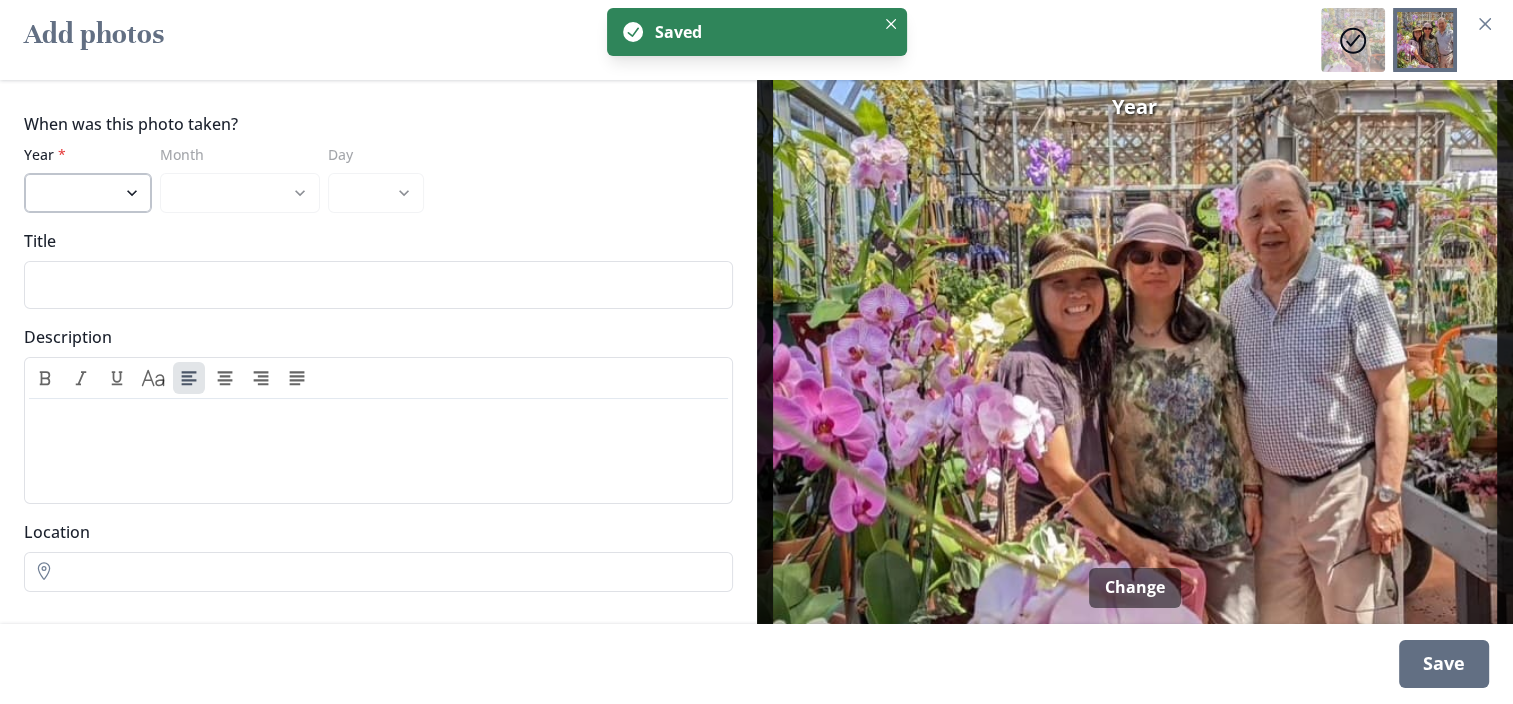 click on "2025 2024 2023 2022 2021 2020 2019 2018 2017 2016 2015 2014 2013 2012 2011 2010 2009 2008 2007 2006 2005 2004 2003 2002 2001 2000 1999 1998 1997 1996 1995 1994 1993 1992 1991 1990 1989 1988 1987 1986 1985 1984 1983 1982 1981 1980 1979 1978 1977 1976 1975 1974 1973 1972 1971 1970 1969 1968 1967 1966" at bounding box center (88, 193) 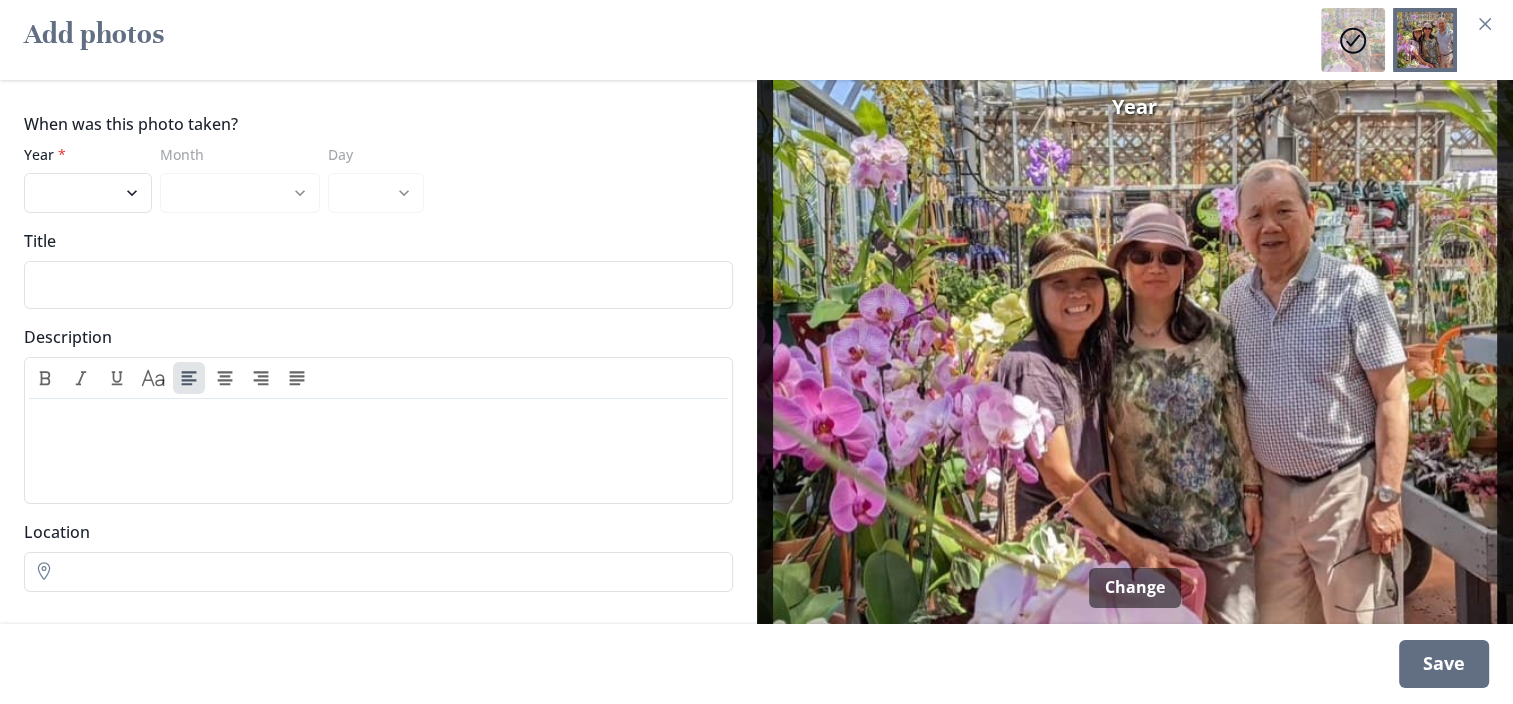 select on "2022" 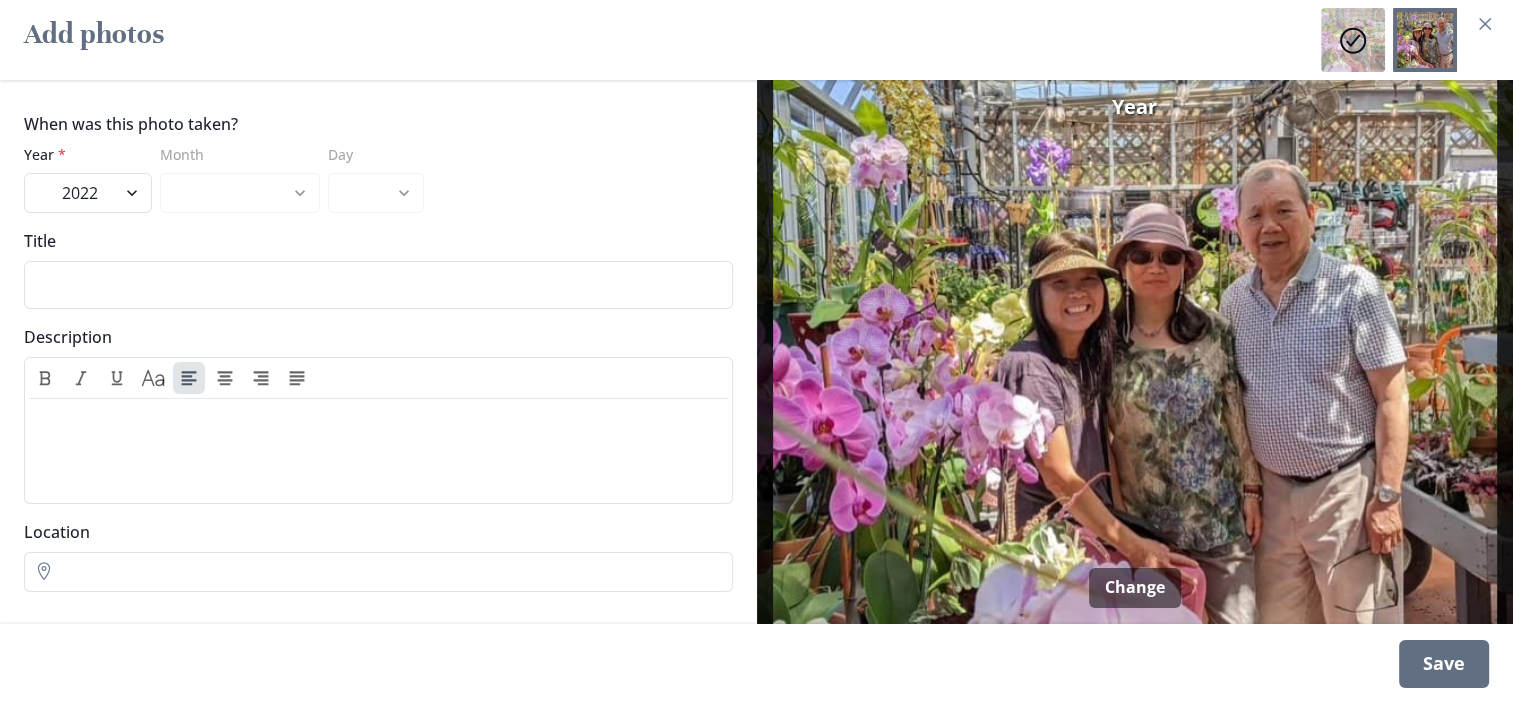 click on "2025 2024 2023 2022 2021 2020 2019 2018 2017 2016 2015 2014 2013 2012 2011 2010 2009 2008 2007 2006 2005 2004 2003 2002 2001 2000 1999 1998 1997 1996 1995 1994 1993 1992 1991 1990 1989 1988 1987 1986 1985 1984 1983 1982 1981 1980 1979 1978 1977 1976 1975 1974 1973 1972 1971 1970 1969 1968 1967 1966" at bounding box center [88, 193] 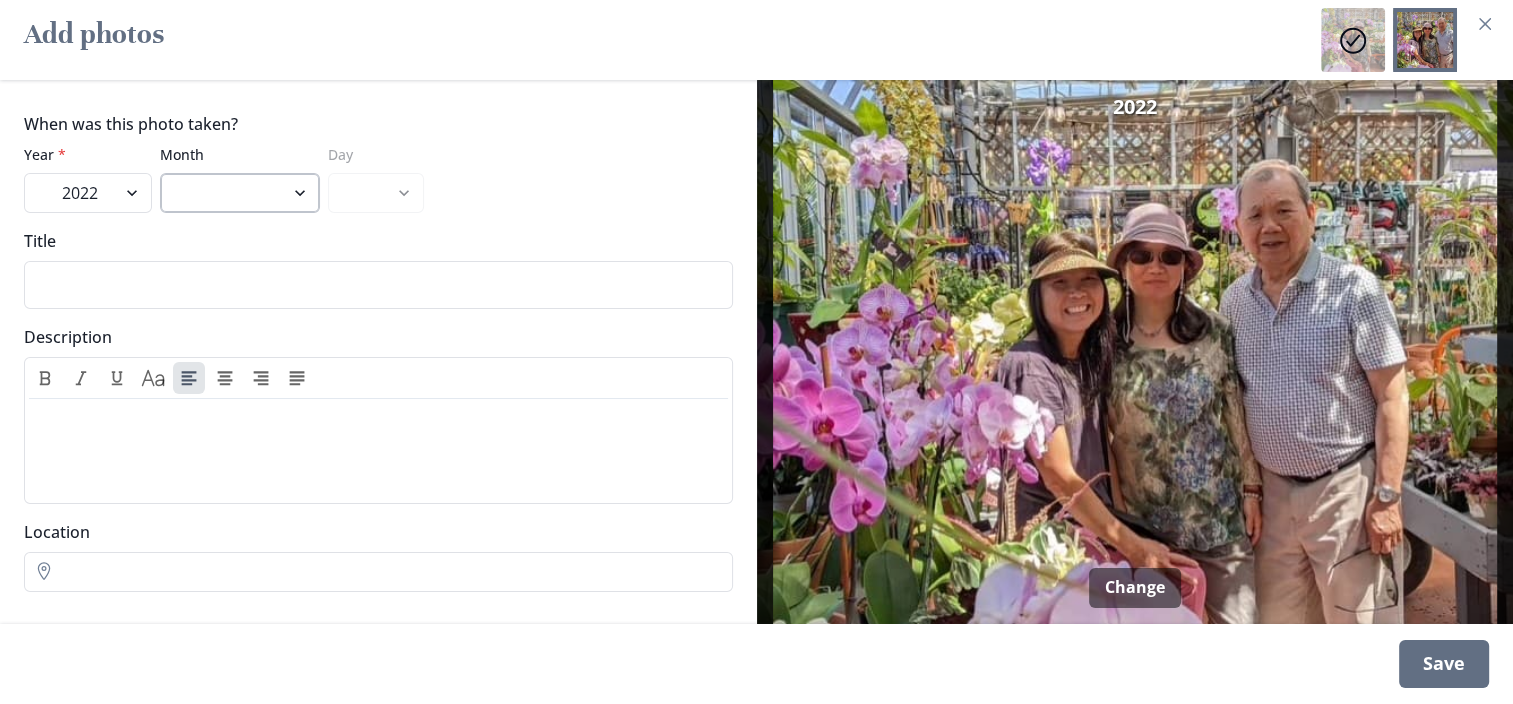 click on "January February March April May June July August September October November December" at bounding box center [240, 193] 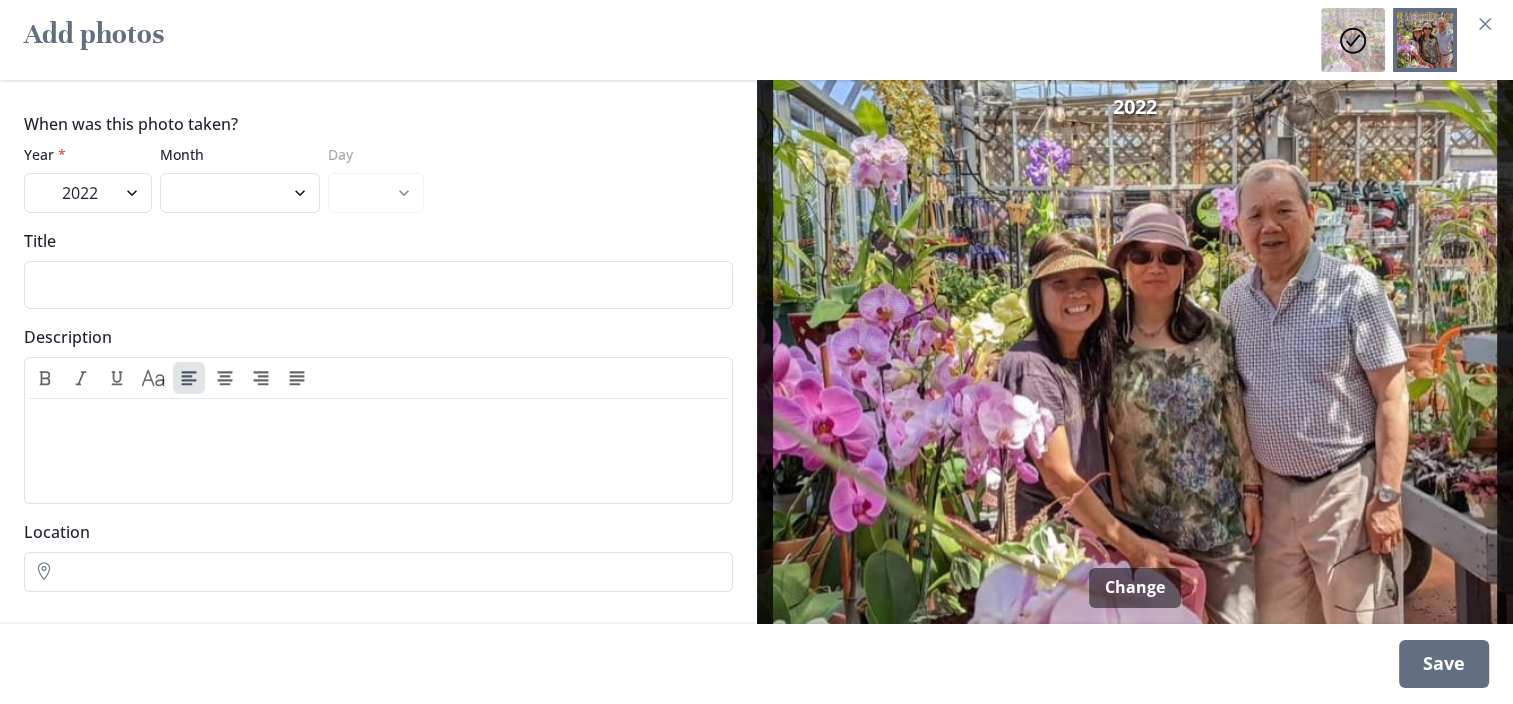 select on "5" 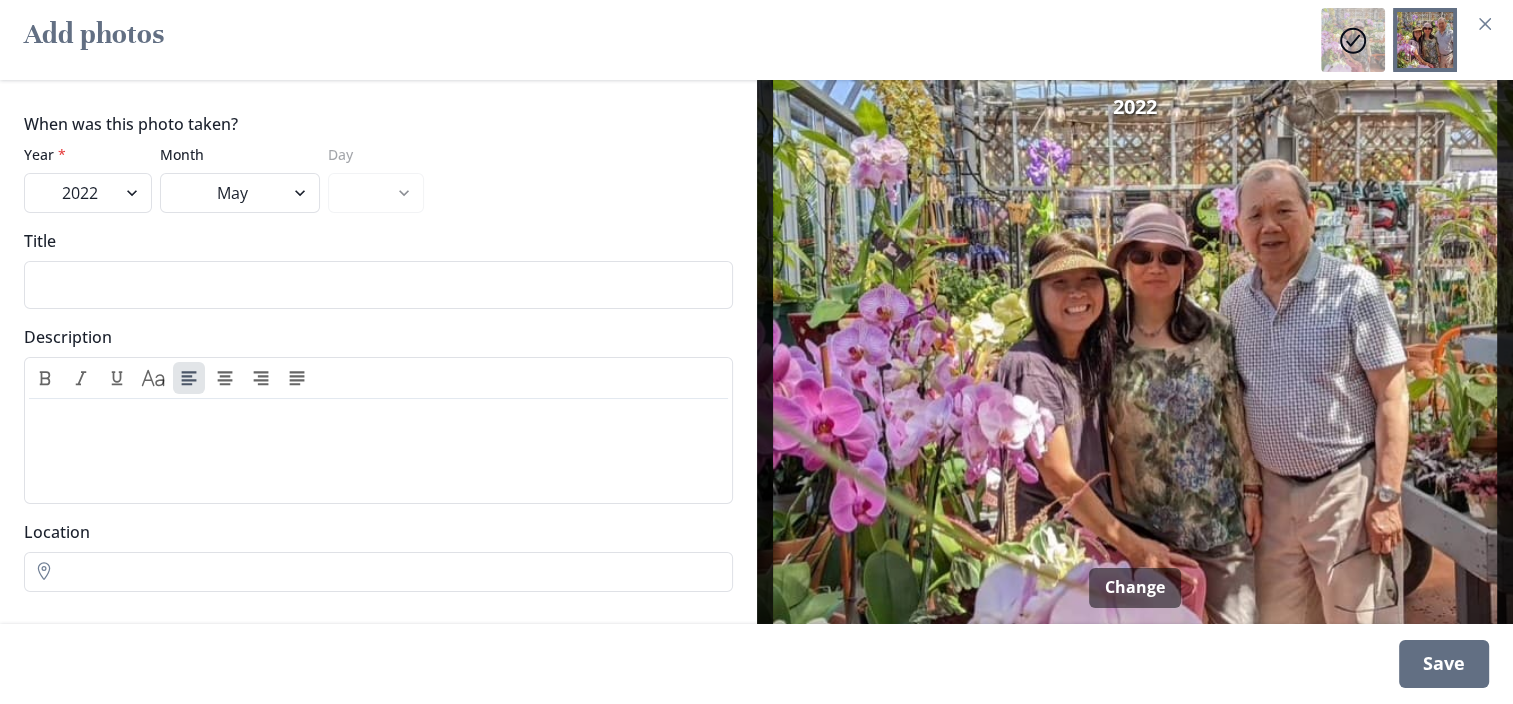 click on "January February March April May June July August September October November December" at bounding box center [240, 193] 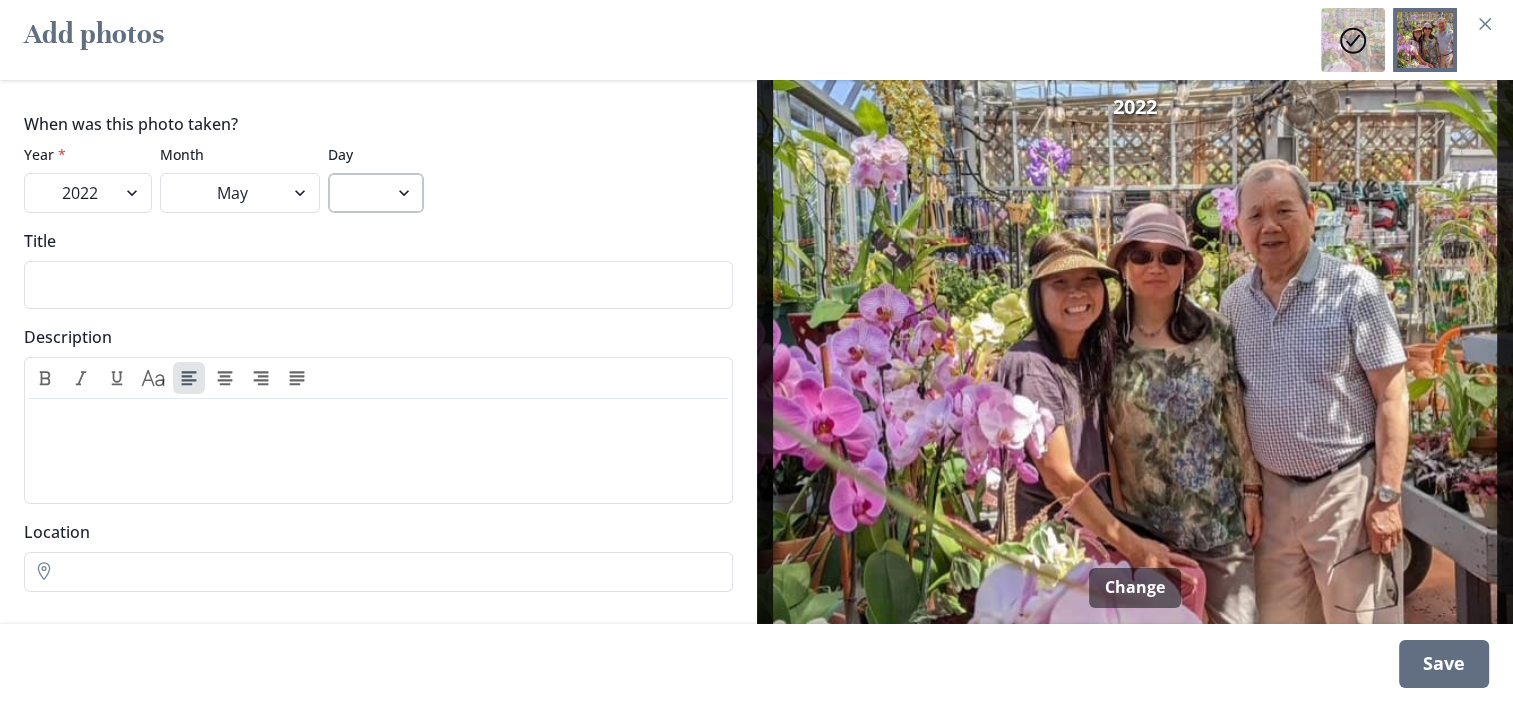click on "1 2 3 4 5 6 7 8 9 10 11 12 13 14 15 16 17 18 19 20 21 22 23 24 25 26 27 28 29 30 31" at bounding box center (376, 193) 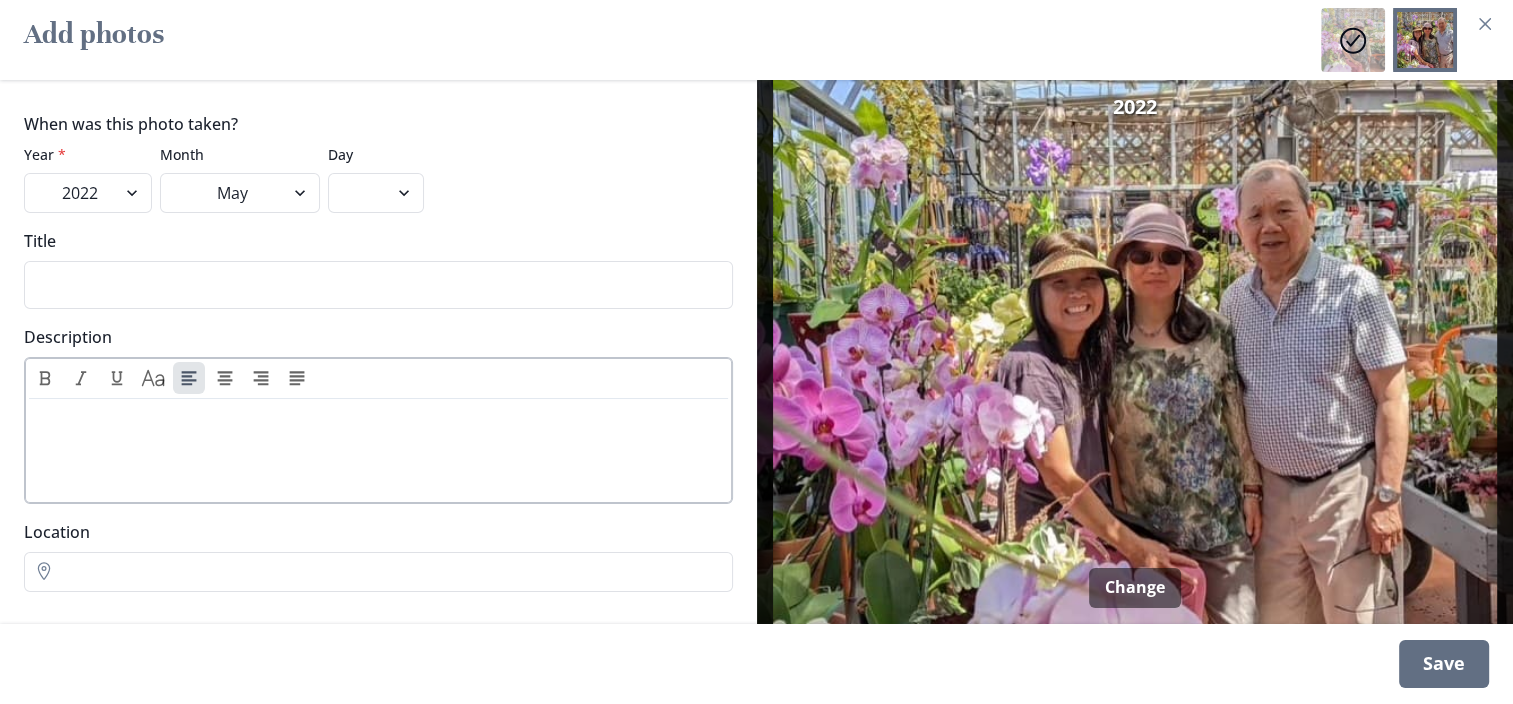 select on "29" 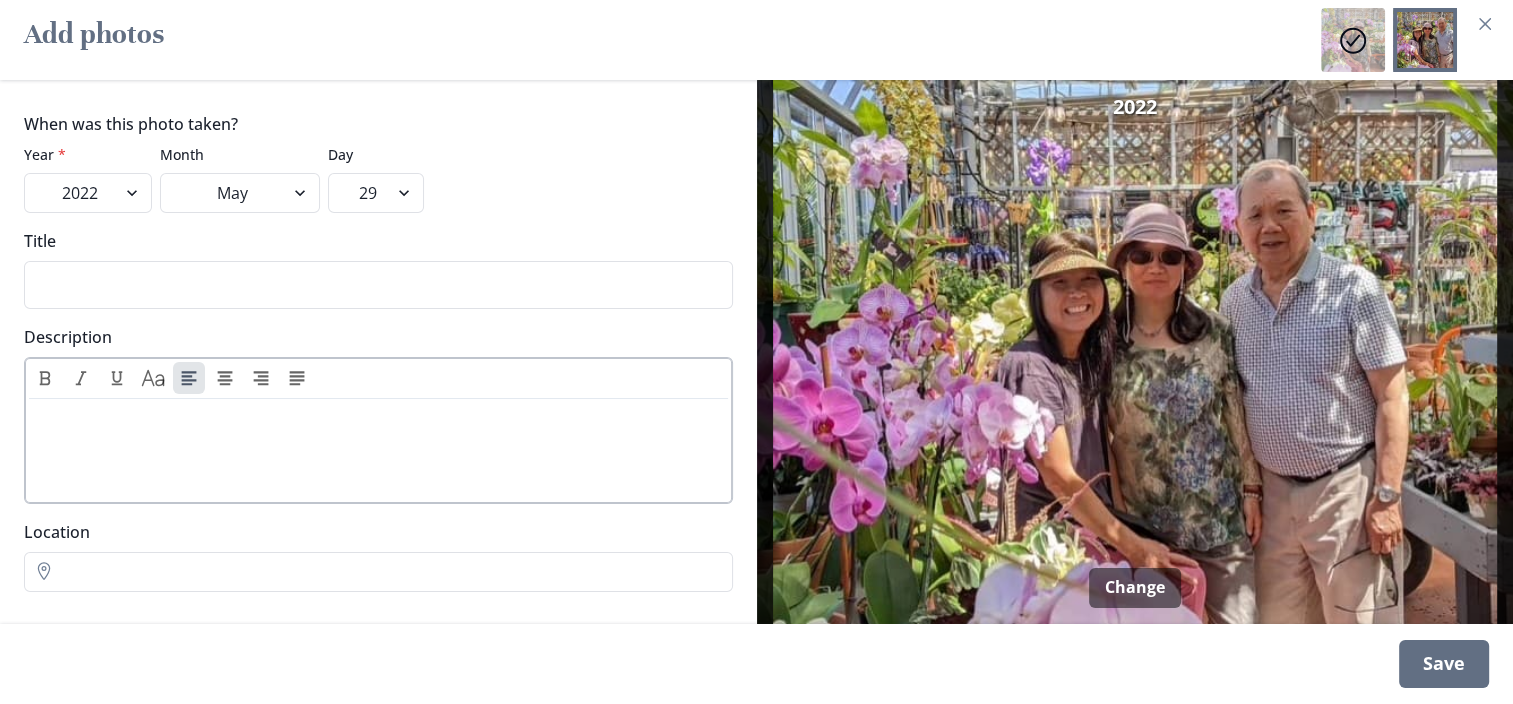 click on "1 2 3 4 5 6 7 8 9 10 11 12 13 14 15 16 17 18 19 20 21 22 23 24 25 26 27 28 29 30 31" at bounding box center (376, 193) 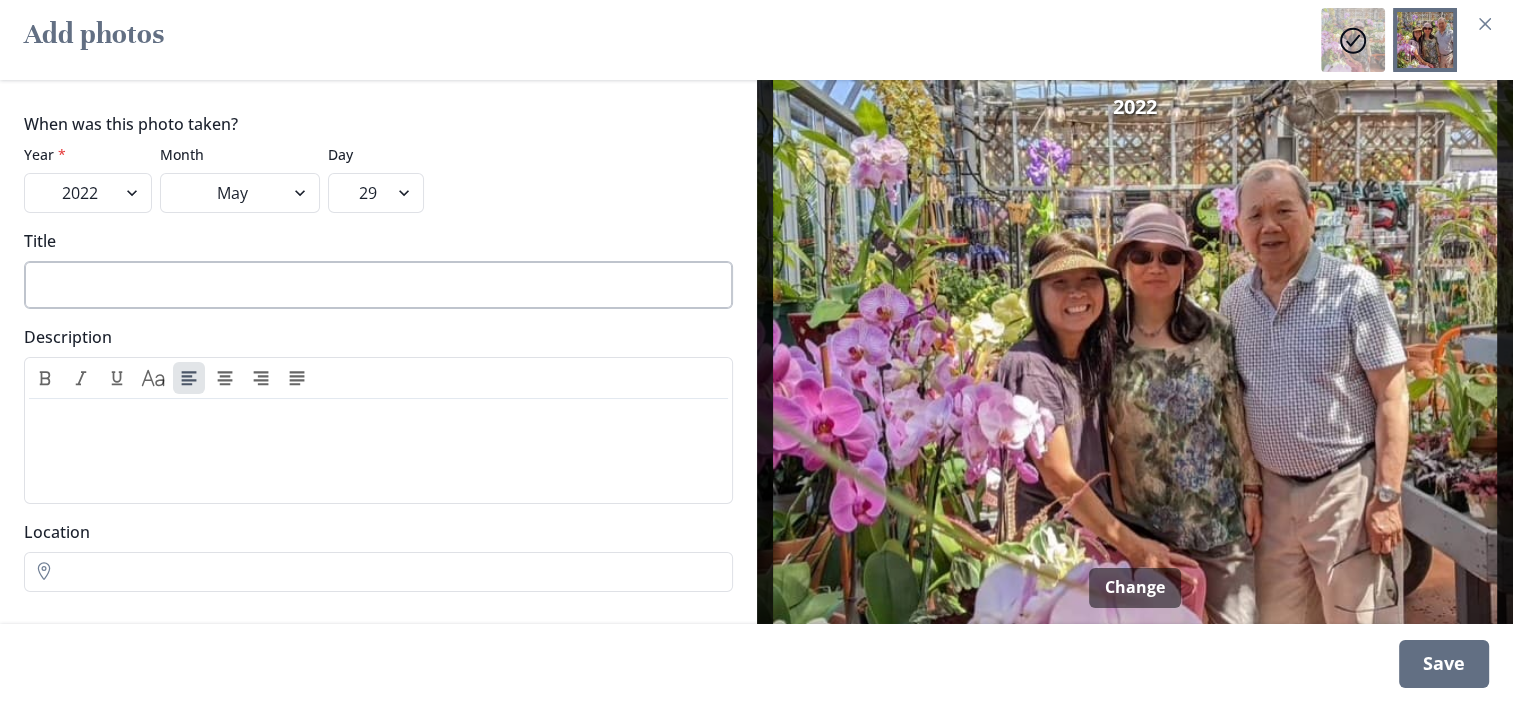 click on "Title" at bounding box center [378, 285] 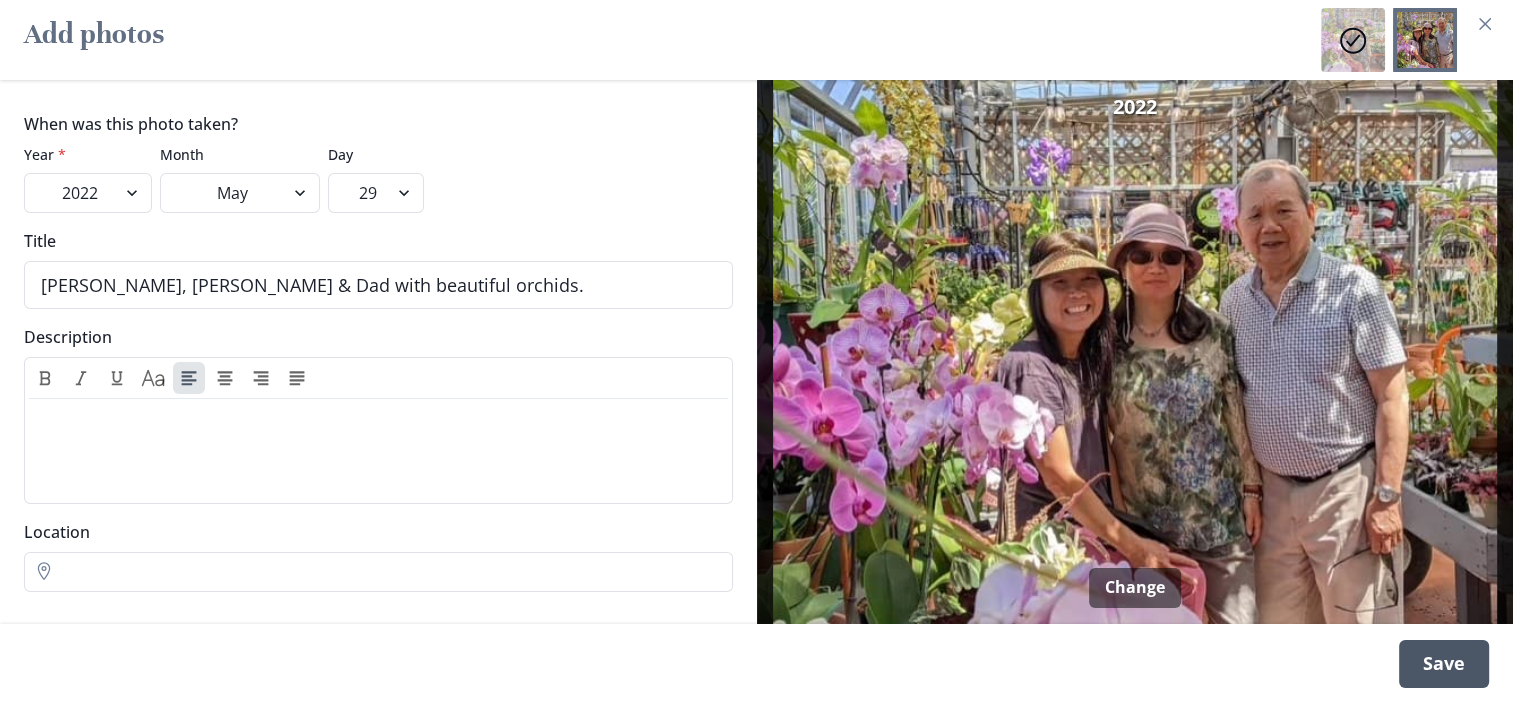 type on "[PERSON_NAME], [PERSON_NAME] & Dad with beautiful orchids." 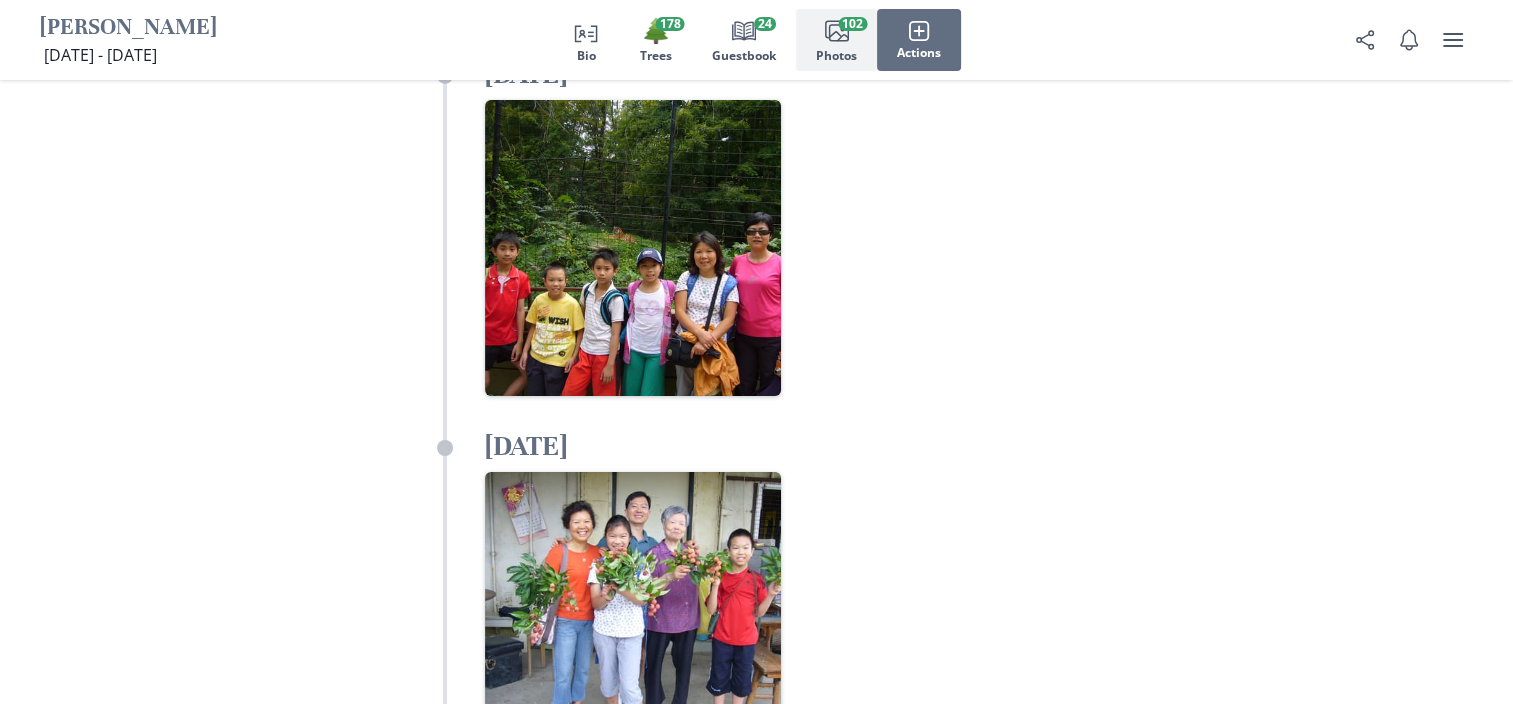 scroll, scrollTop: 14720, scrollLeft: 0, axis: vertical 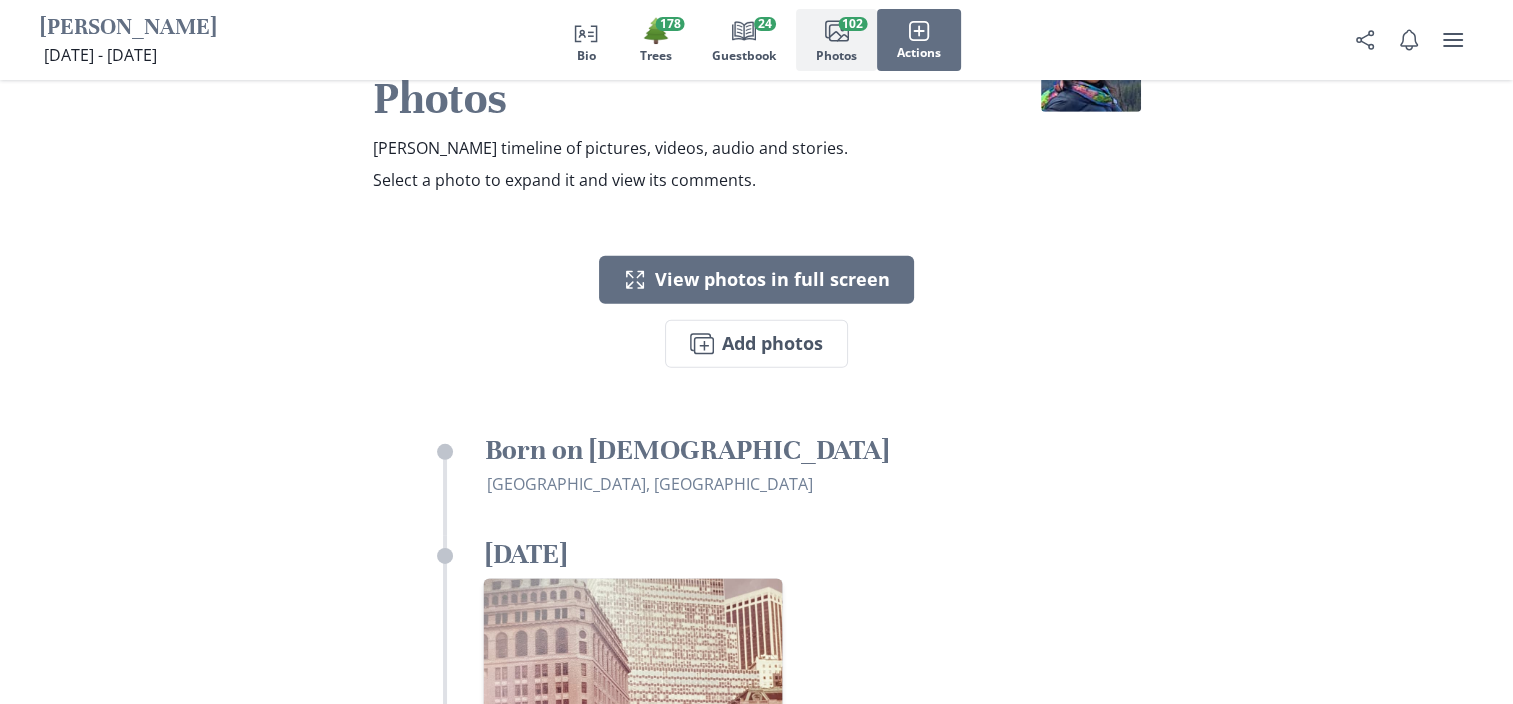 click at bounding box center [632, 727] 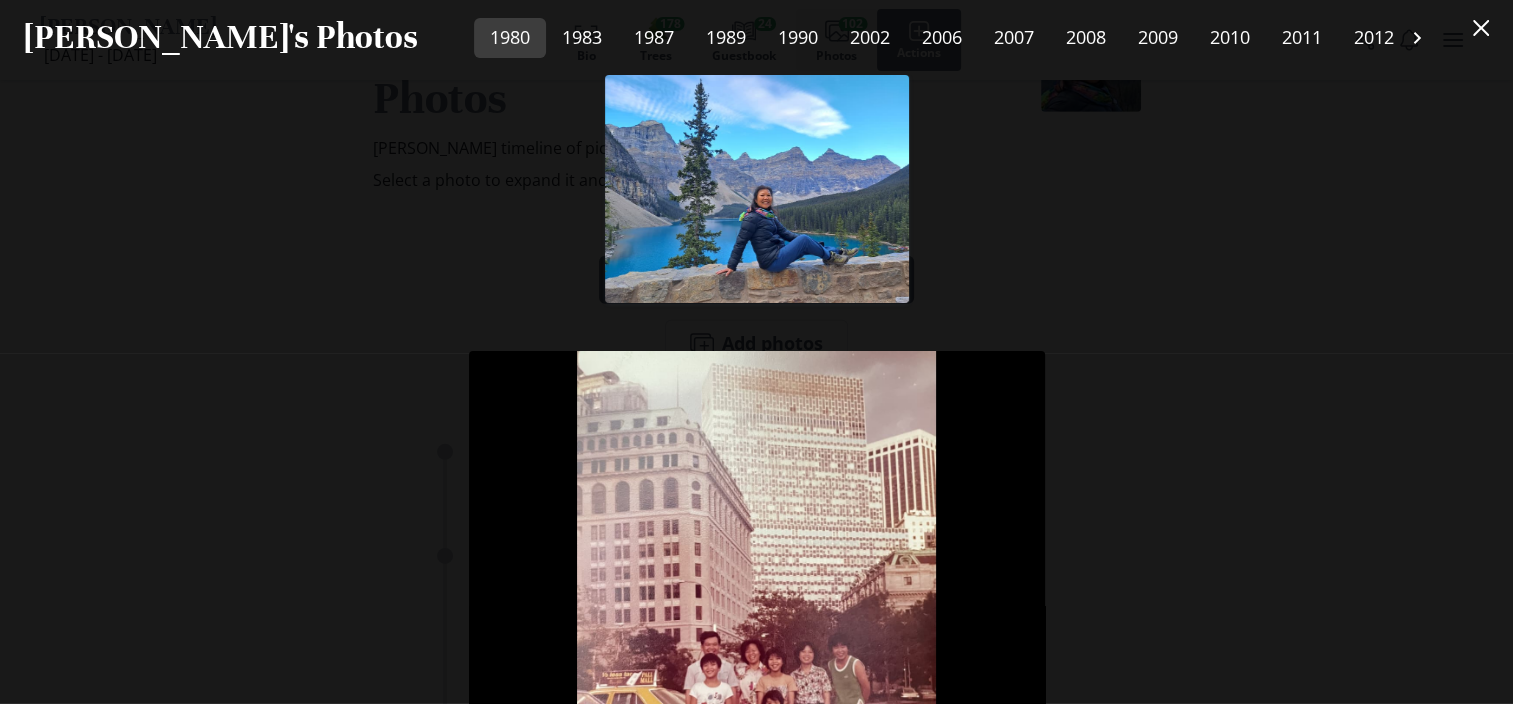 scroll, scrollTop: 271, scrollLeft: 0, axis: vertical 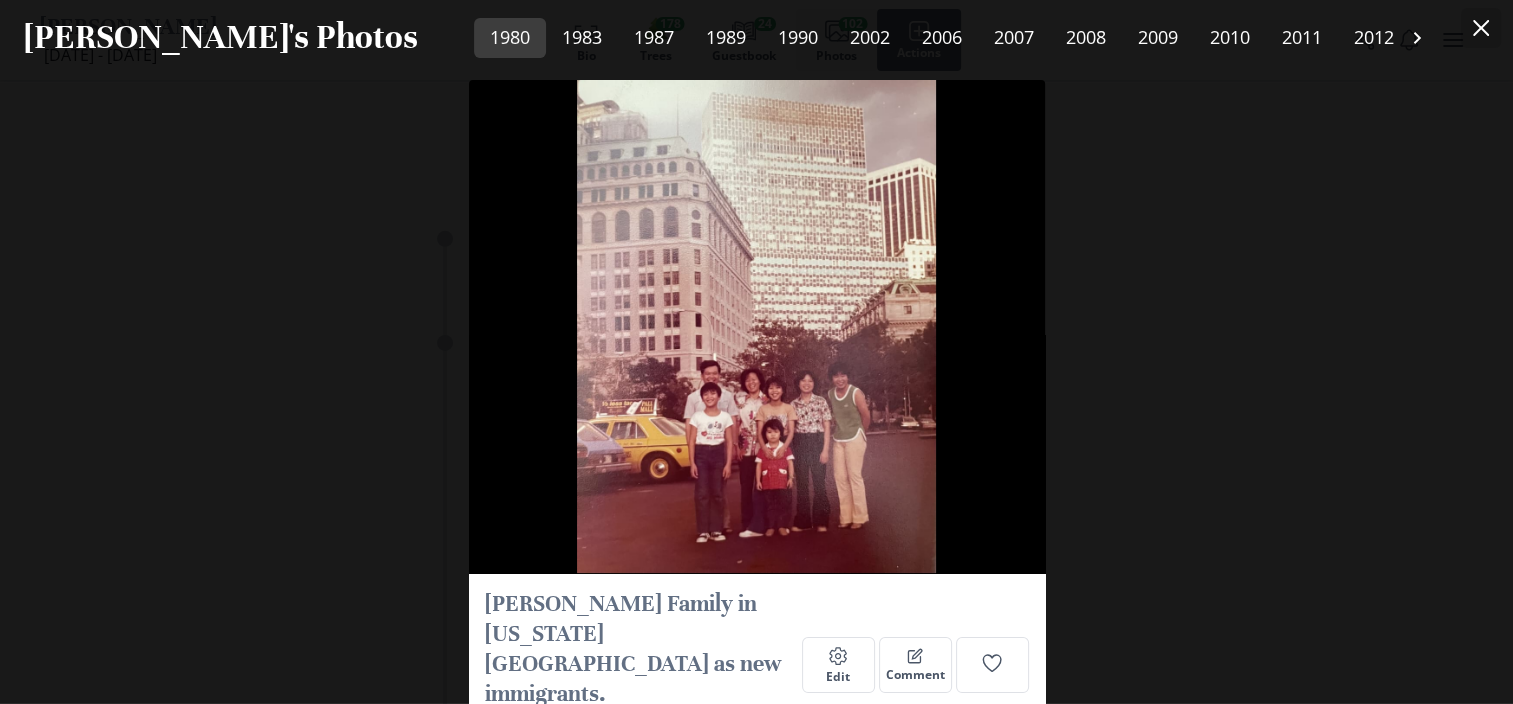 click 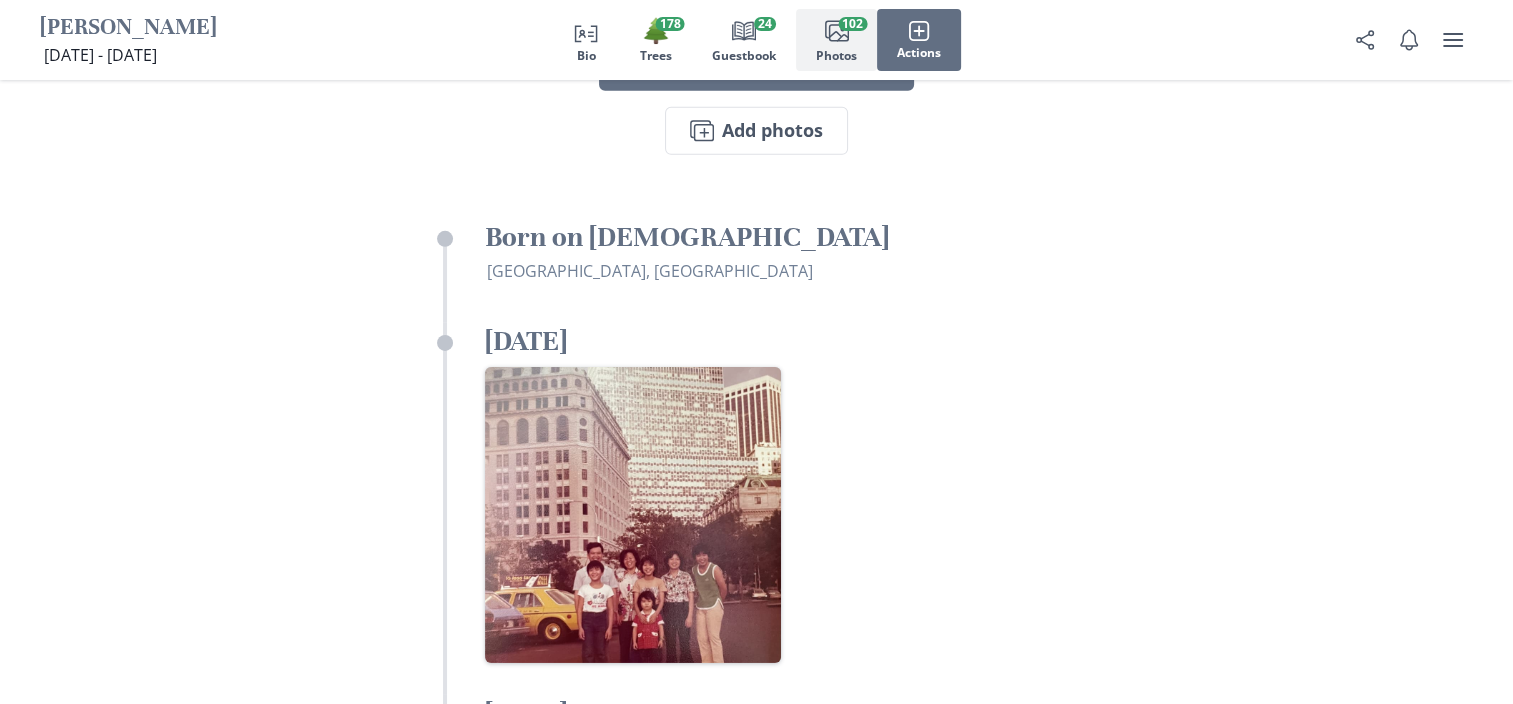 scroll, scrollTop: 6224, scrollLeft: 0, axis: vertical 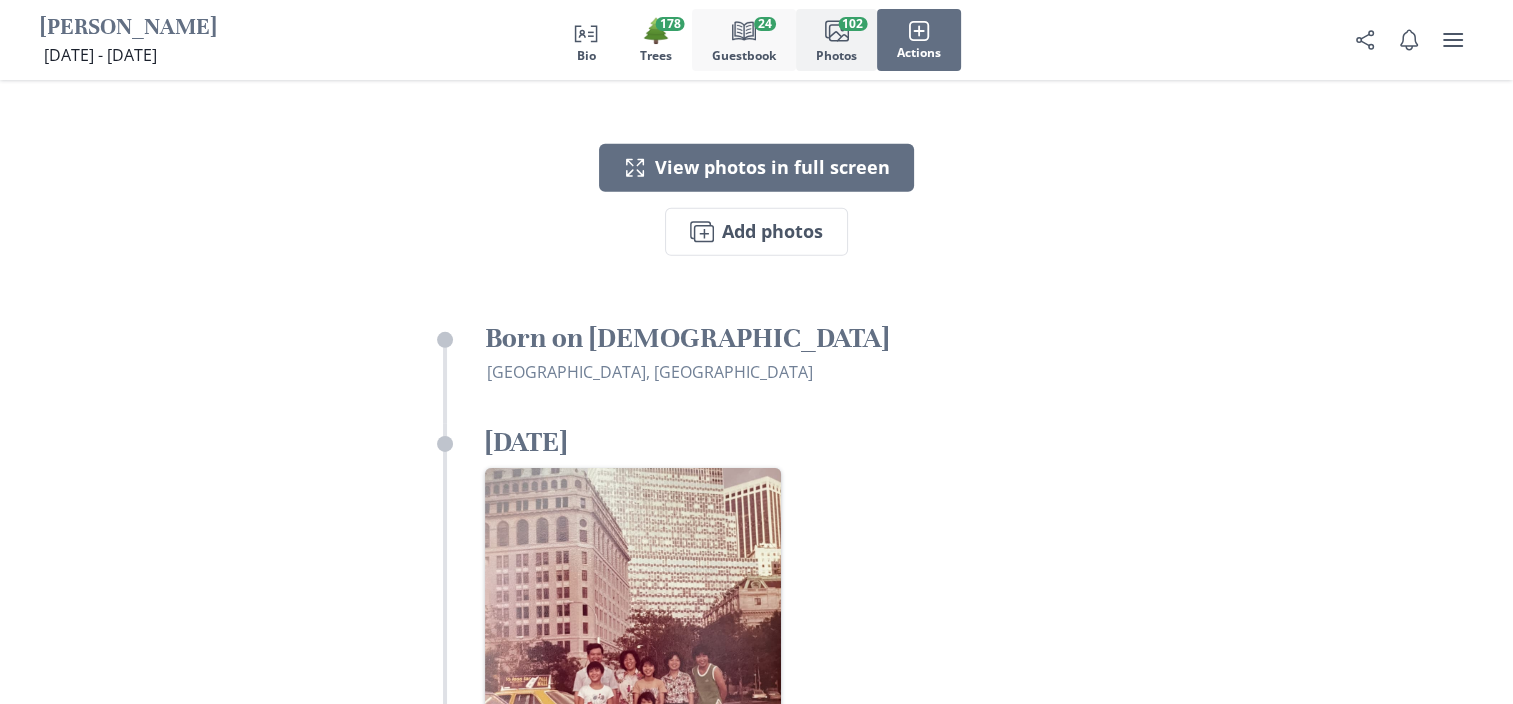 click on "Book" 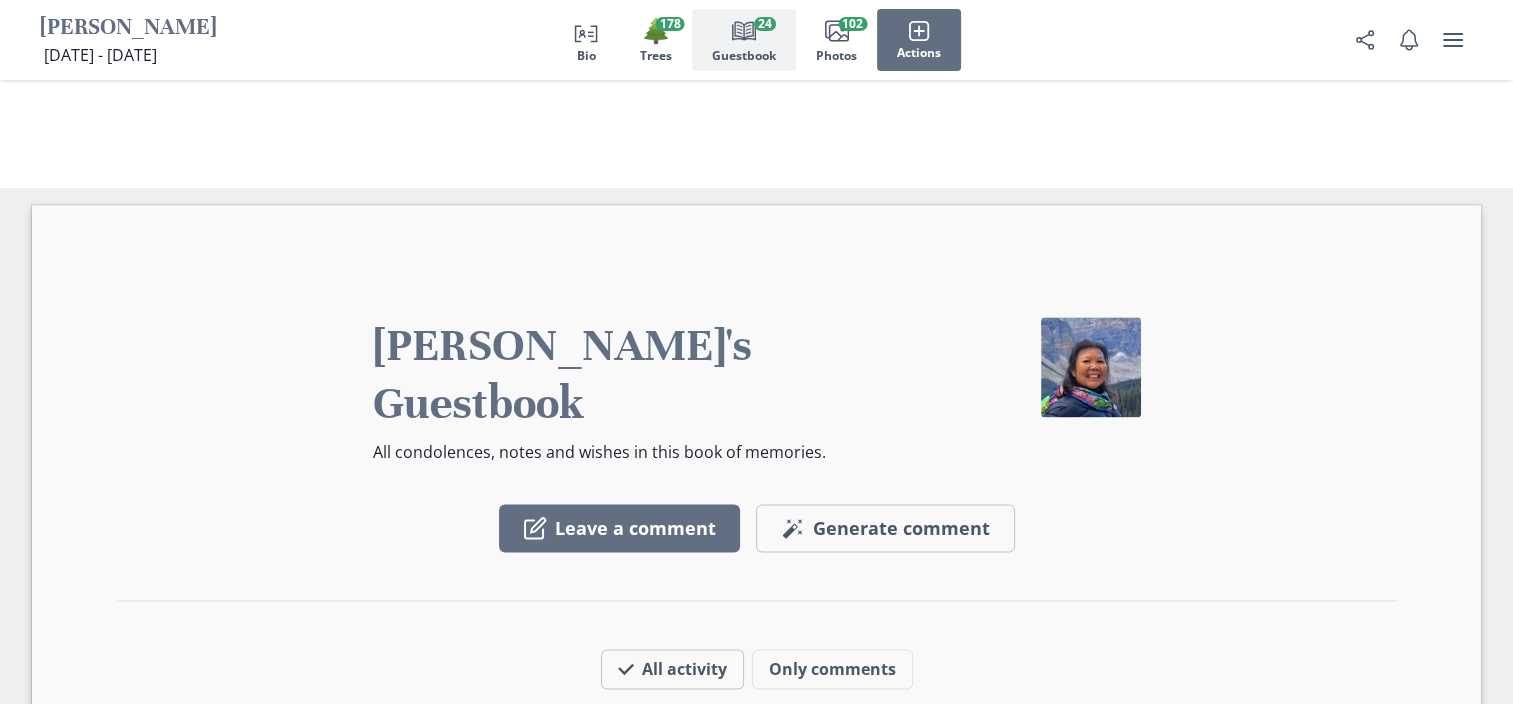 scroll, scrollTop: 2520, scrollLeft: 0, axis: vertical 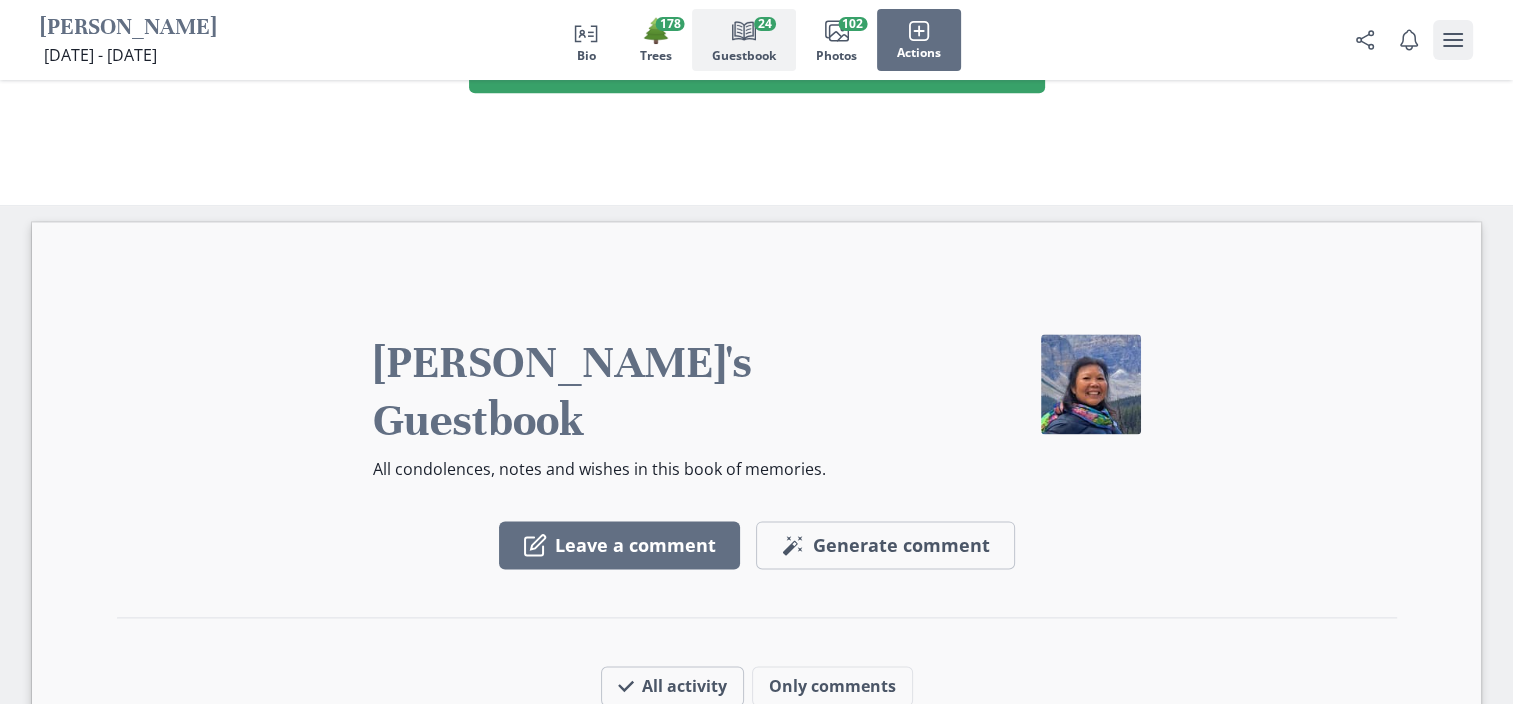 click 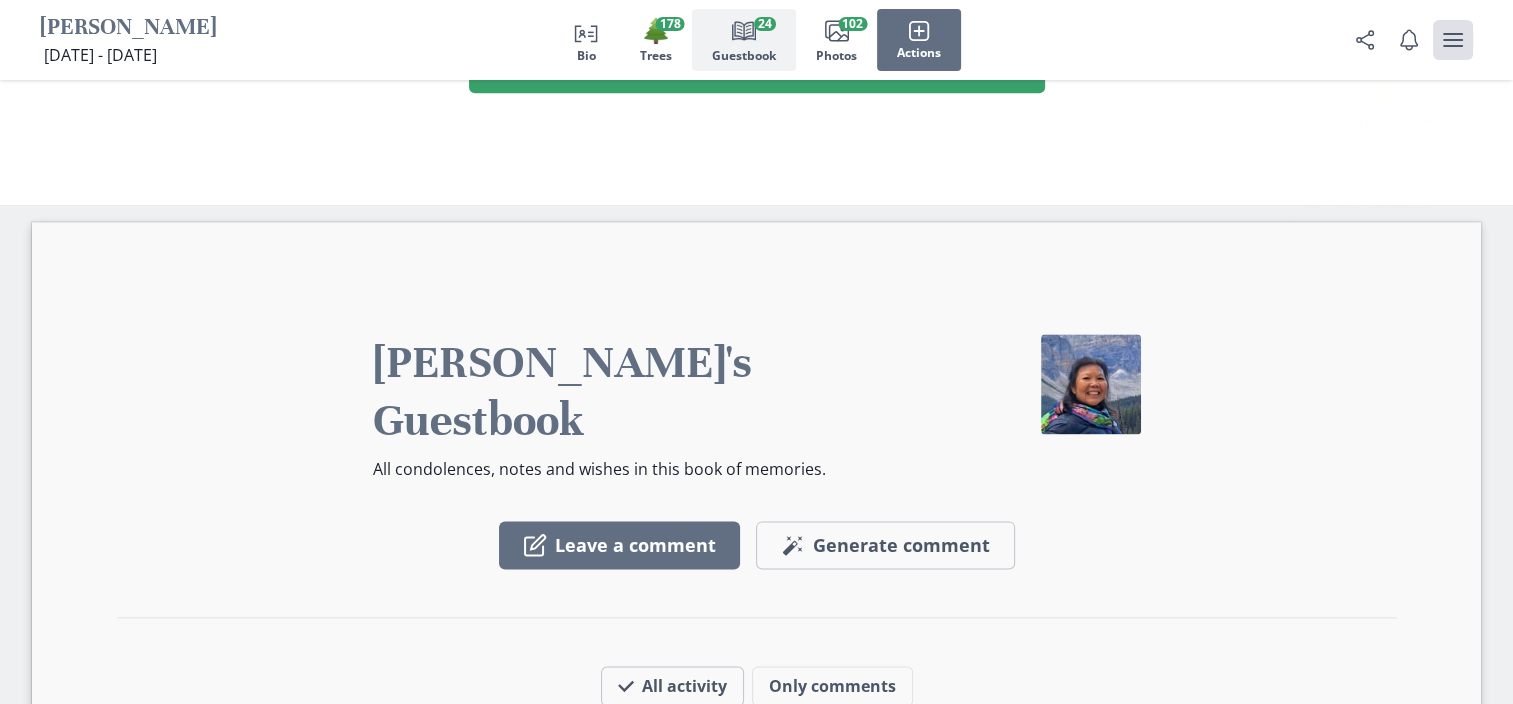 scroll, scrollTop: 2500, scrollLeft: 0, axis: vertical 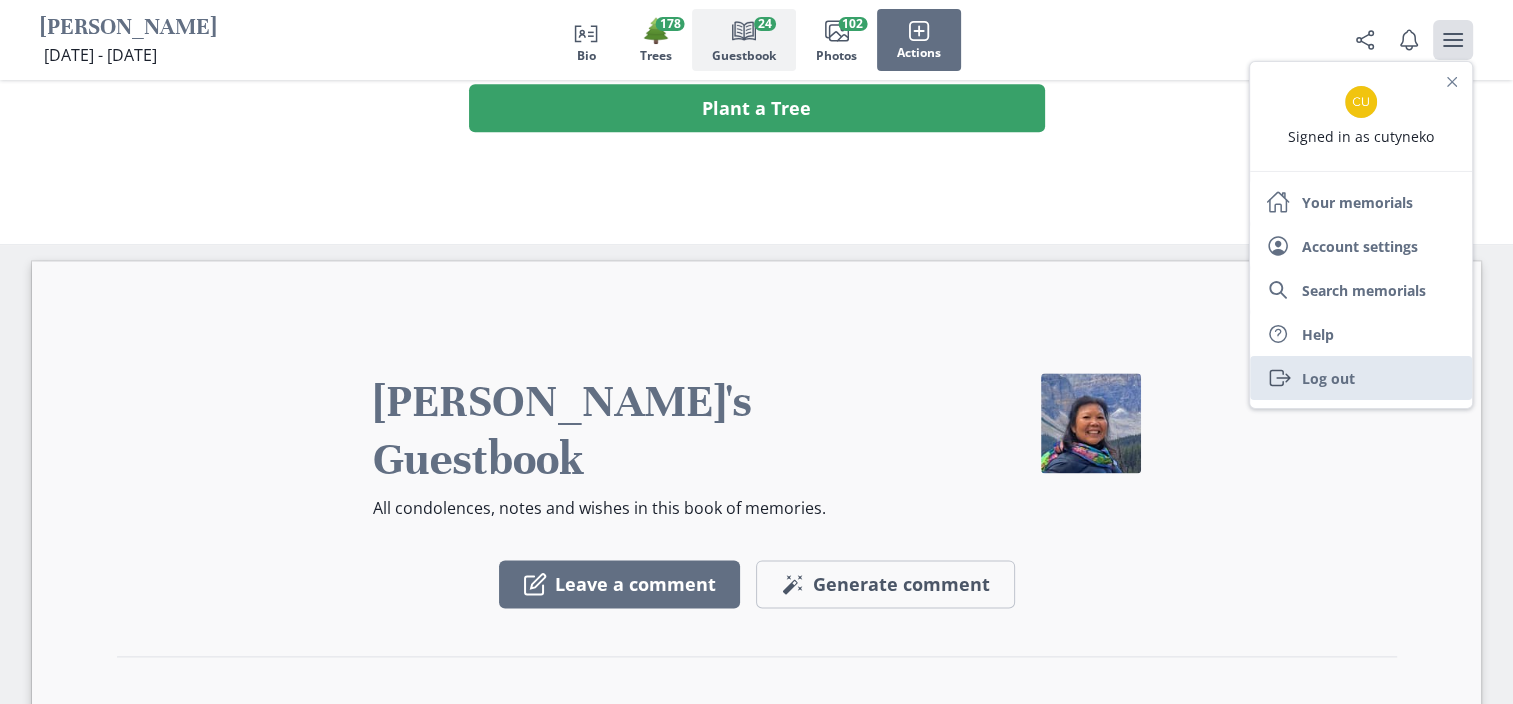 click on "Exit Log out" at bounding box center [1361, 378] 